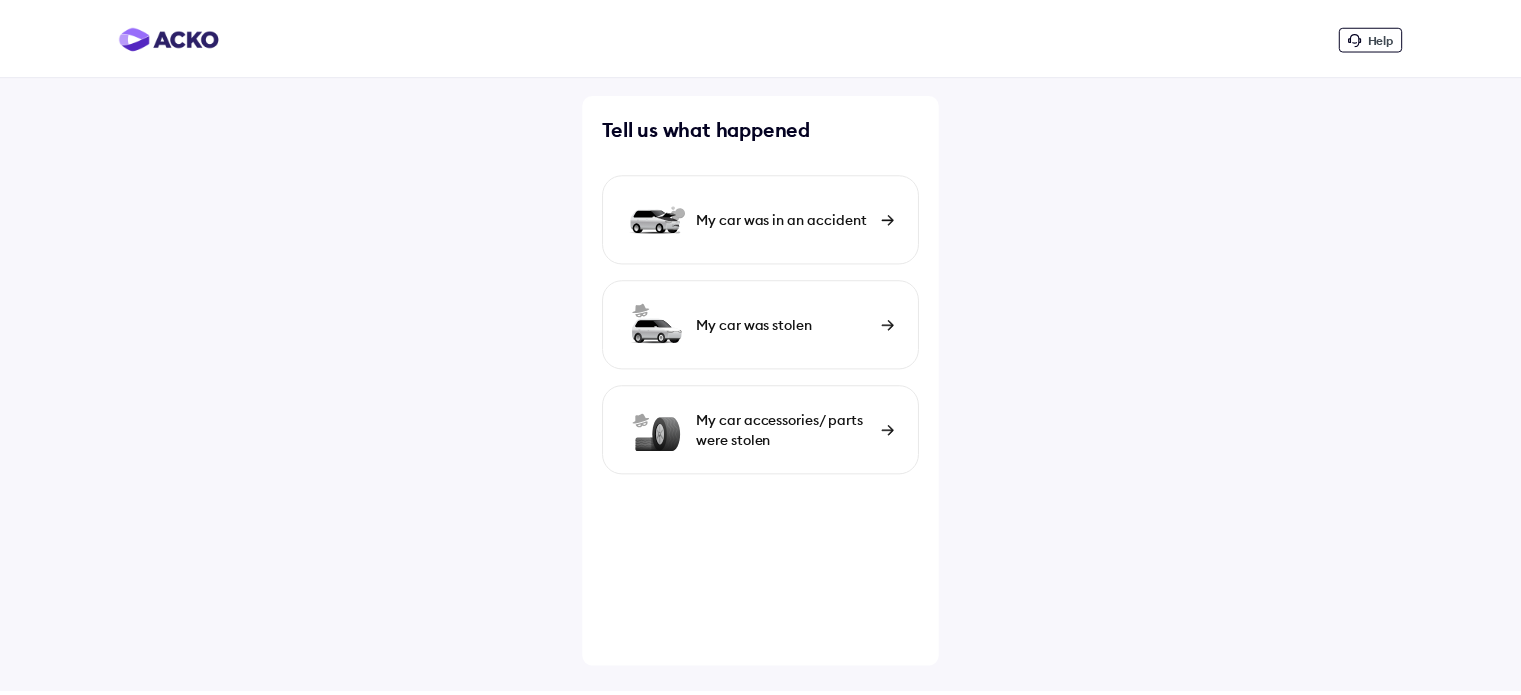 scroll, scrollTop: 0, scrollLeft: 0, axis: both 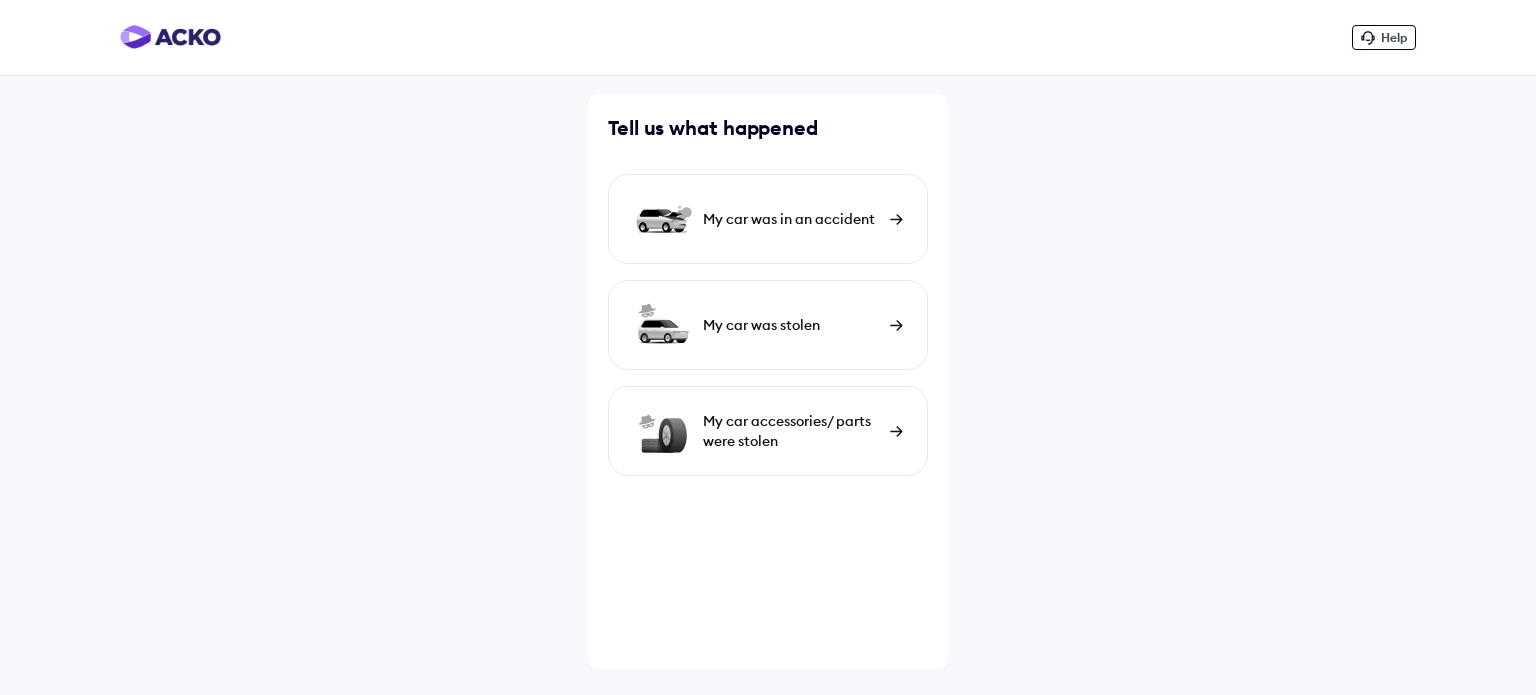click on "My car was in an accident" at bounding box center [791, 219] 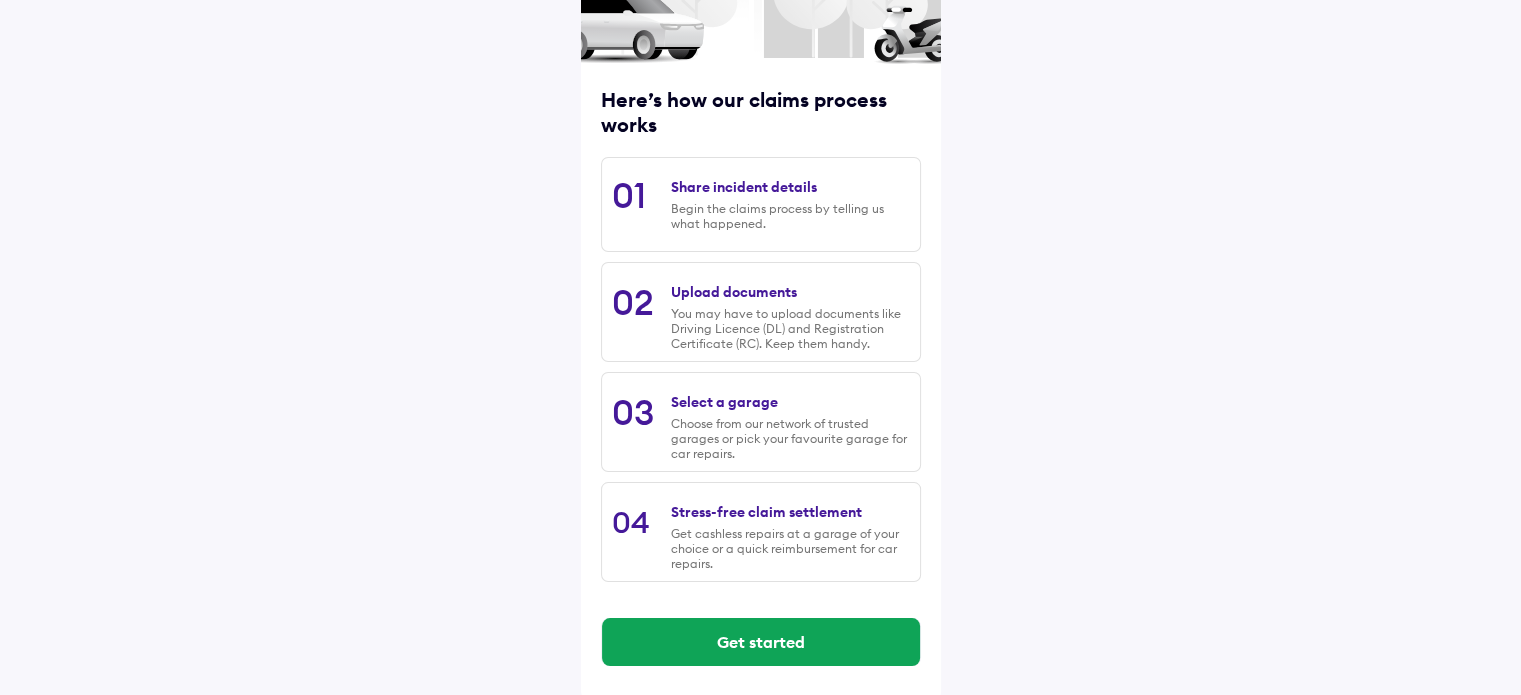 scroll, scrollTop: 204, scrollLeft: 0, axis: vertical 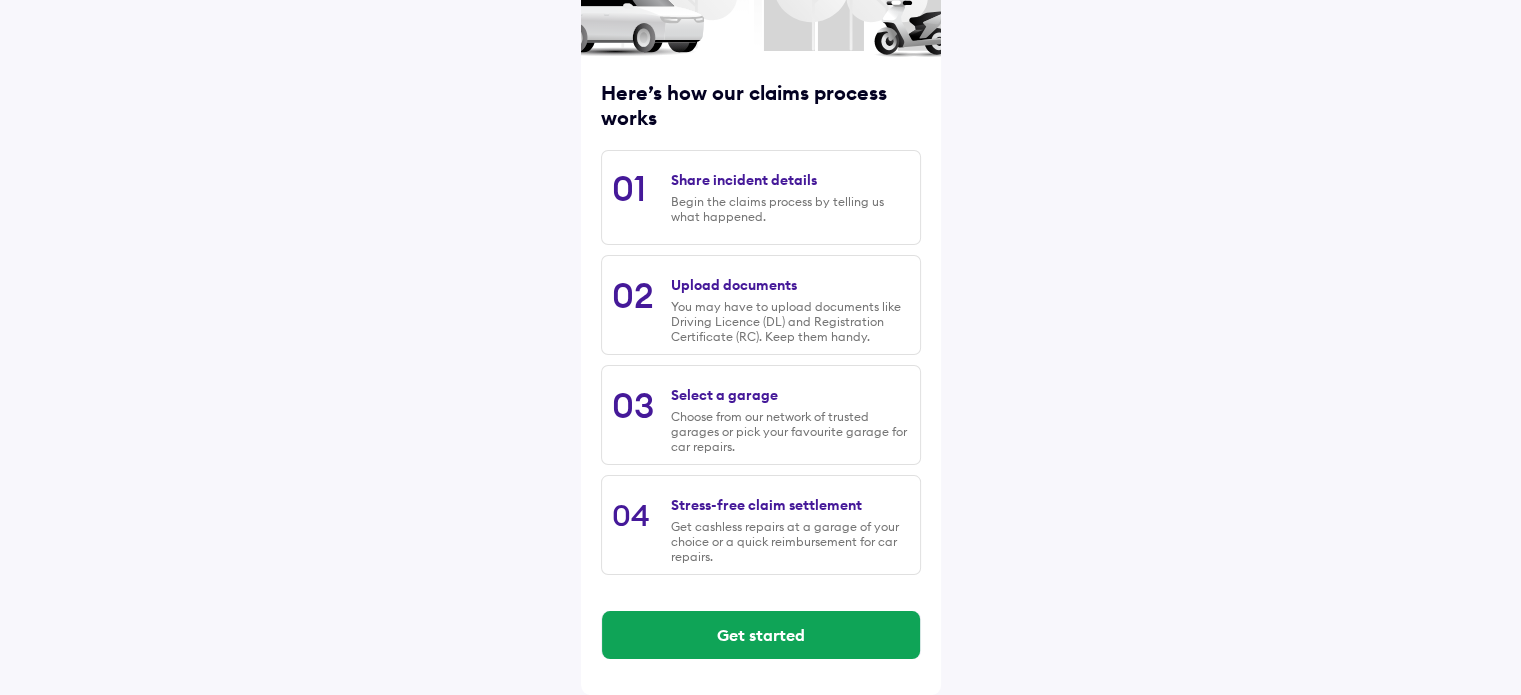 click on "Here’s how our claims process works 01 Share incident details Begin the claims process by telling us what happened. 02 Upload documents You may have to upload documents like Driving Licence (DL) and Registration Certificate (RC). Keep them handy. 03 Select a garage Choose from our network of trusted garages or pick your favourite garage for  car repairs. 04 Stress-free claim settlement Get cashless repairs at a garage of your choice or a quick reimbursement for car repairs. Get started" at bounding box center [760, 247] 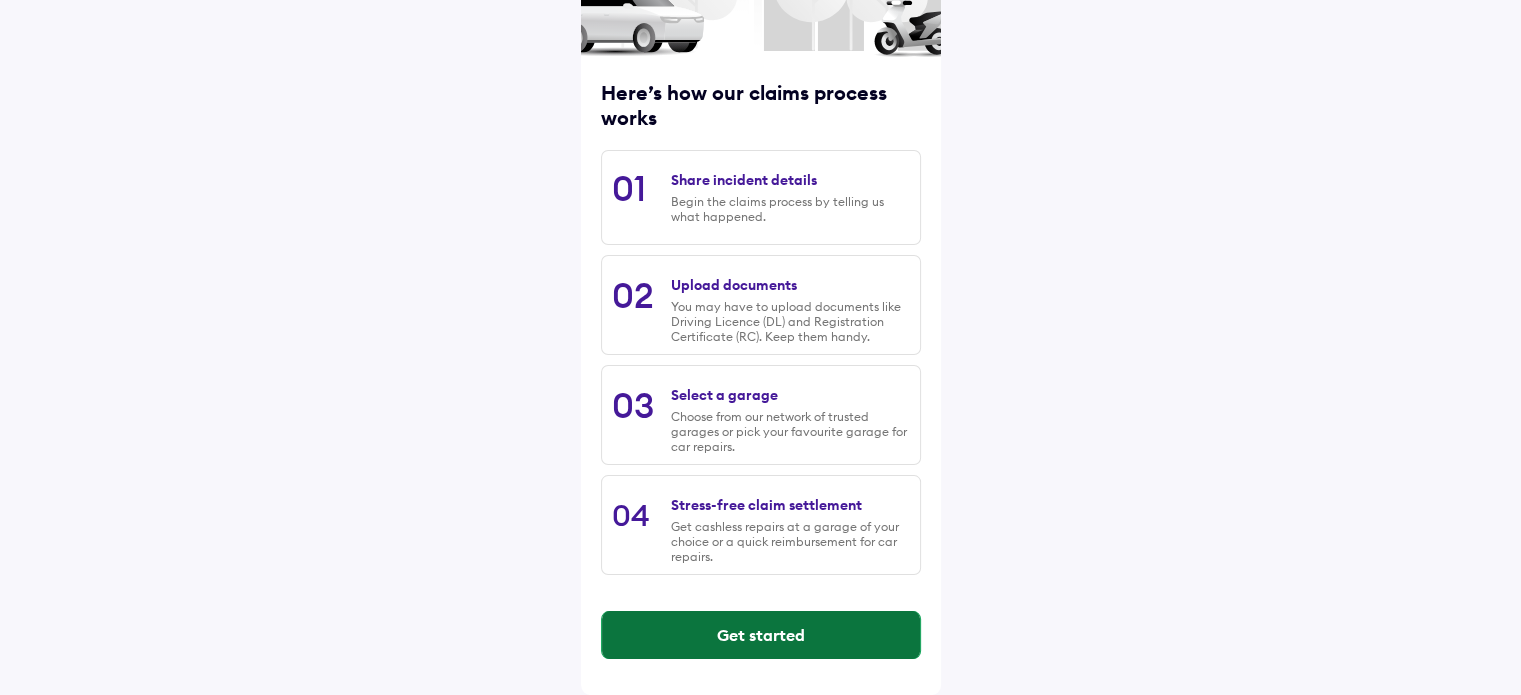 click on "Get started" at bounding box center (761, 635) 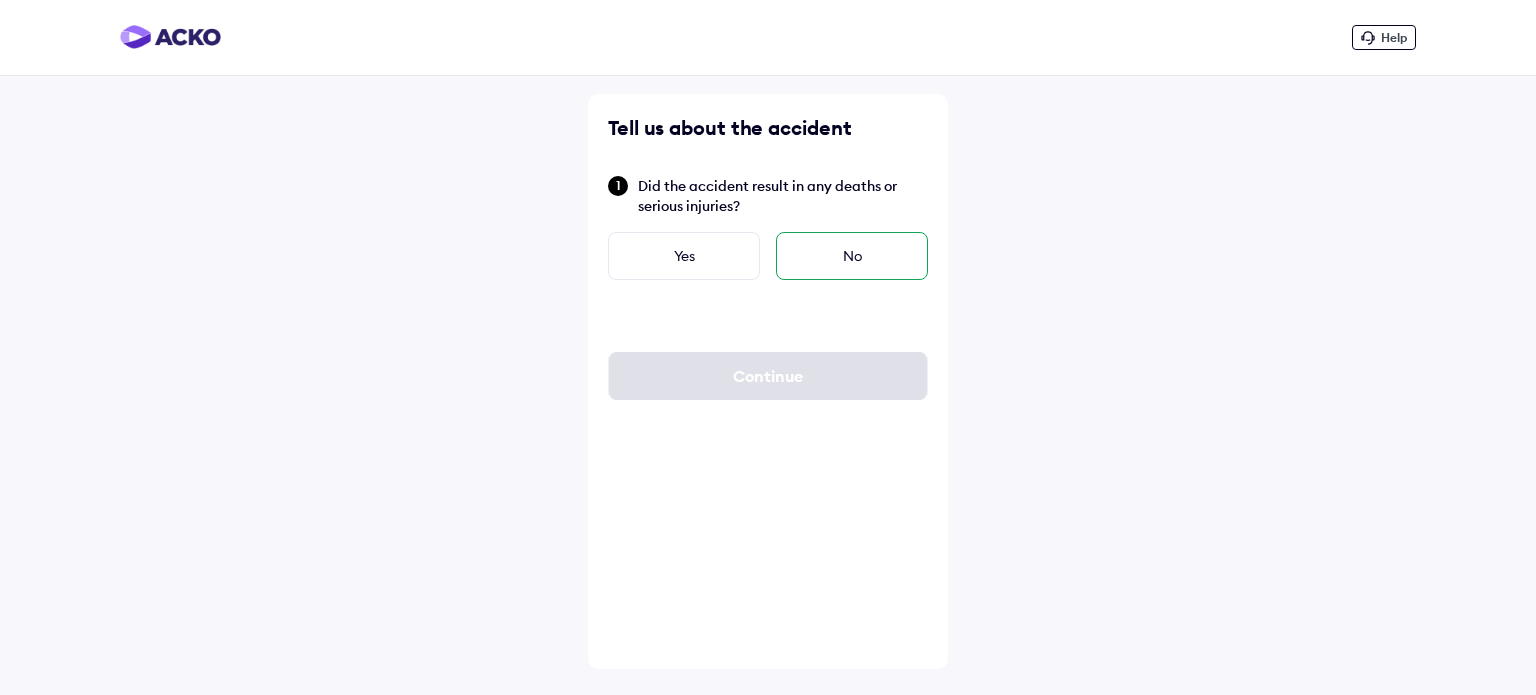 click on "No" at bounding box center [852, 256] 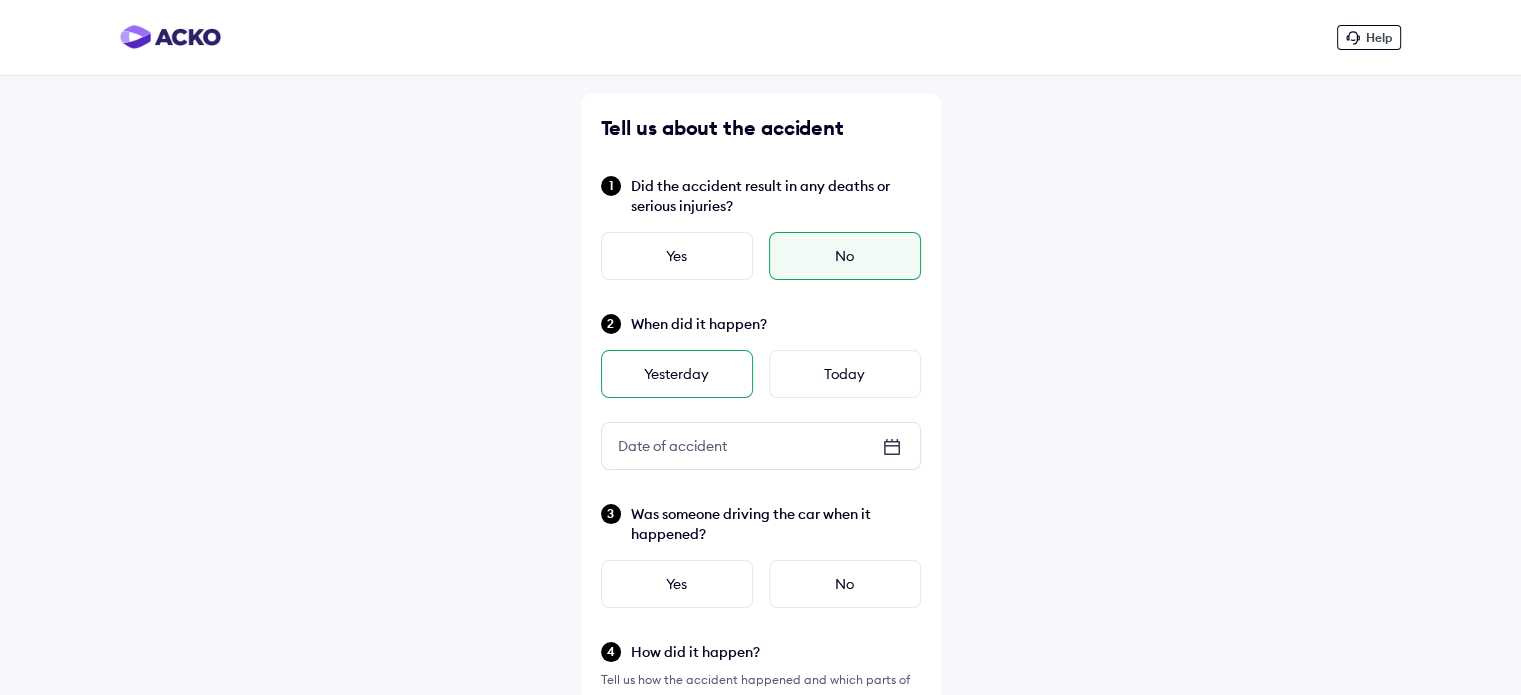 click on "Yesterday" at bounding box center (677, 374) 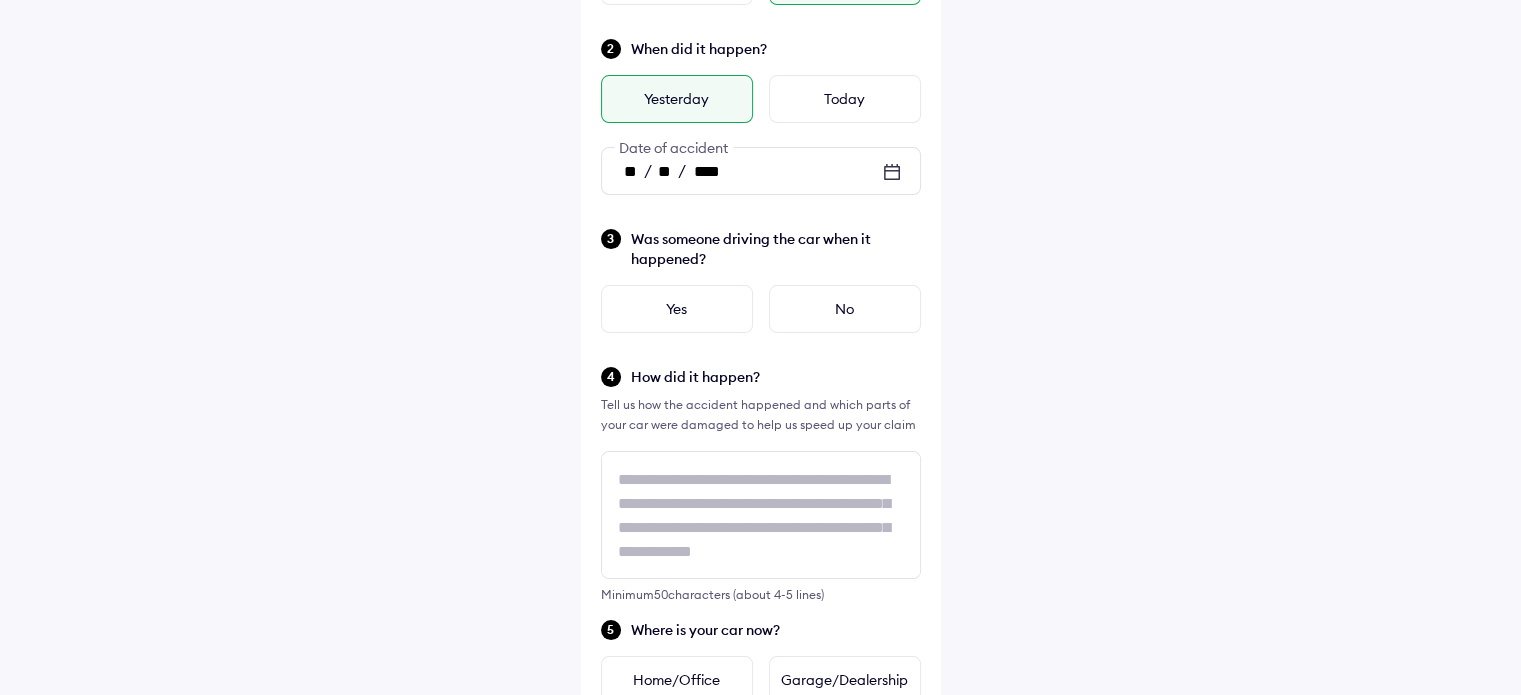 scroll, scrollTop: 295, scrollLeft: 0, axis: vertical 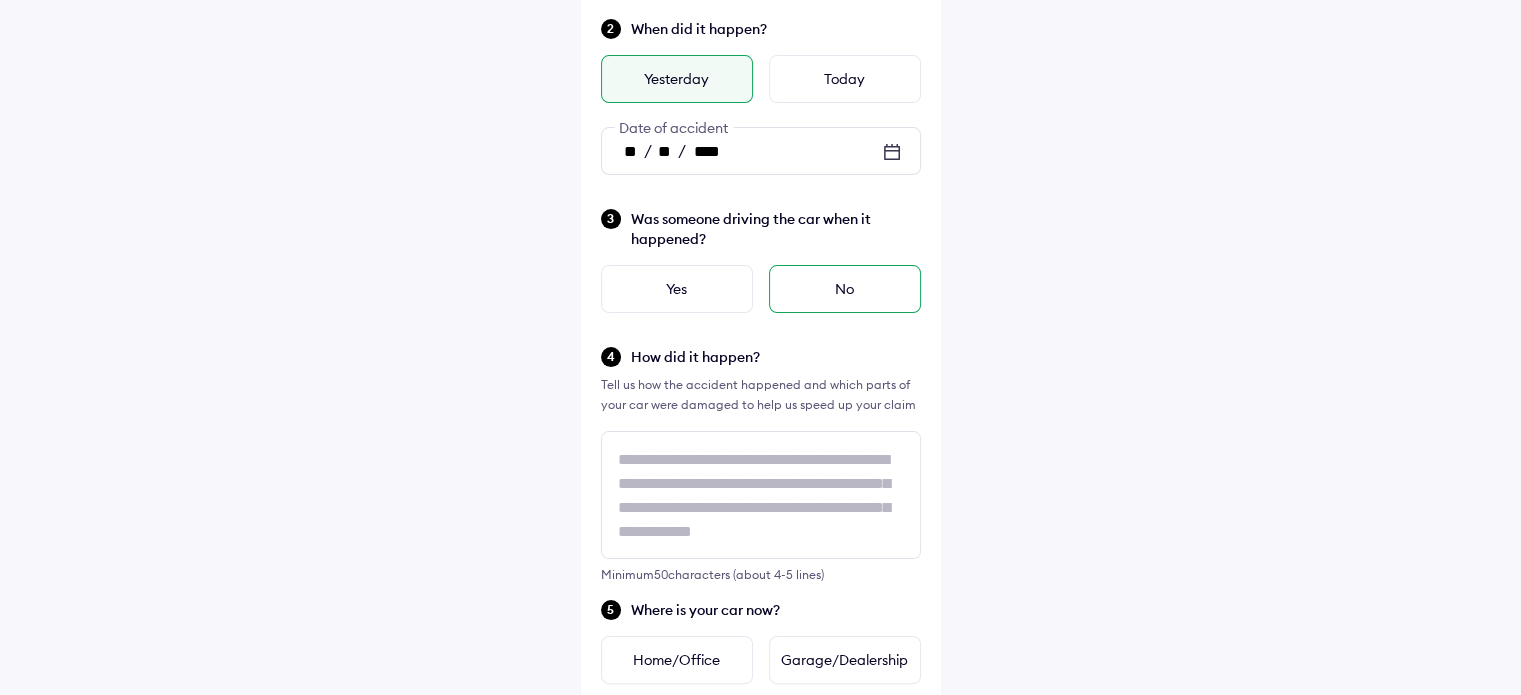 click on "No" at bounding box center [845, 289] 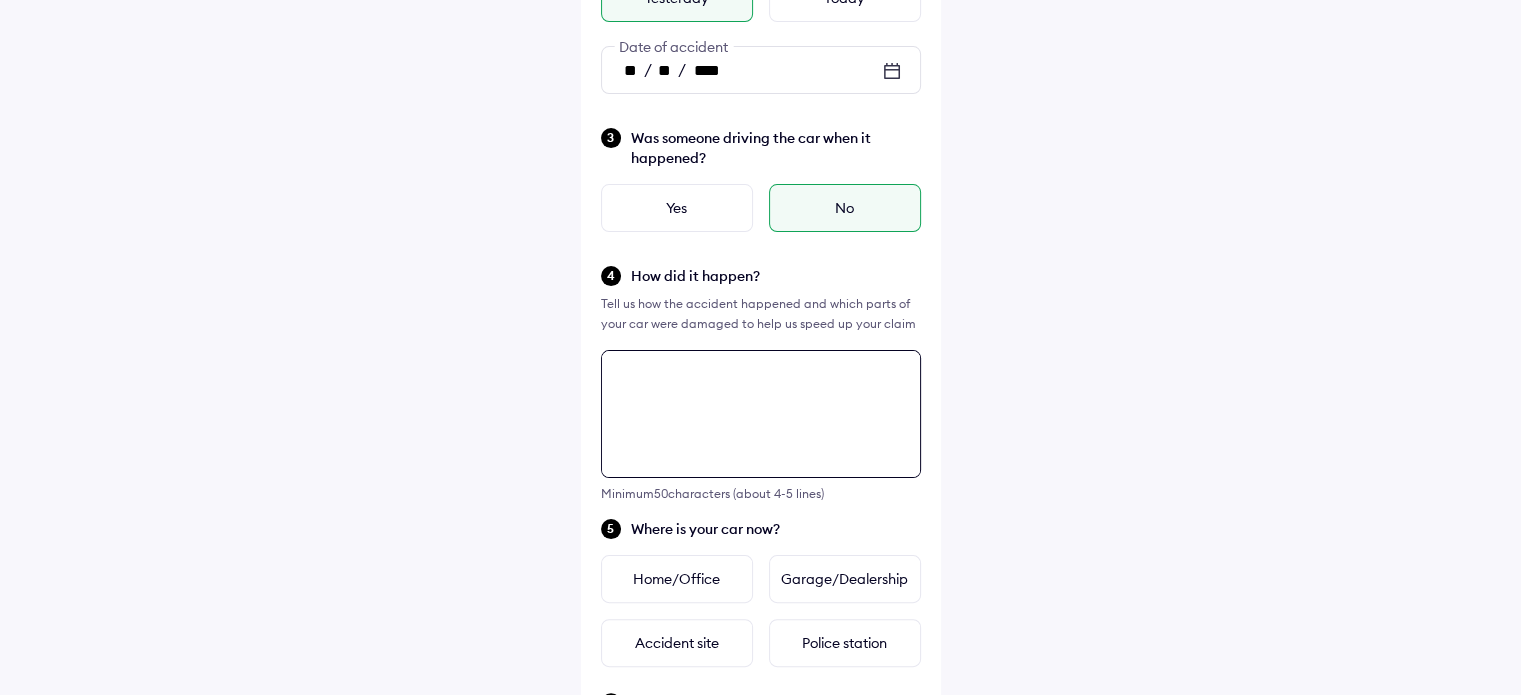 click on "Tell us about the accident Did the accident result in any deaths or serious injuries? Yes No When did it happen? Yesterday Today ** / ** / **** Date of accident Was someone driving the car when it happened? Yes No How did it happen? Tell us how the accident happened and which parts of your car were damaged to help us speed up your claim Minimum  50  characters (about 4-5 lines) Where is your car now? Home/Office Garage/Dealership Accident site Police station Is your car safe to drive? Select  'No'  if you notice any of the conditions  listed below Flat or damaged tyres Deployed airbags Unable to start the engine Fluid leakage under the car Car is affected by floods Other safety concerns Yes No Continue" at bounding box center [761, 478] 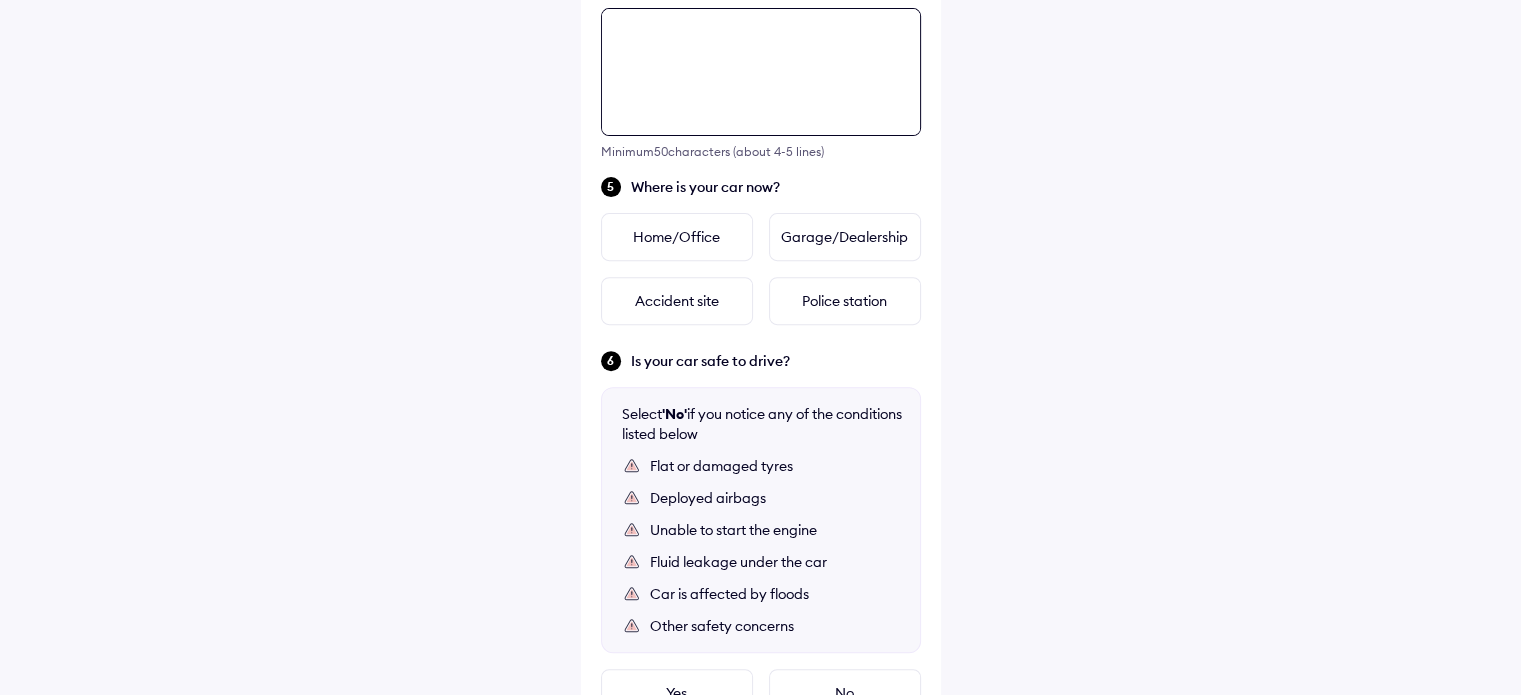 scroll, scrollTop: 726, scrollLeft: 0, axis: vertical 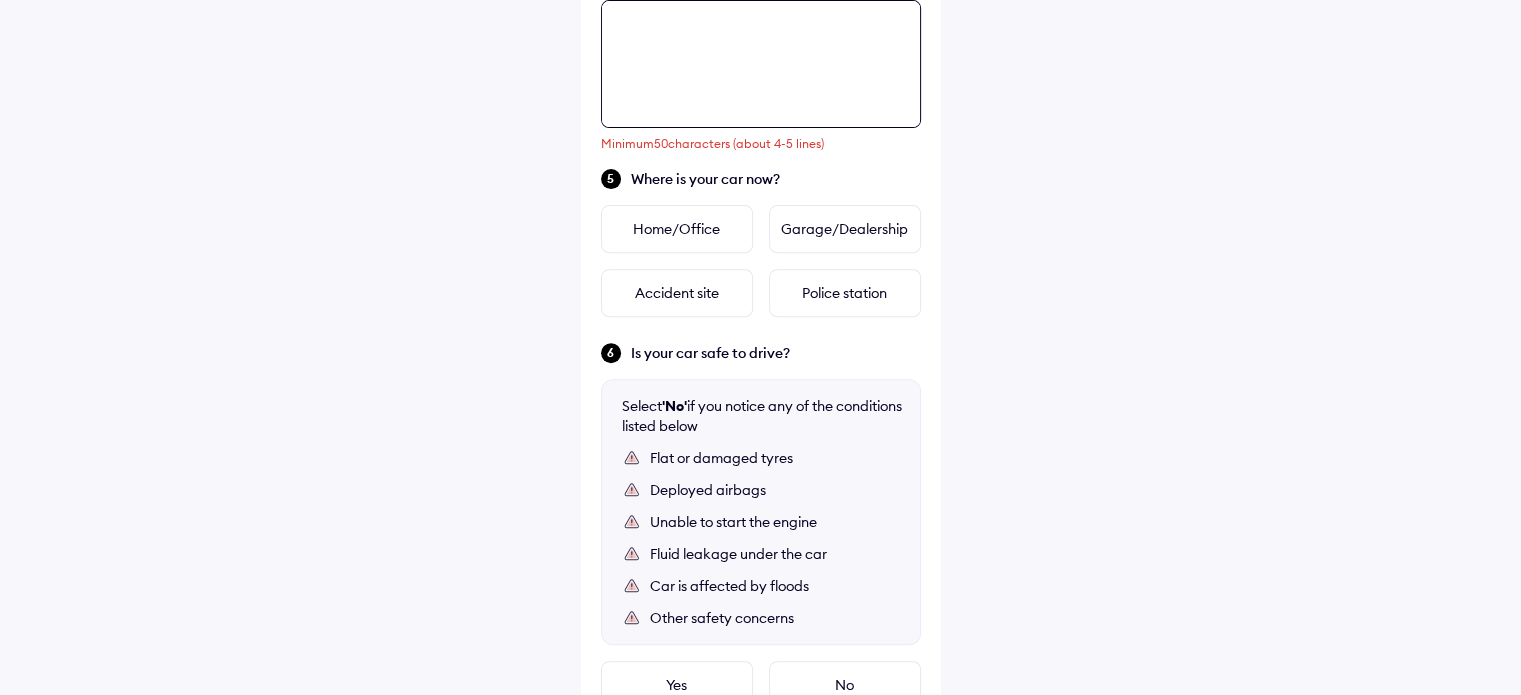 click at bounding box center [761, 64] 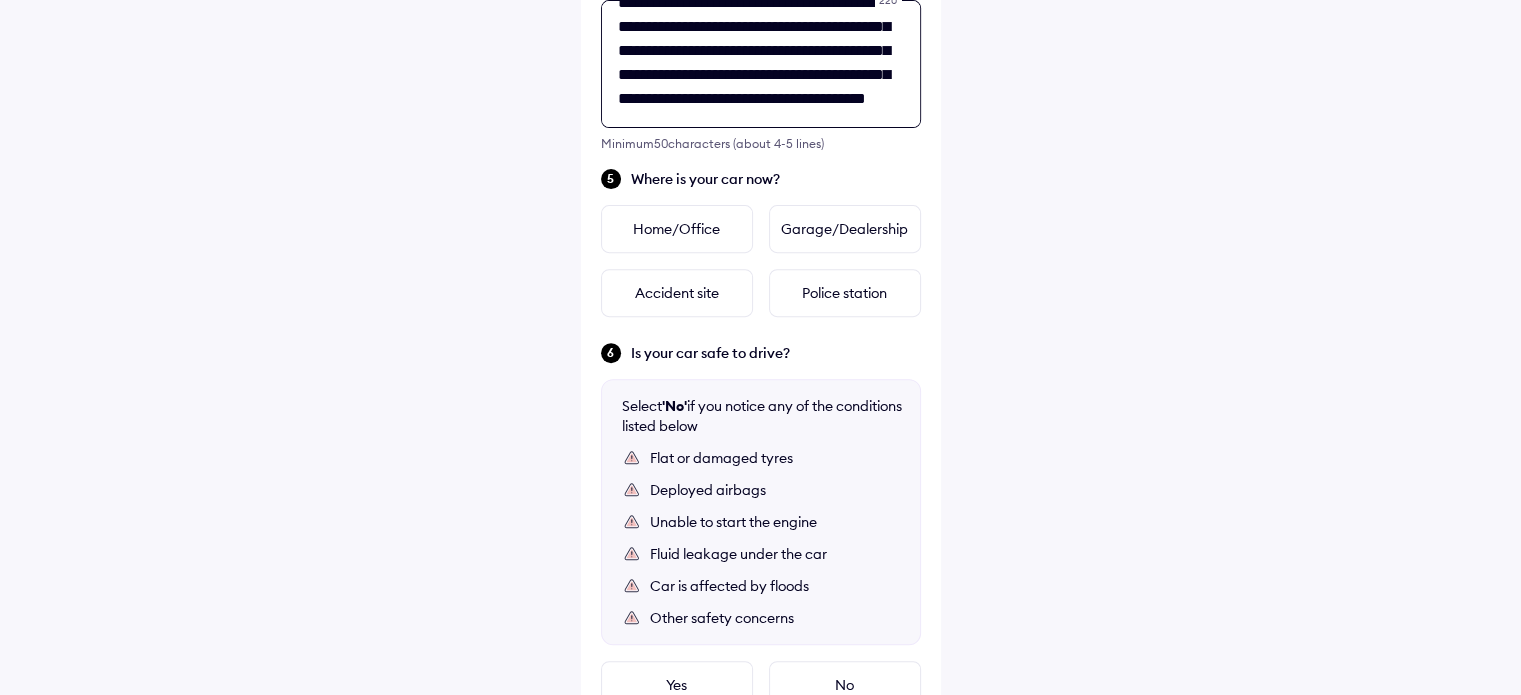 scroll, scrollTop: 56, scrollLeft: 0, axis: vertical 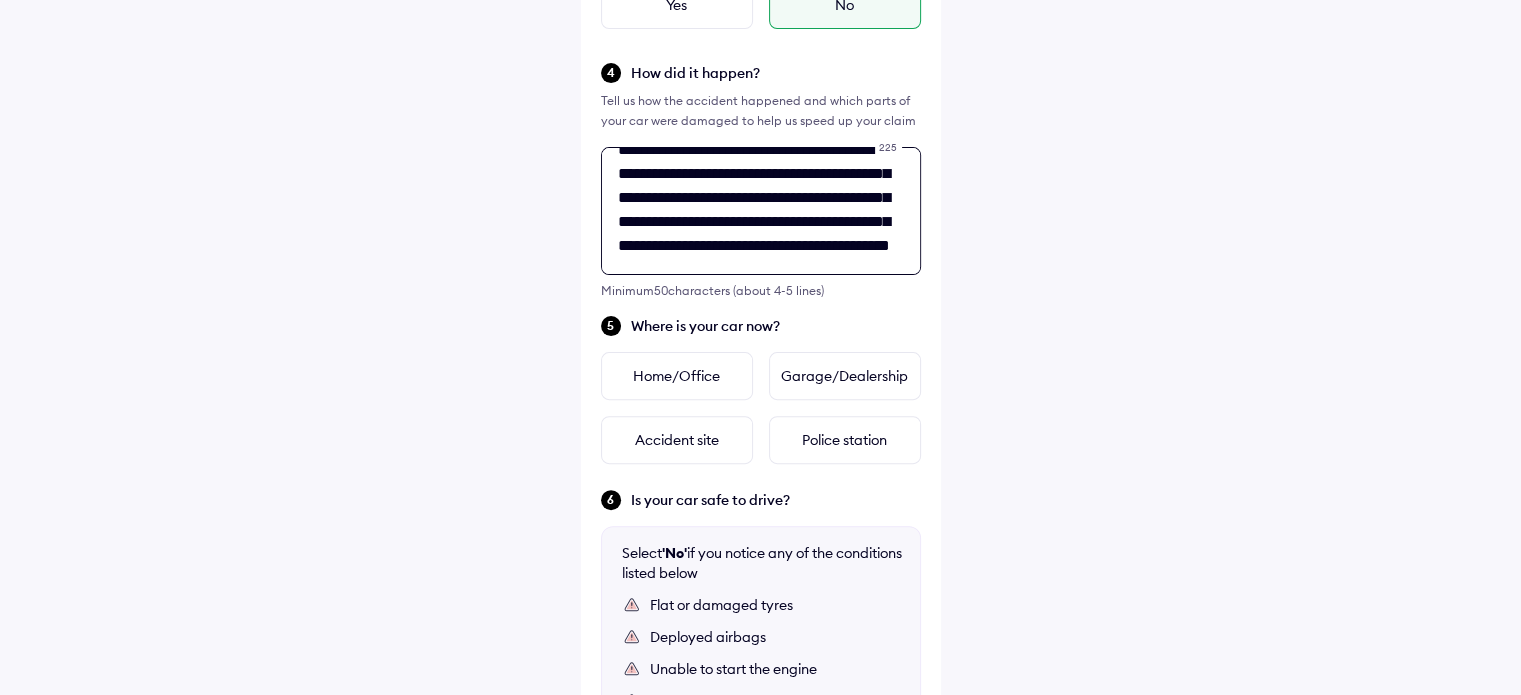 click on "**********" at bounding box center (761, 211) 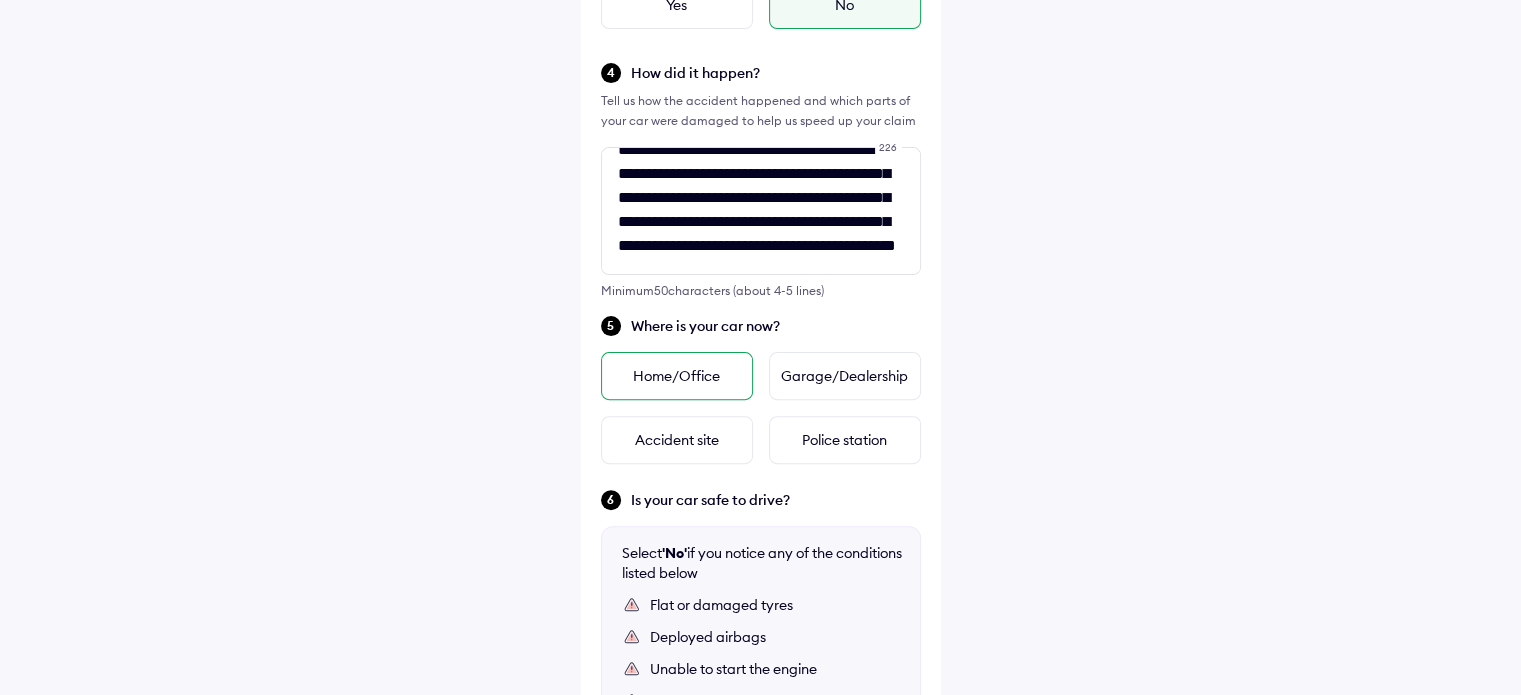 click on "Home/Office" at bounding box center (677, 376) 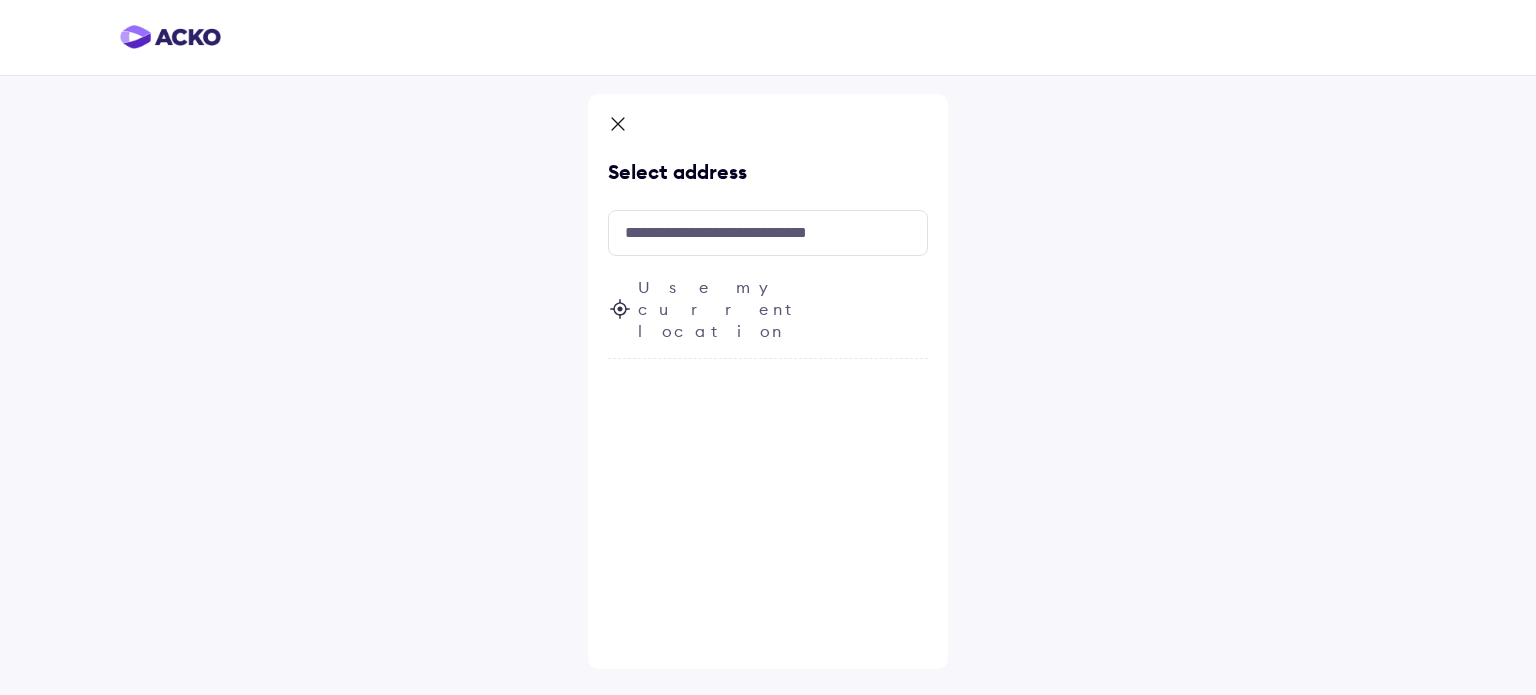 click 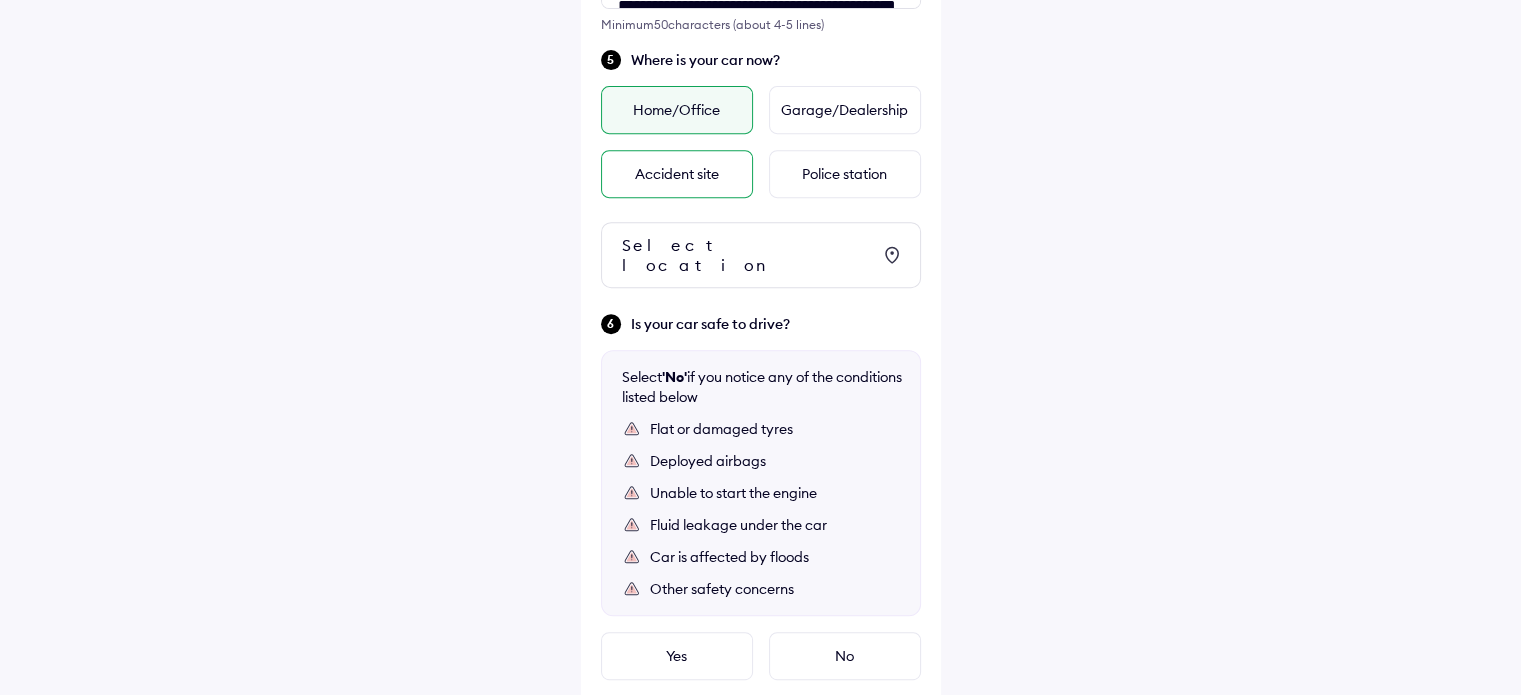 scroll, scrollTop: 893, scrollLeft: 0, axis: vertical 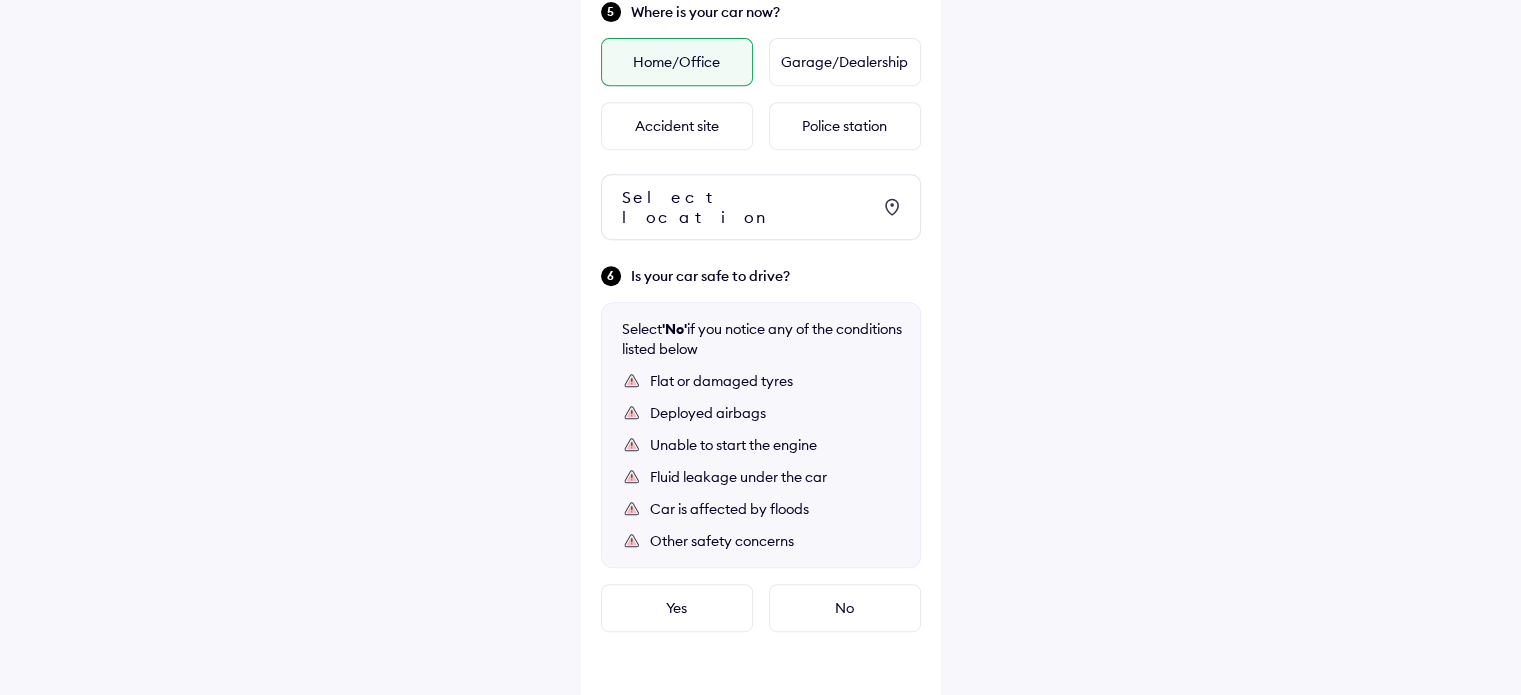 click on "Home/Office" at bounding box center (677, 62) 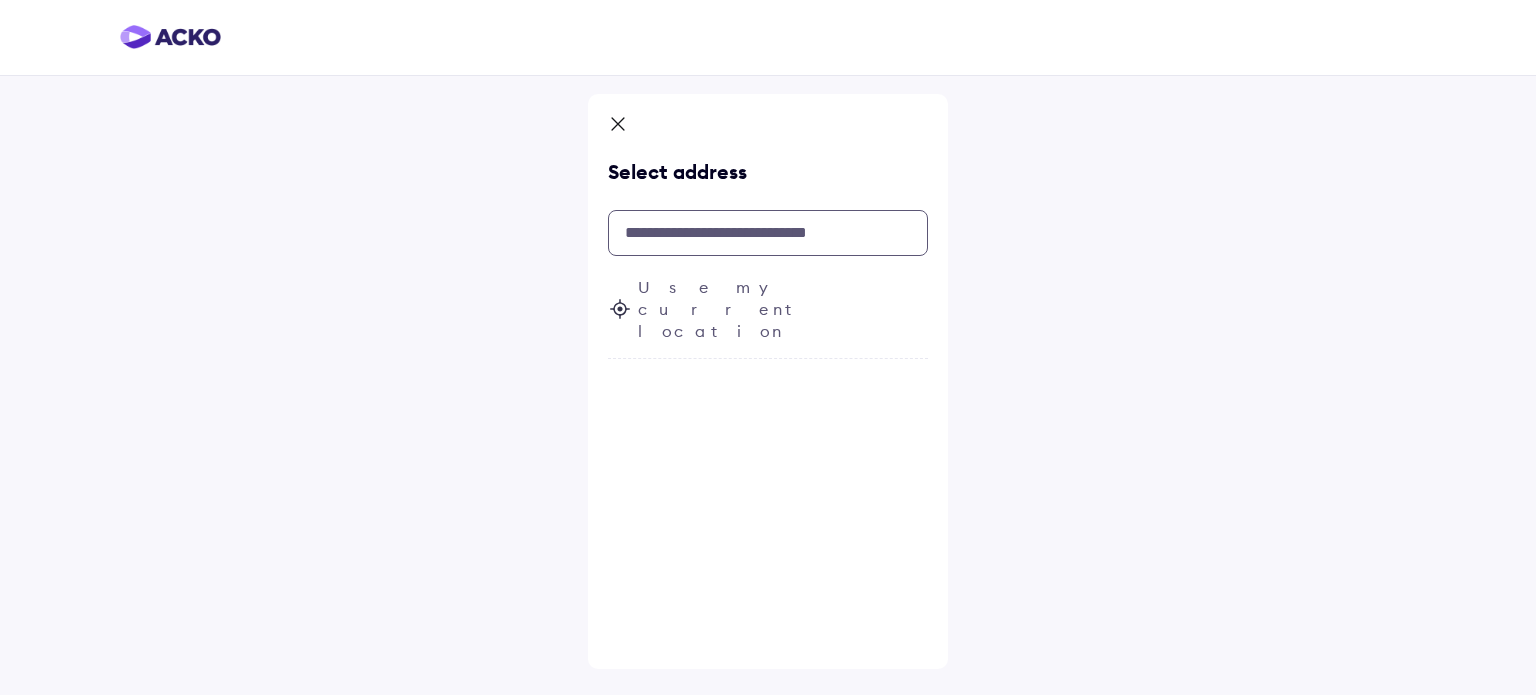 click at bounding box center [768, 233] 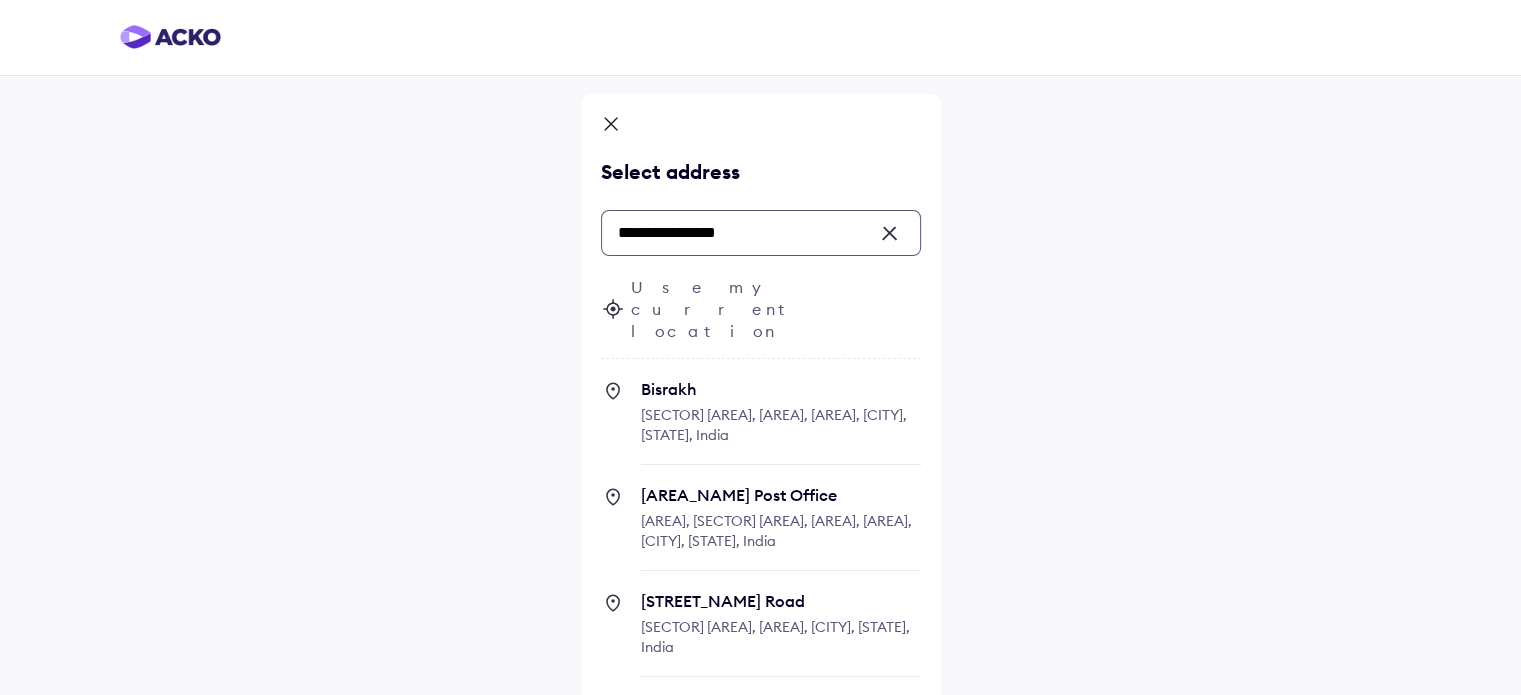 click on "[SECTOR] [AREA], [AREA], [AREA], [CITY], [STATE], India" at bounding box center (774, 425) 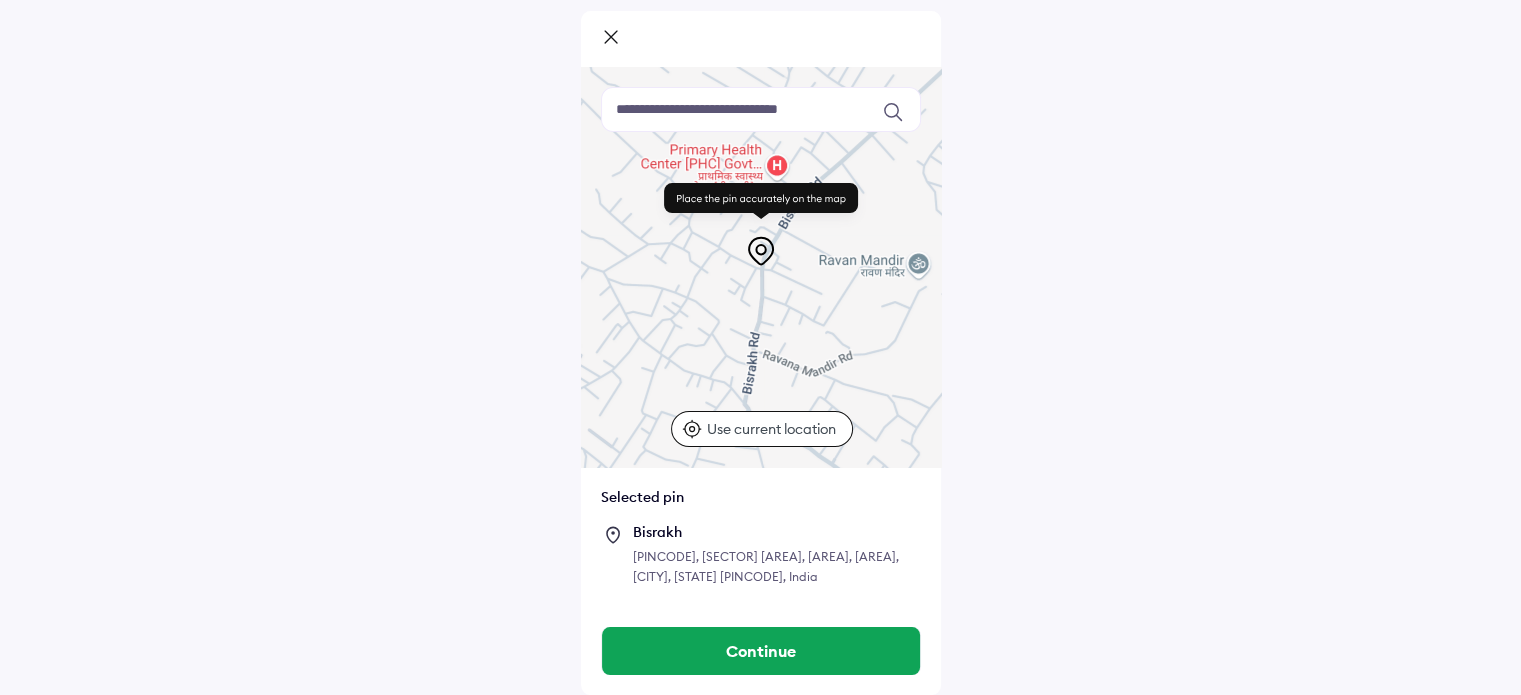 scroll, scrollTop: 103, scrollLeft: 0, axis: vertical 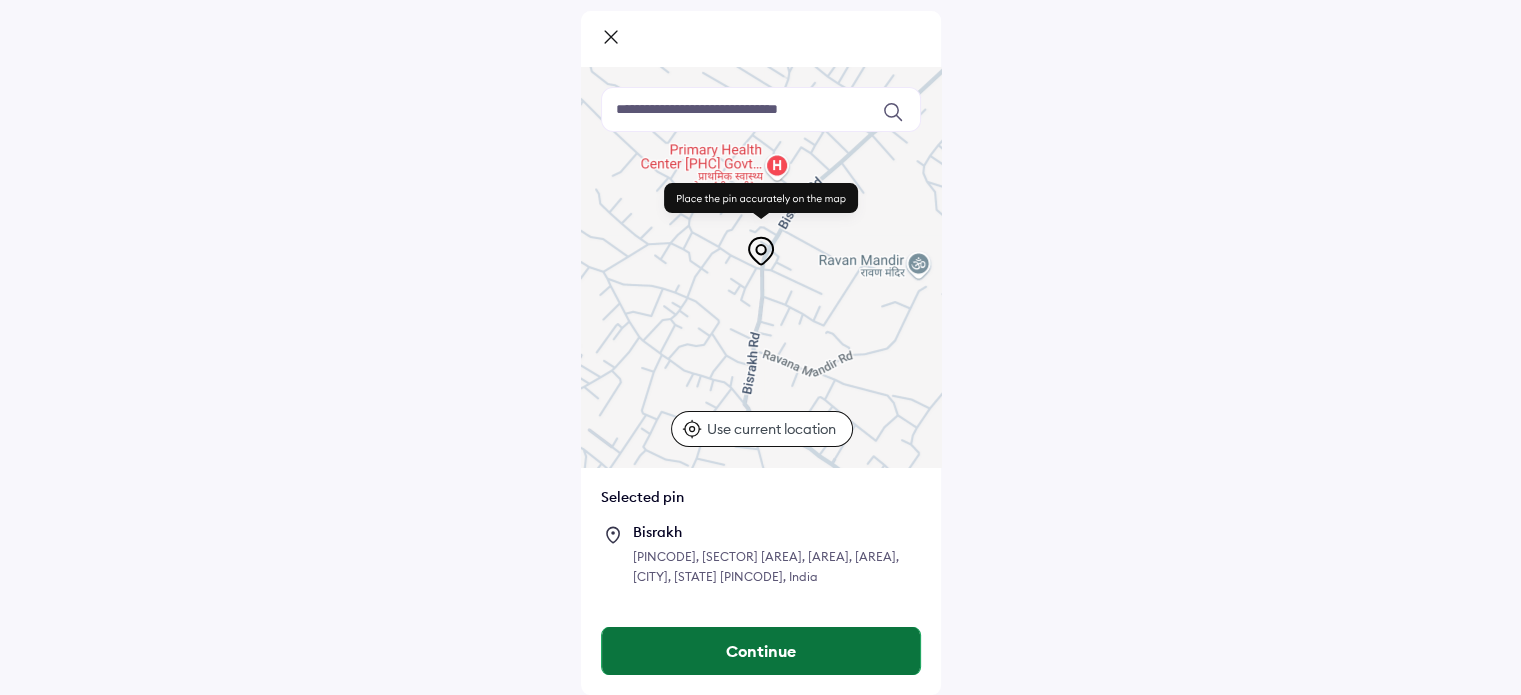 click on "Continue" at bounding box center [761, 651] 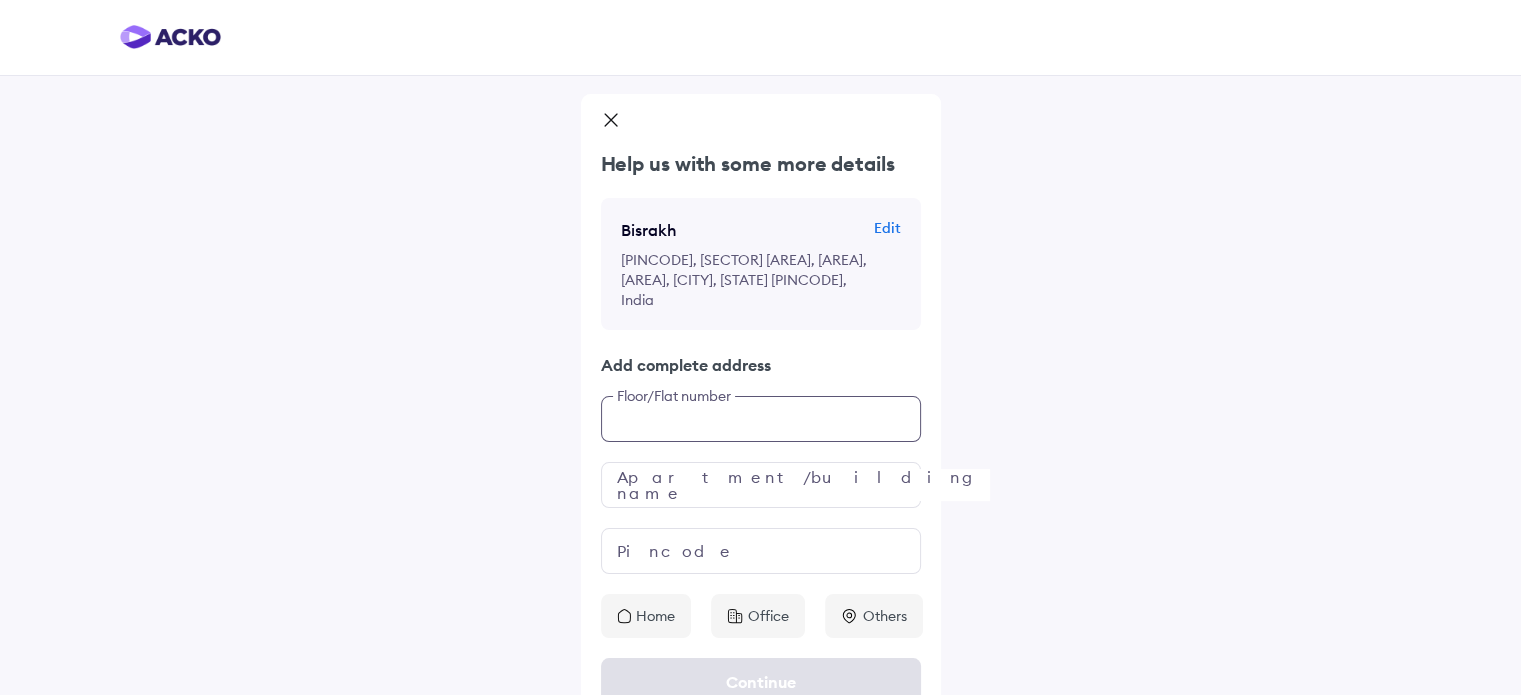click on "Help us with some more details [AREA] Edit [PINCODE], [SECTOR] [AREA], [AREA], [AREA], [CITY], [STATE] [PINCODE], India Add complete address Floor/Flat number Apartment/building name Pincode Home Office Others" 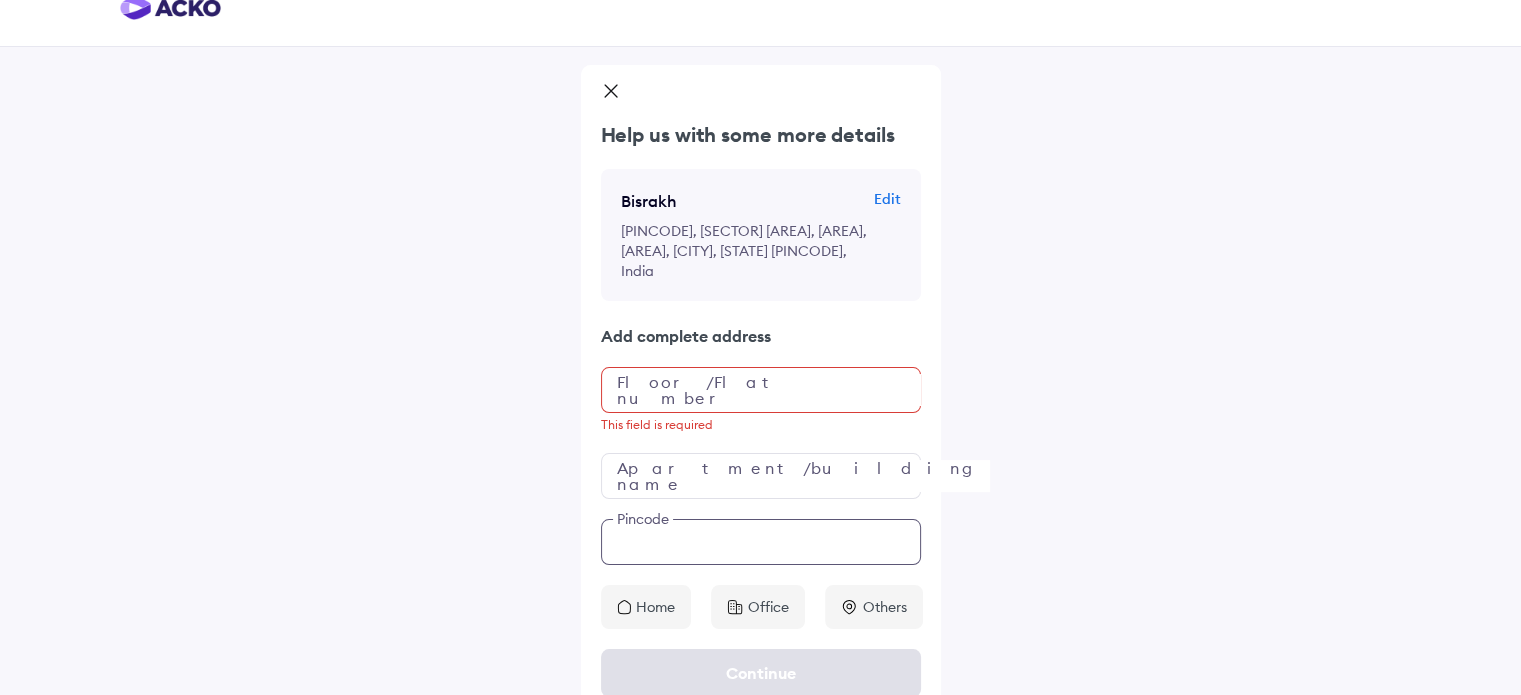 scroll, scrollTop: 49, scrollLeft: 0, axis: vertical 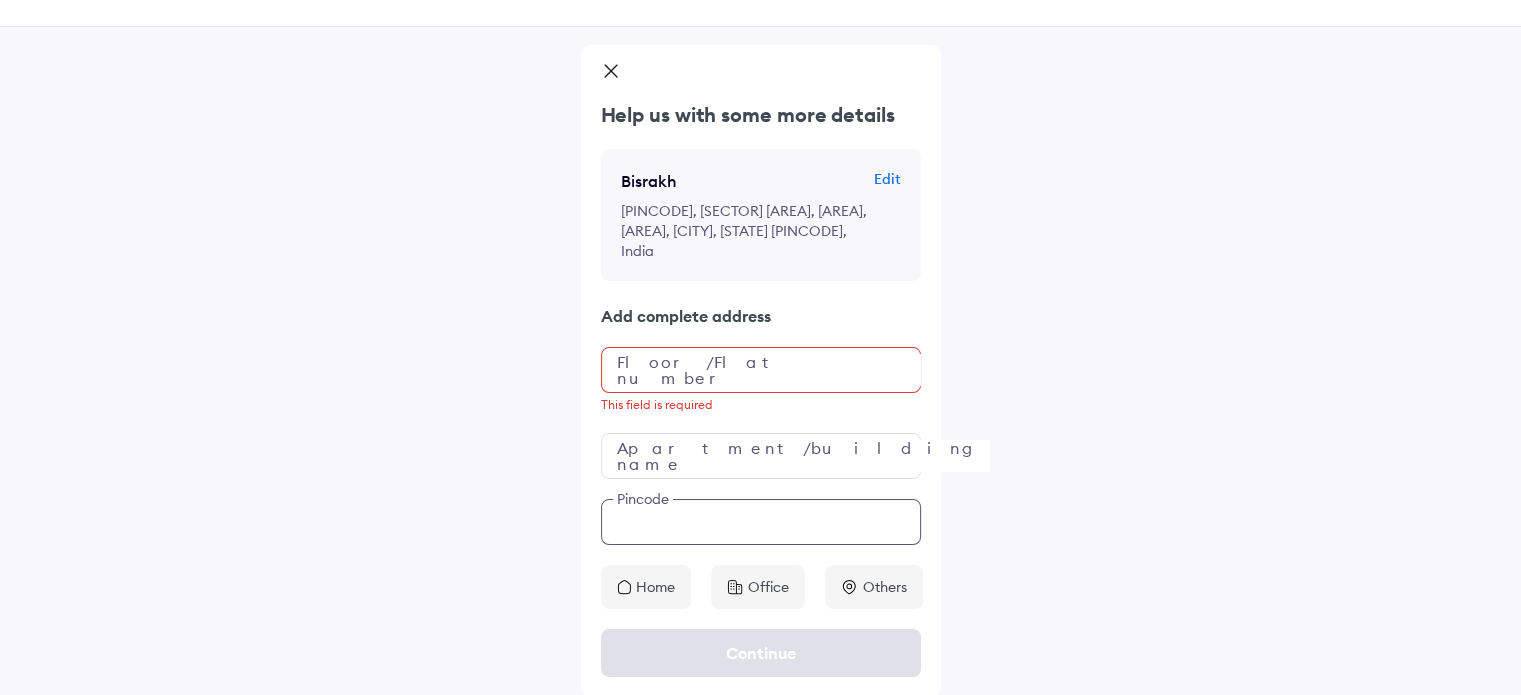 click at bounding box center (761, 522) 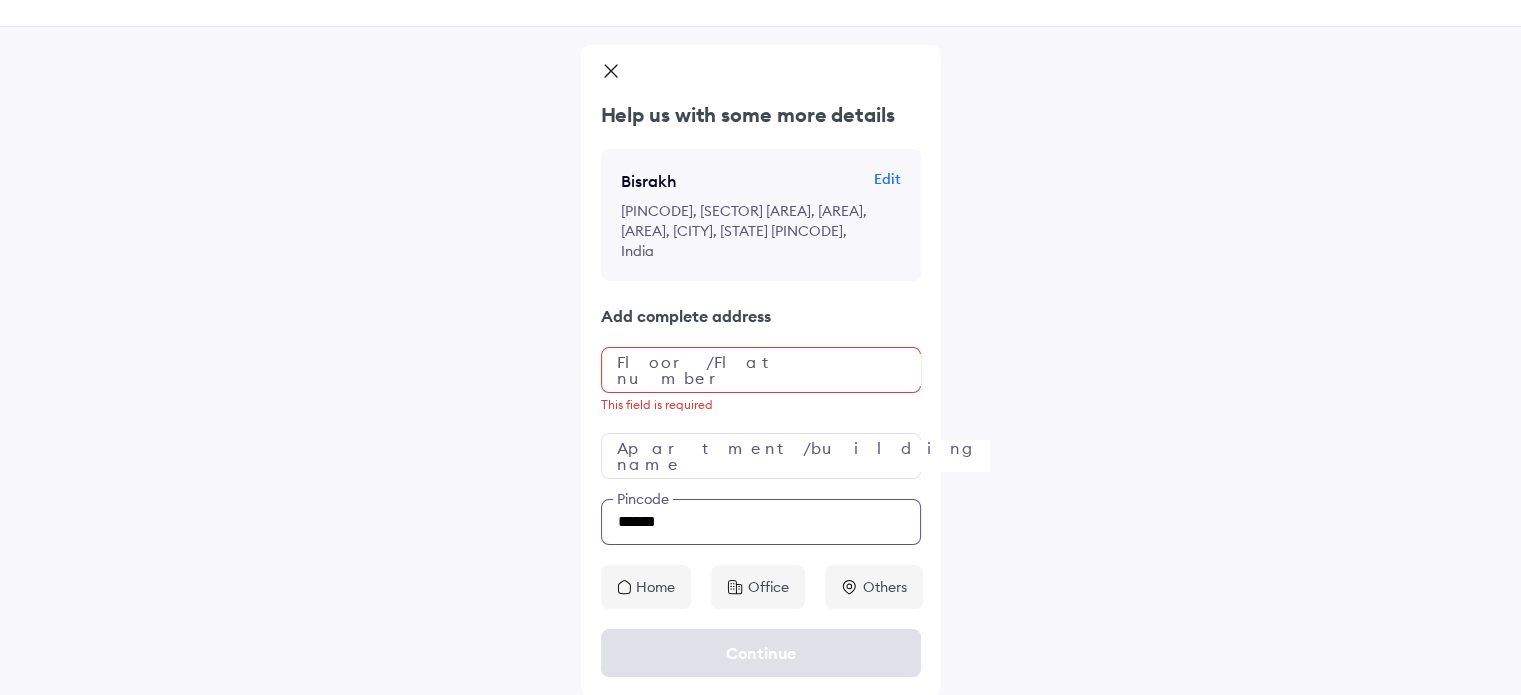 type on "******" 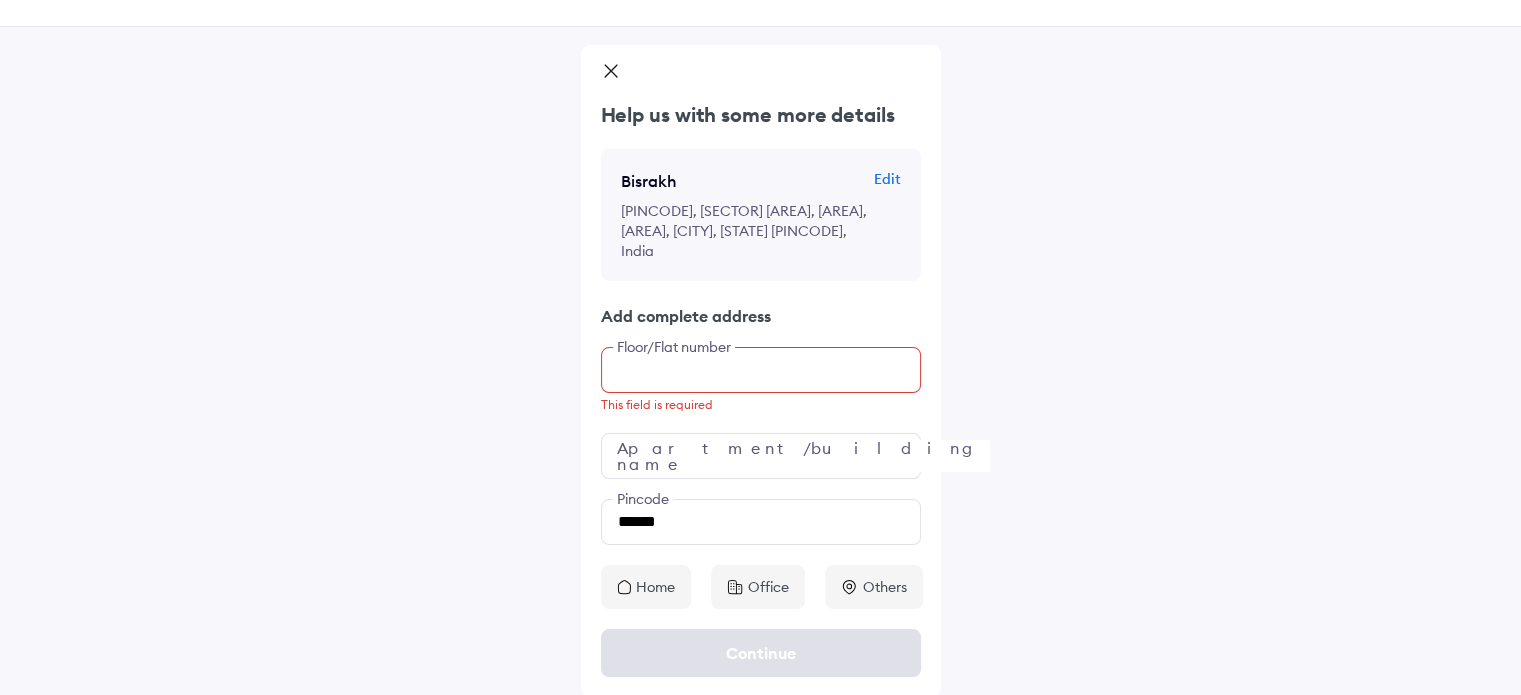 click at bounding box center (761, 370) 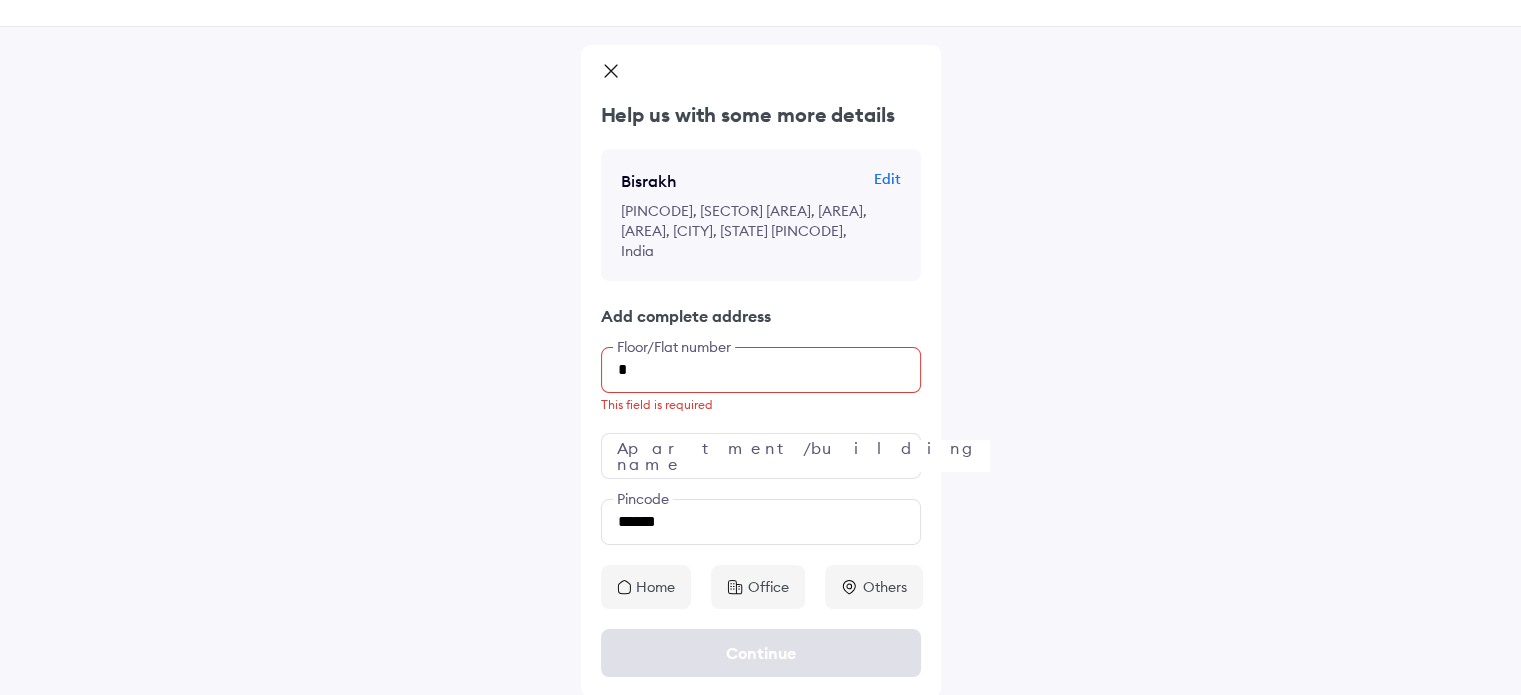 scroll, scrollTop: 29, scrollLeft: 0, axis: vertical 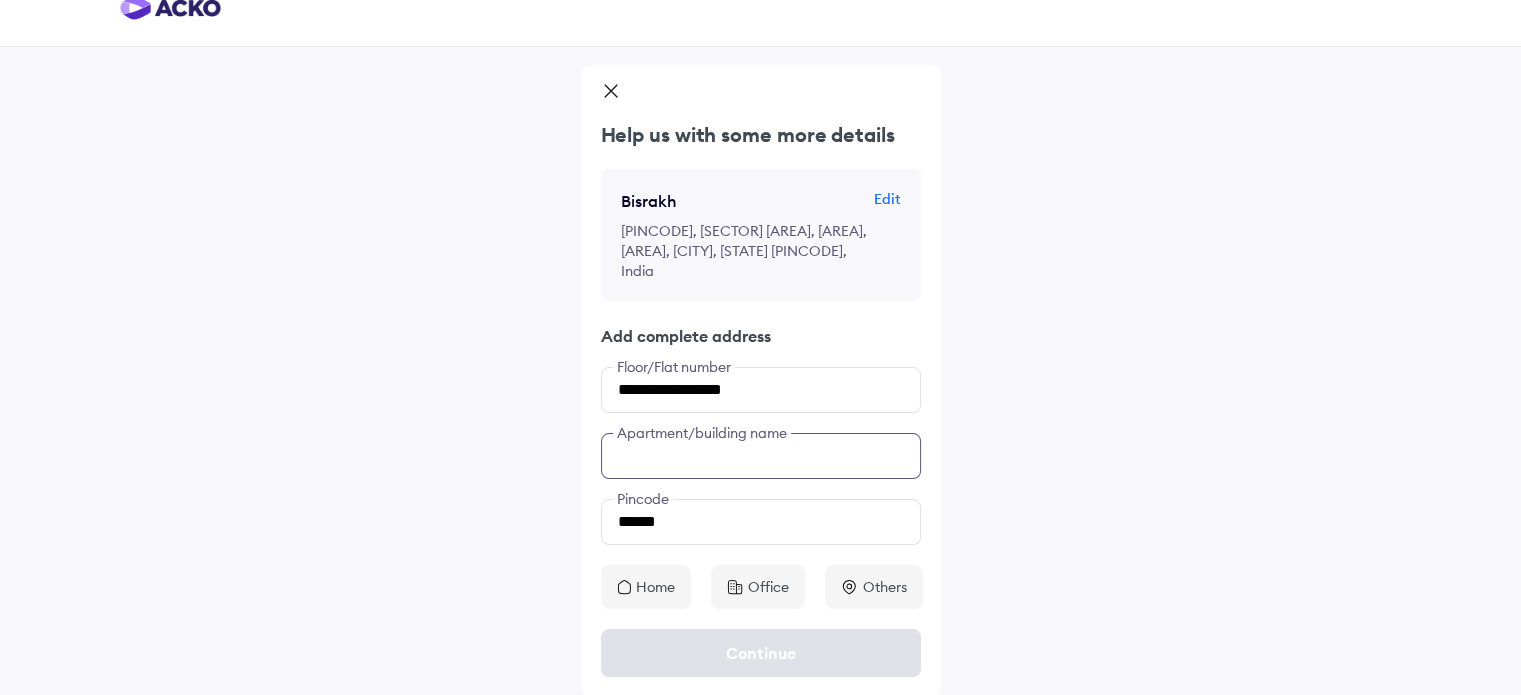 click at bounding box center (761, 456) 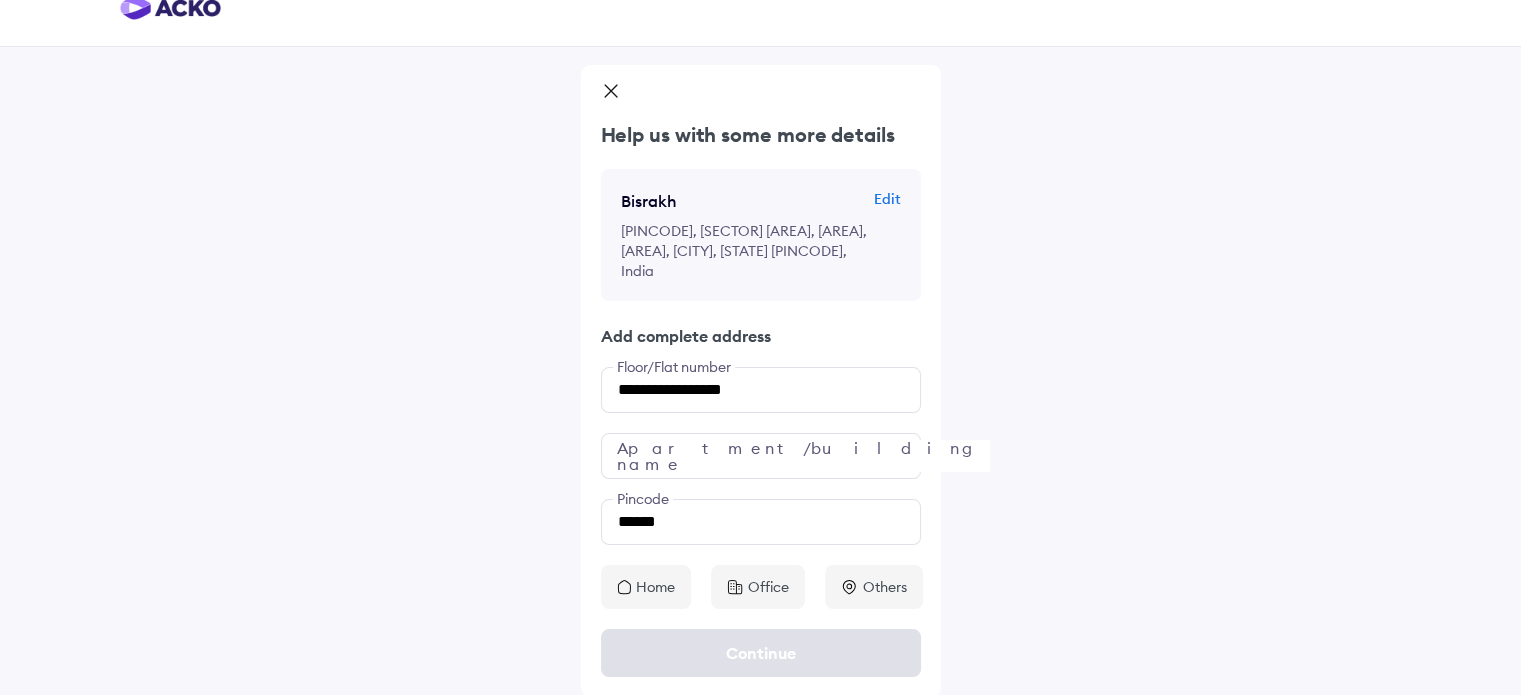 click on "Home" at bounding box center (646, 587) 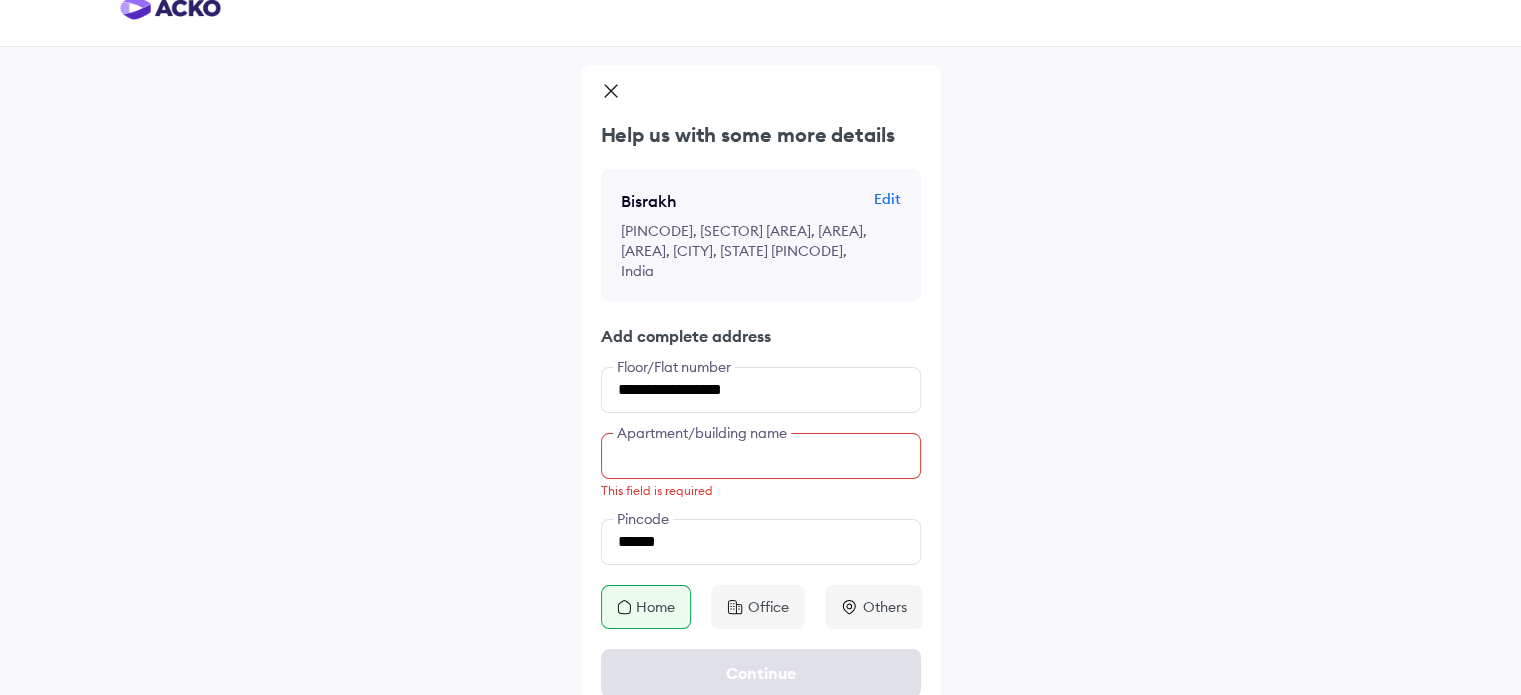 scroll, scrollTop: 49, scrollLeft: 0, axis: vertical 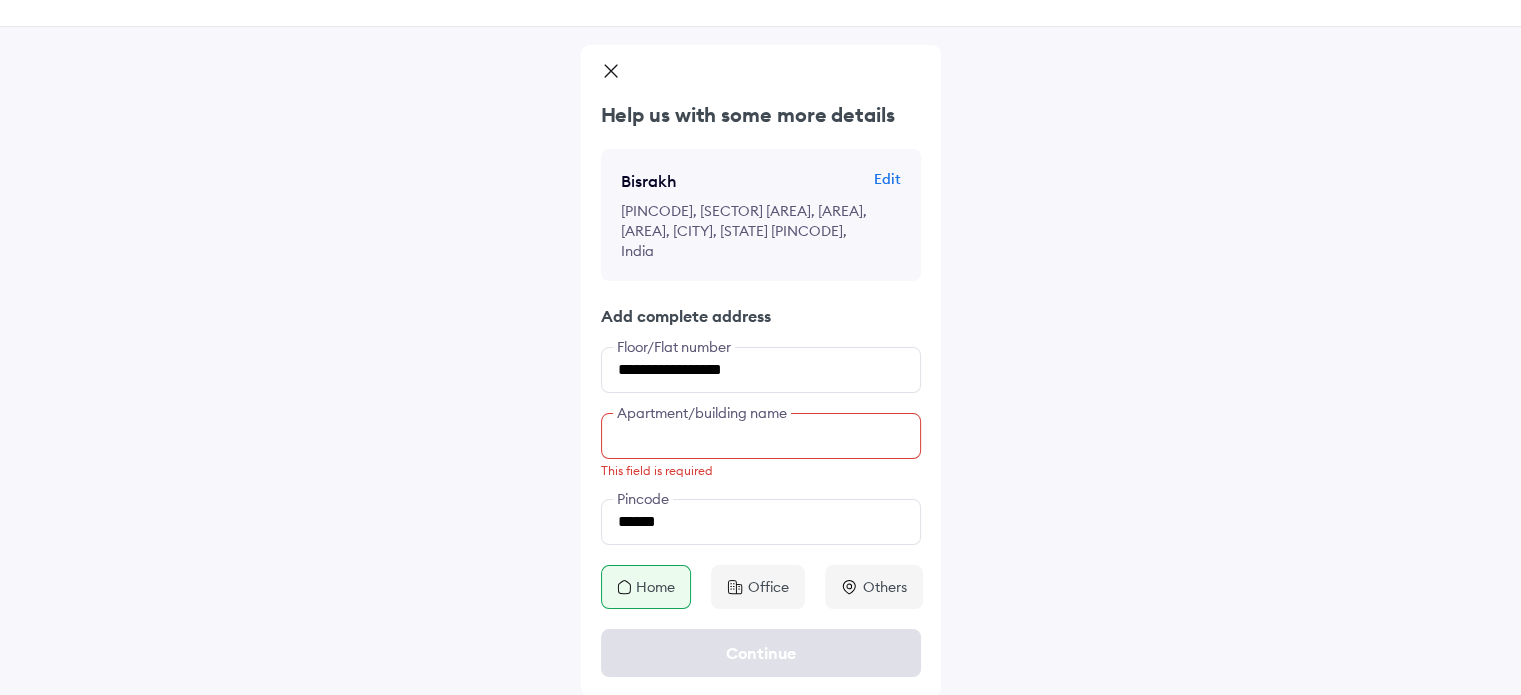 click on "Apartment/building name This field is required" at bounding box center [761, 446] 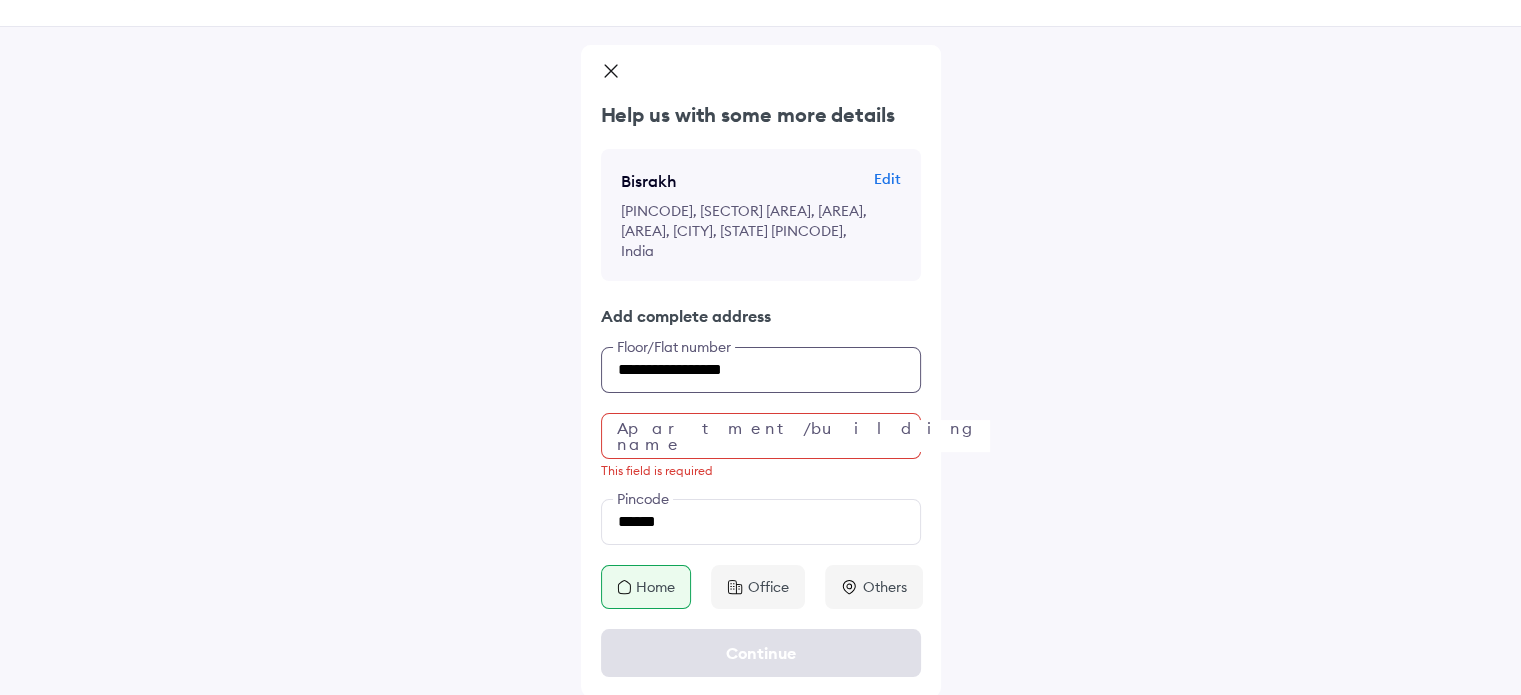 click on "**********" at bounding box center (761, 370) 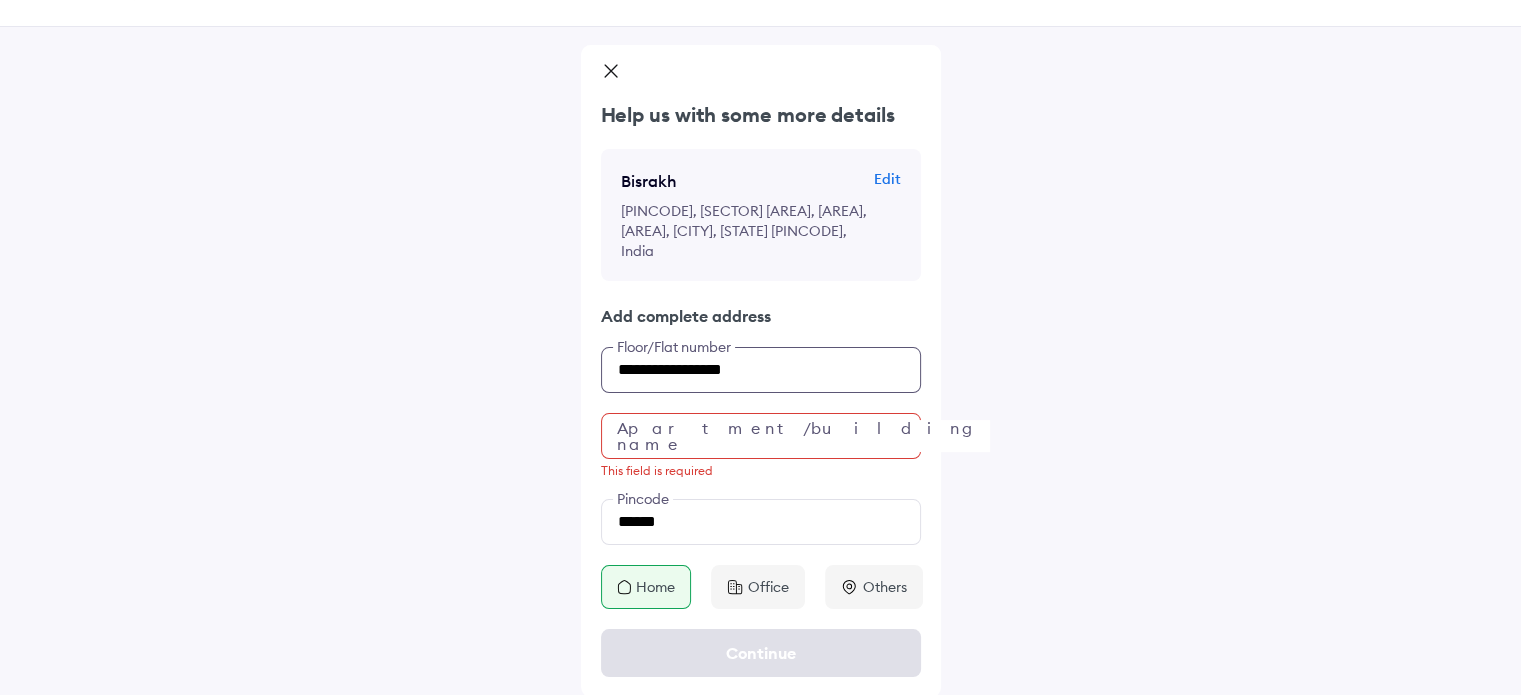type on "**********" 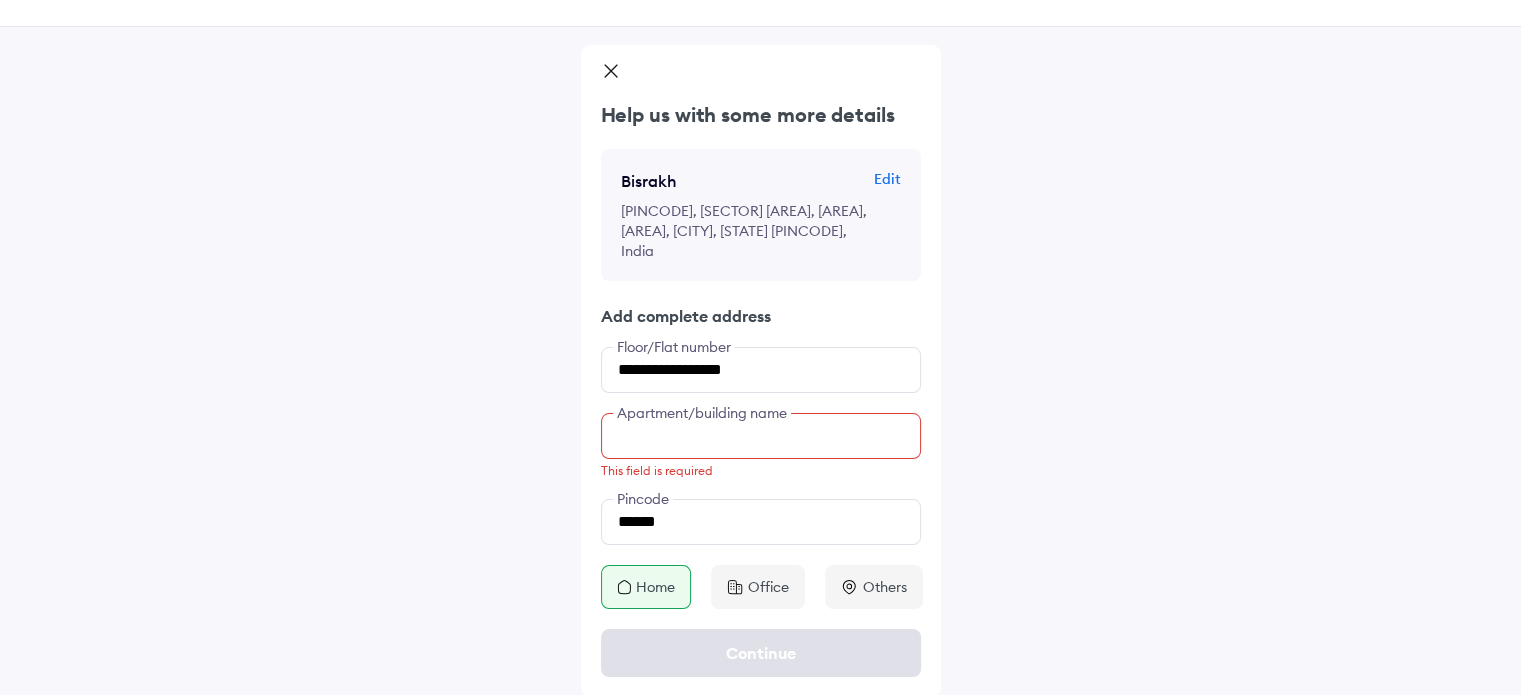 click at bounding box center (761, 436) 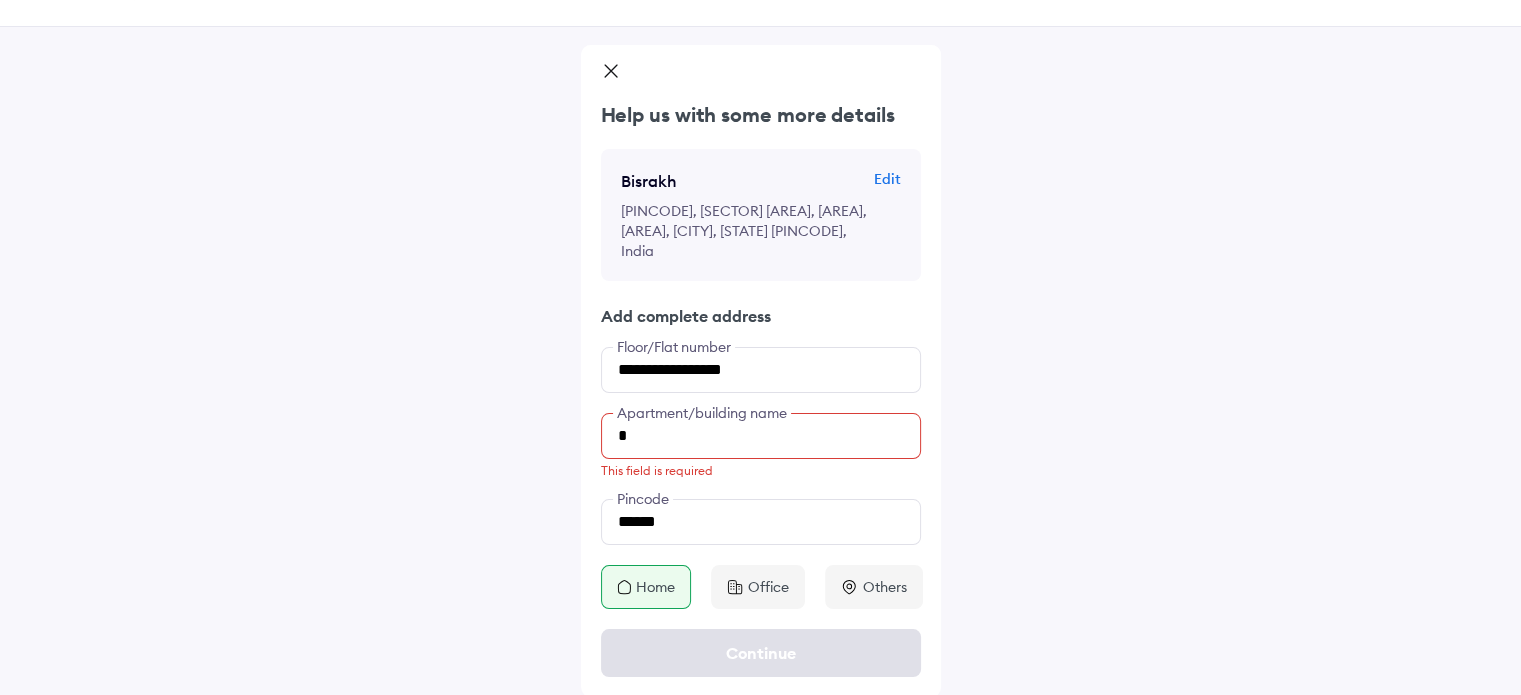 scroll, scrollTop: 29, scrollLeft: 0, axis: vertical 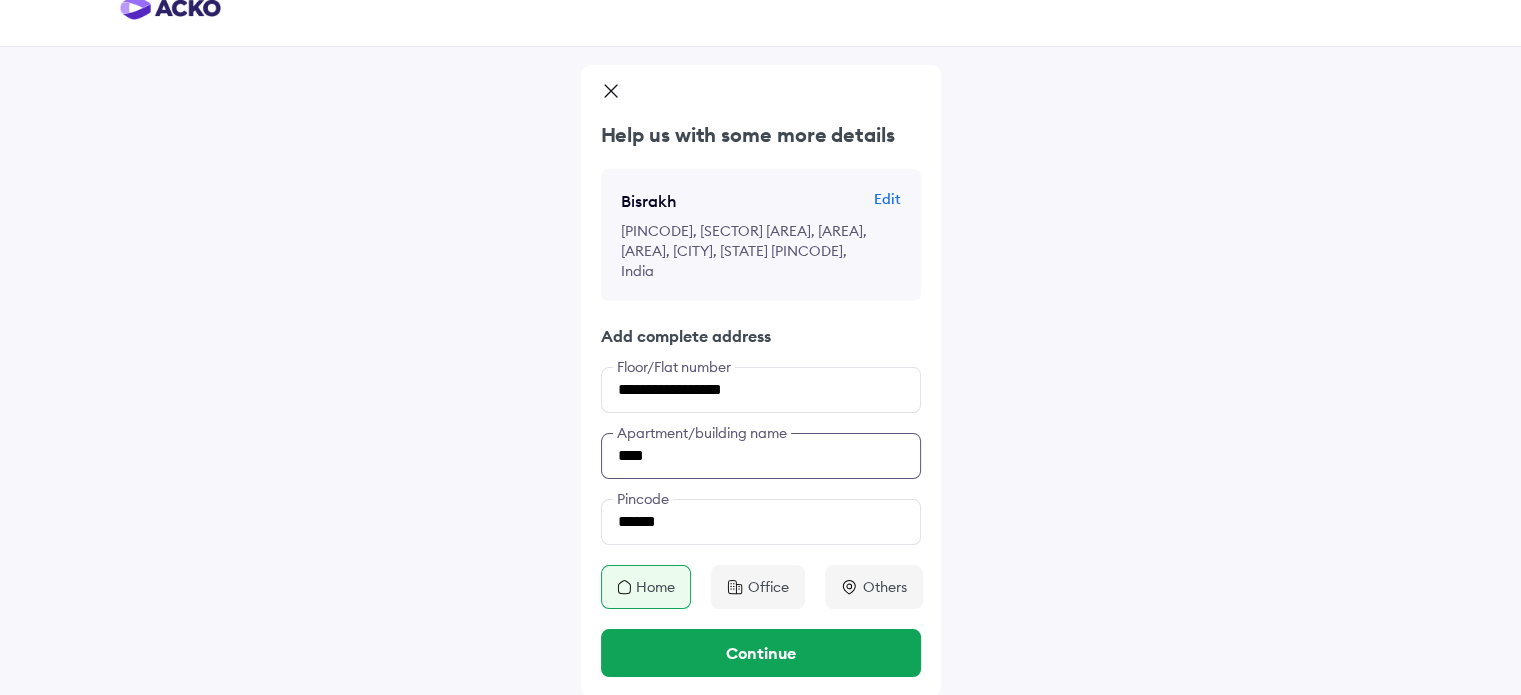 click on "****" at bounding box center [761, 456] 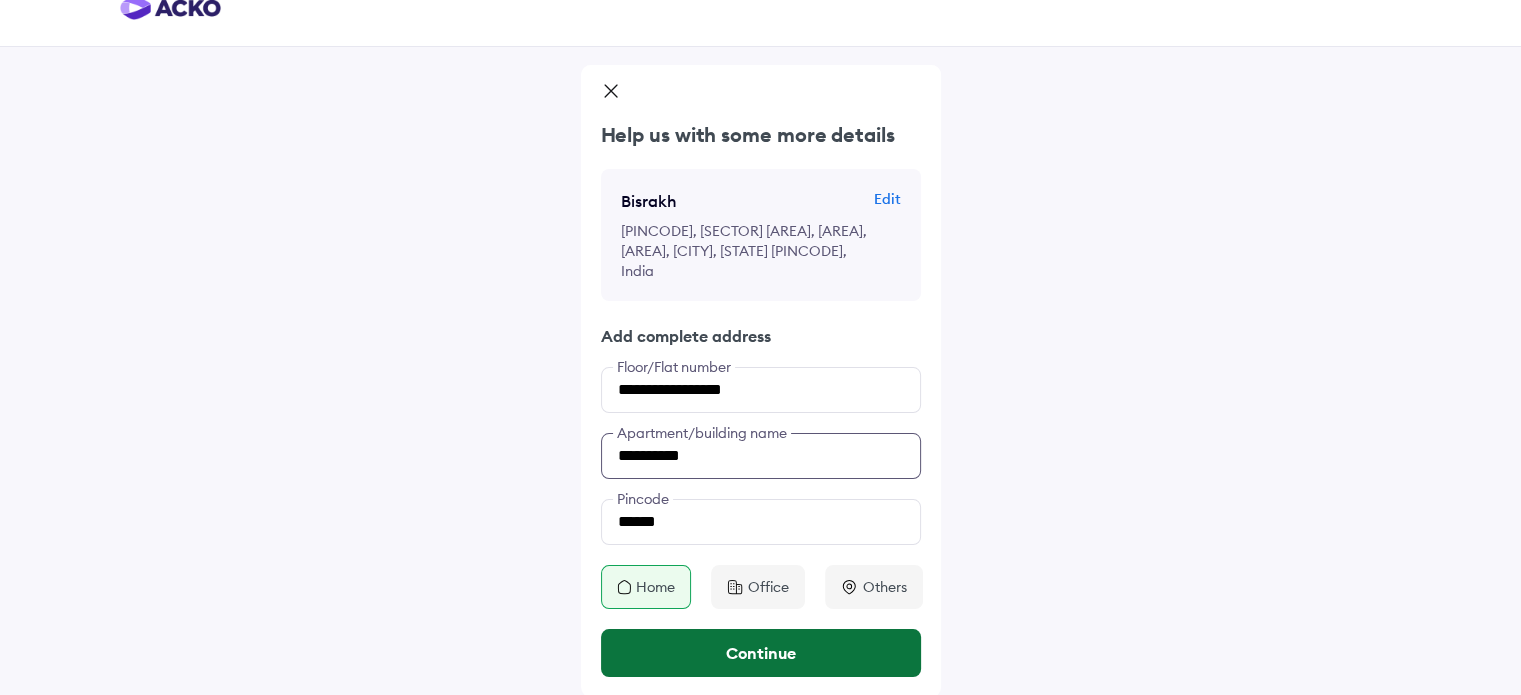 type on "**********" 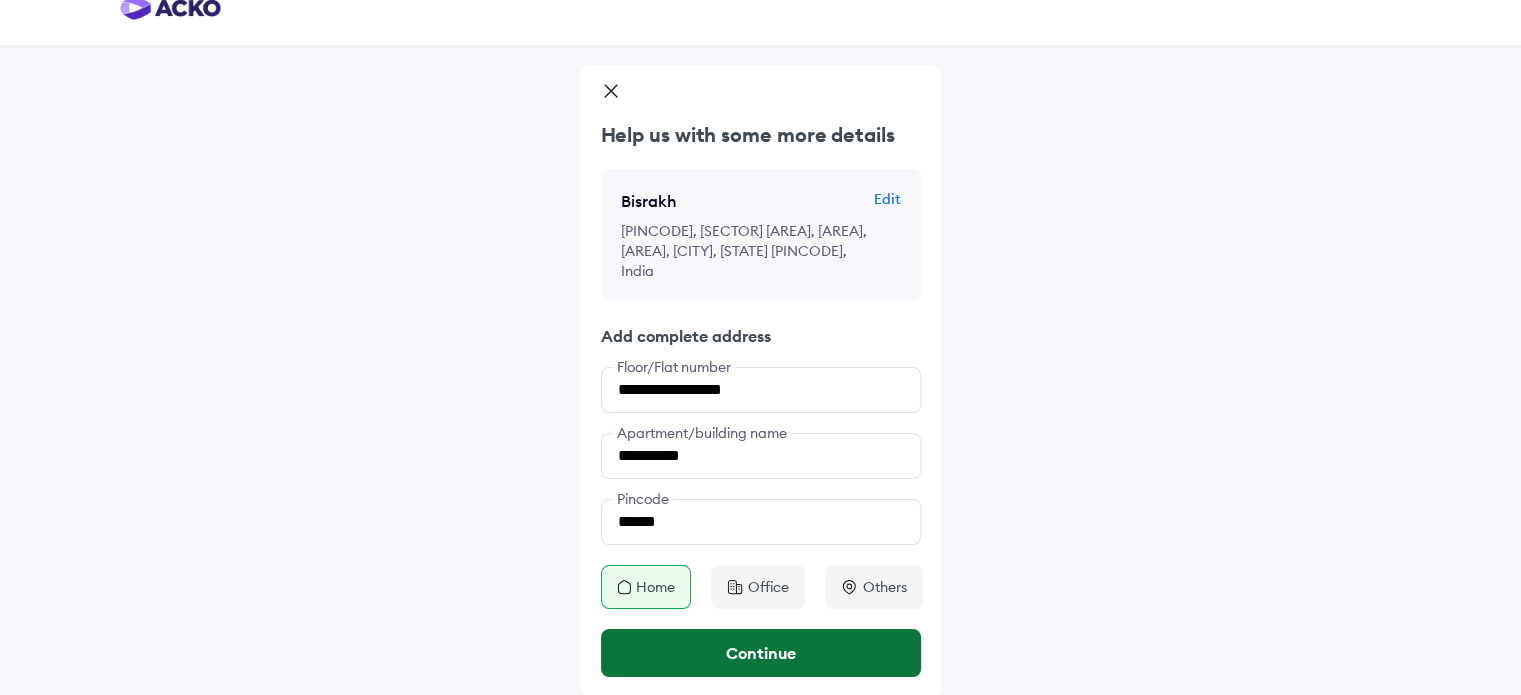 click on "Continue" at bounding box center (761, 653) 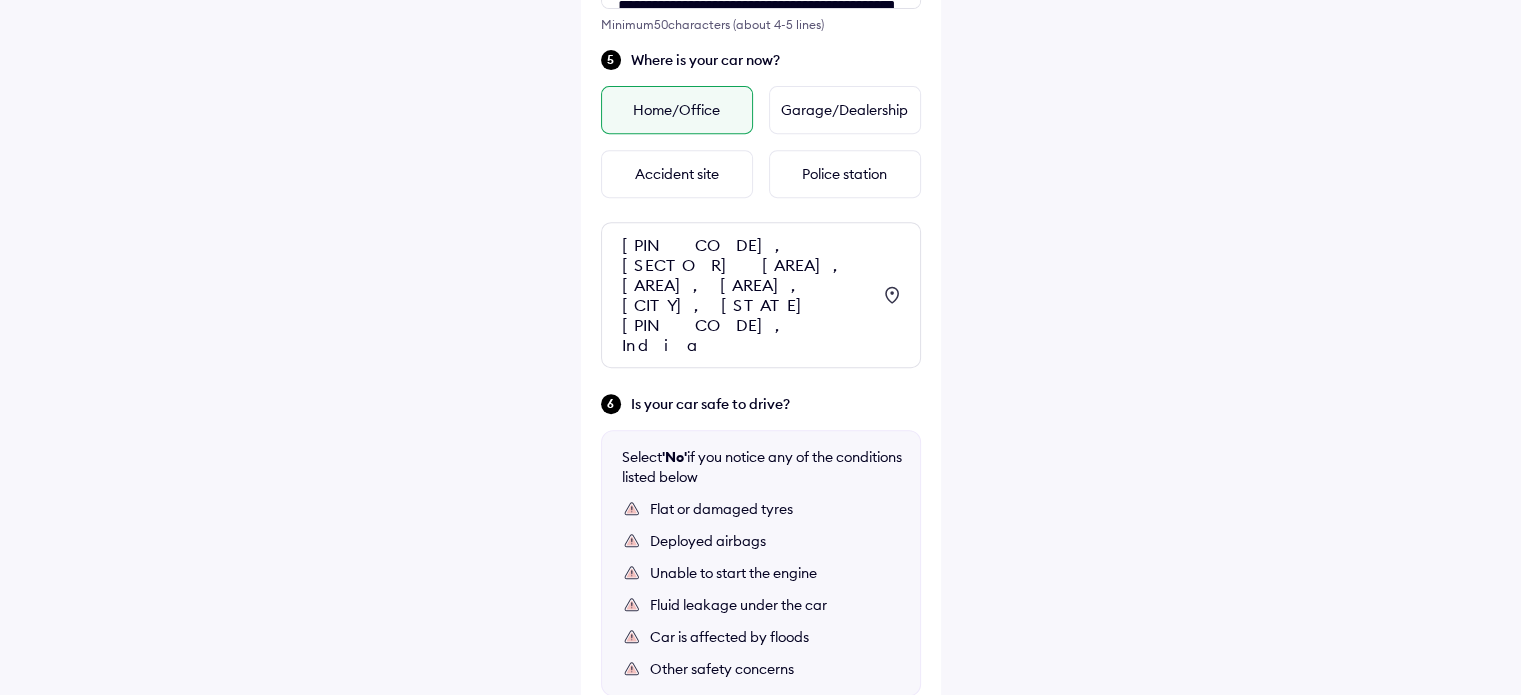scroll, scrollTop: 893, scrollLeft: 0, axis: vertical 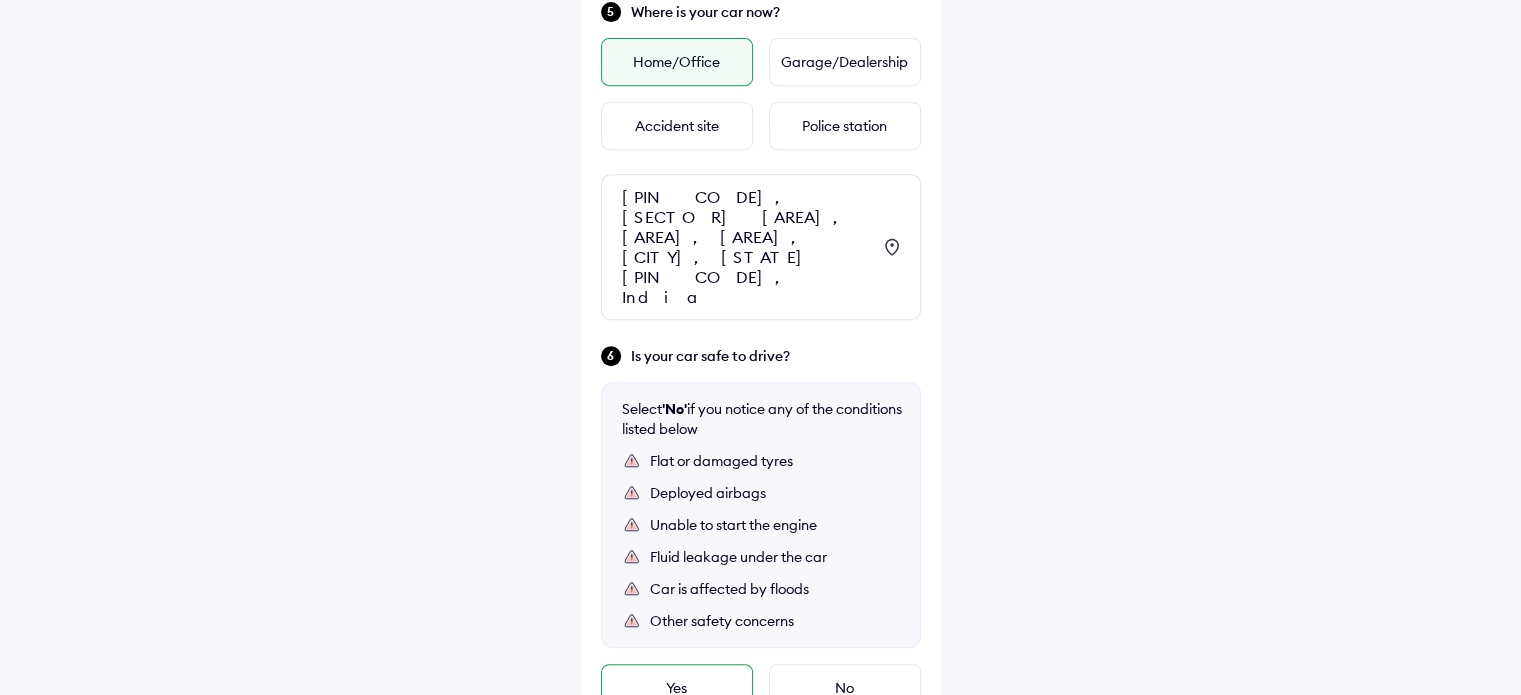 drag, startPoint x: 676, startPoint y: 644, endPoint x: 660, endPoint y: 638, distance: 17.088007 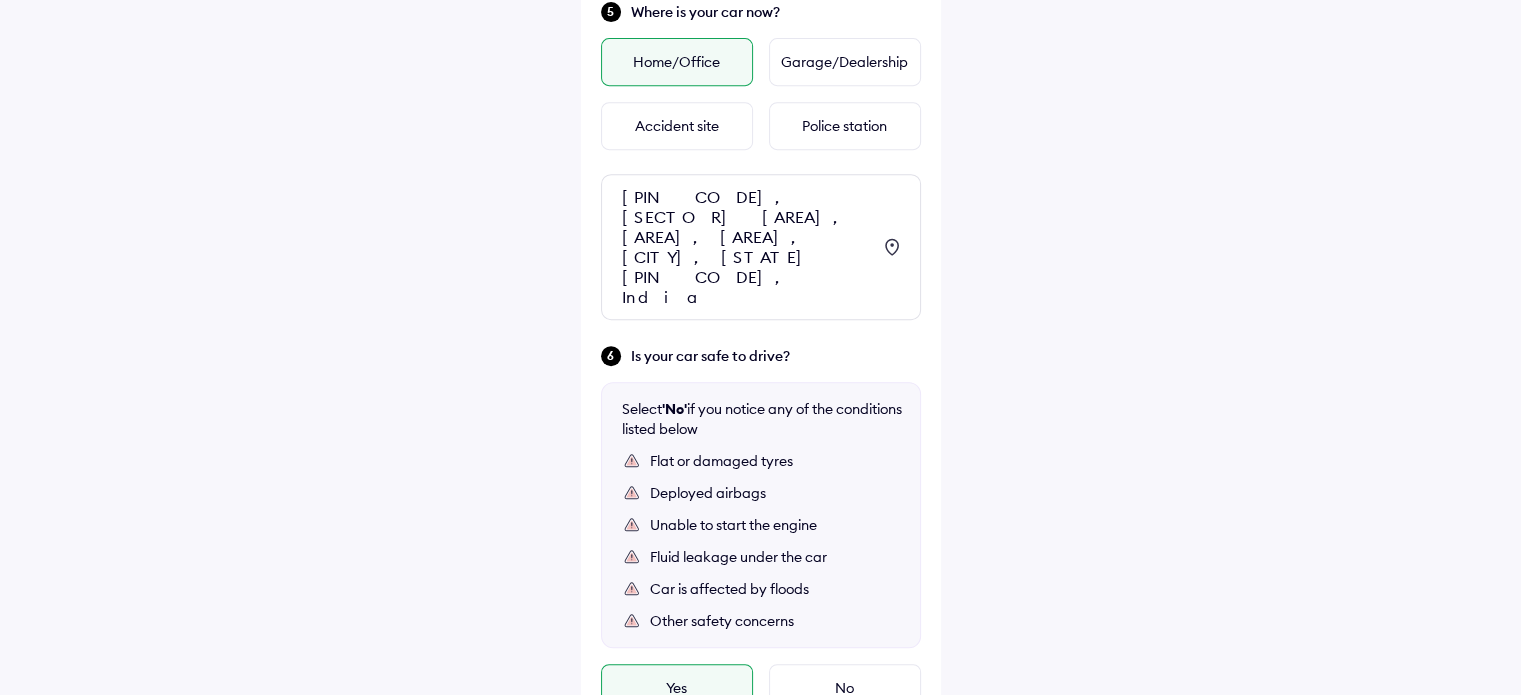 scroll, scrollTop: 1049, scrollLeft: 0, axis: vertical 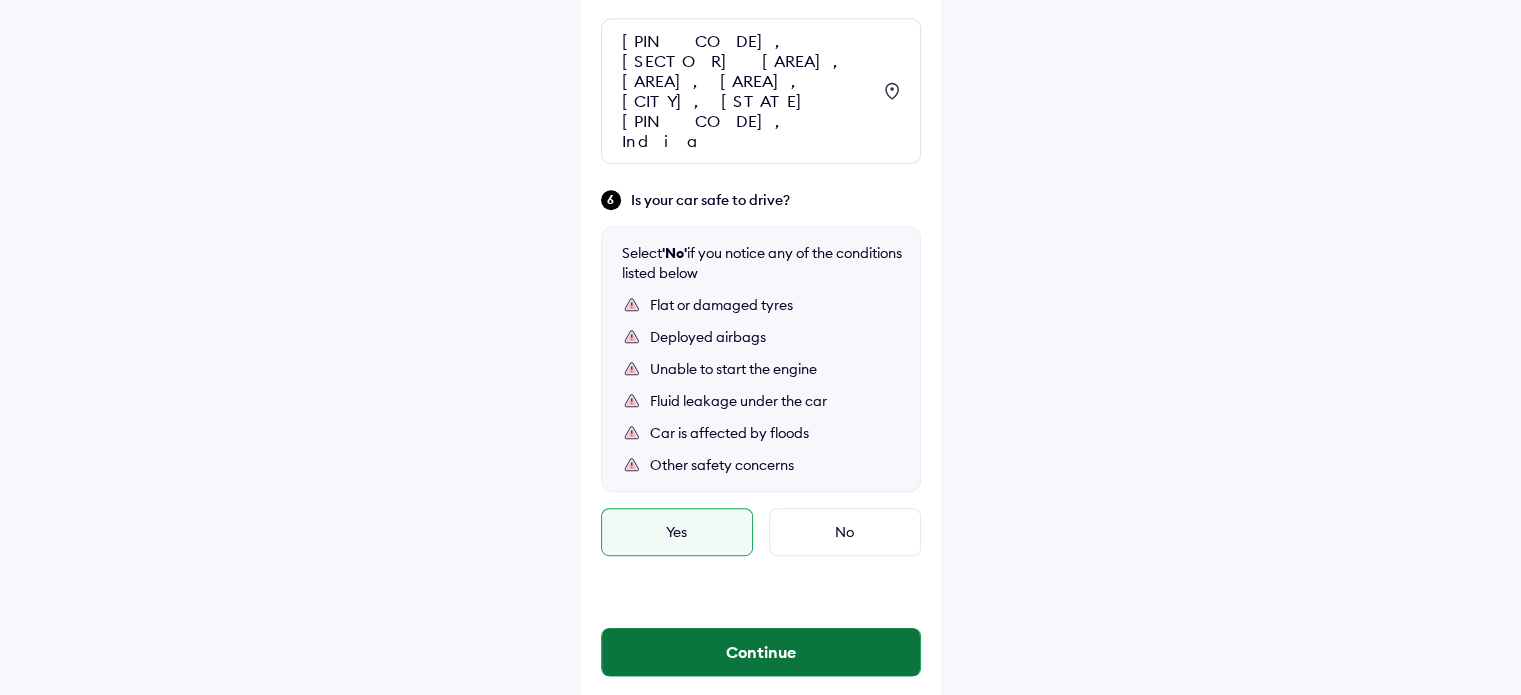 click on "Continue" at bounding box center (761, 652) 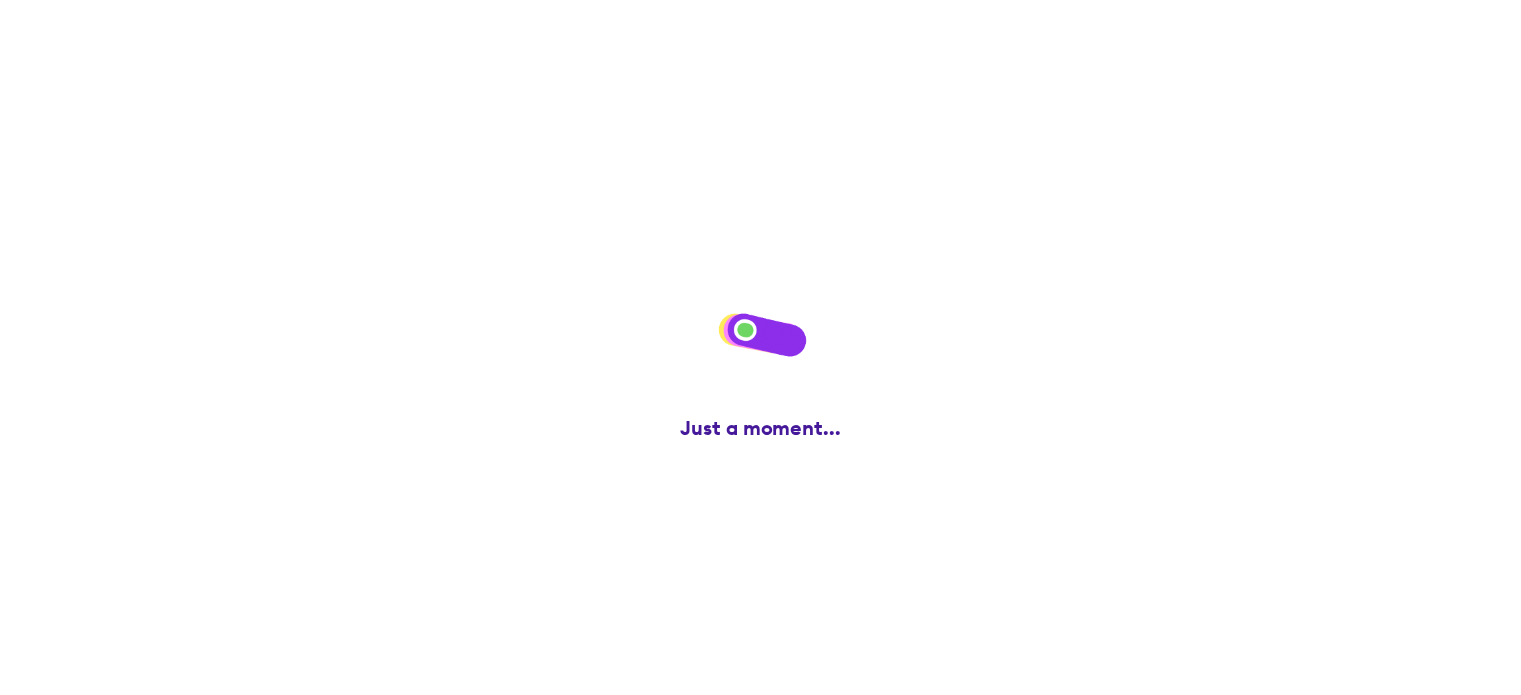 scroll, scrollTop: 0, scrollLeft: 0, axis: both 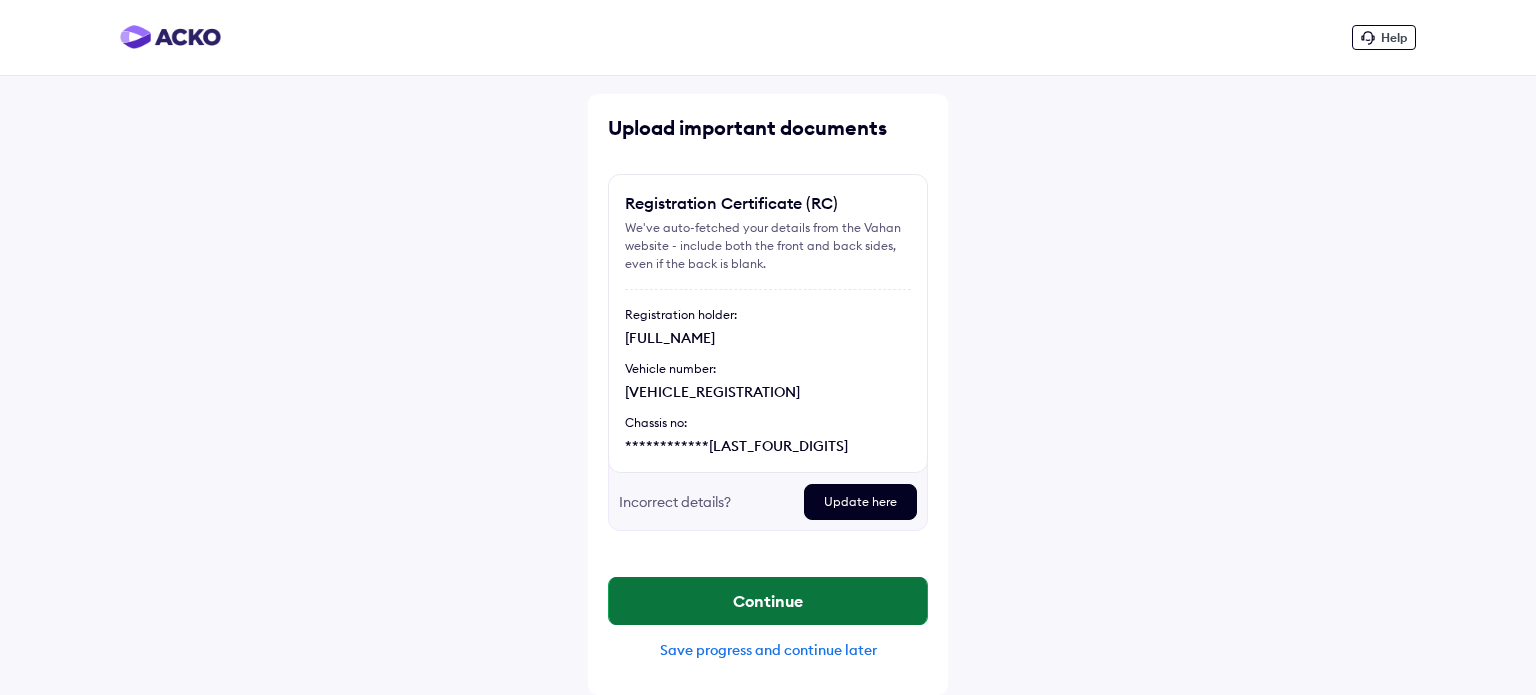 click on "Continue" at bounding box center [768, 601] 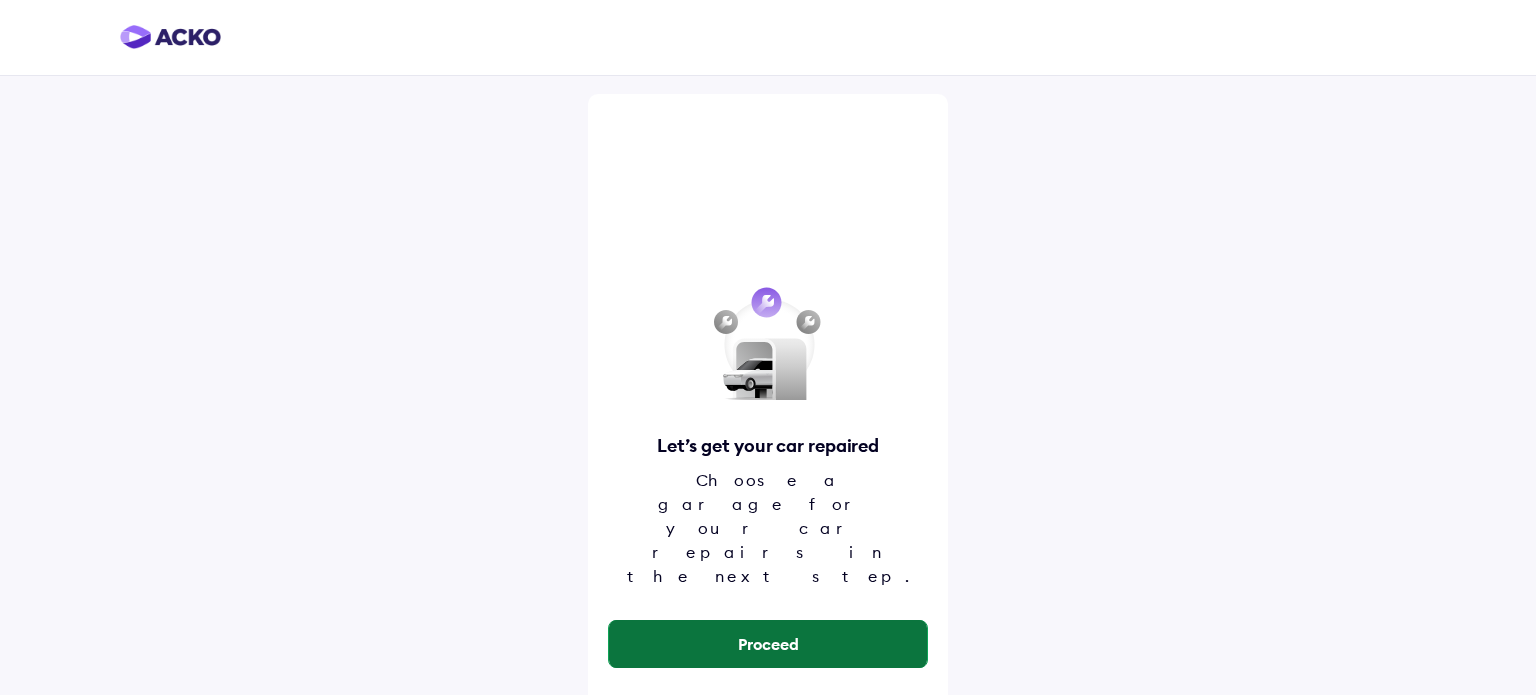 click on "Proceed" at bounding box center [768, 644] 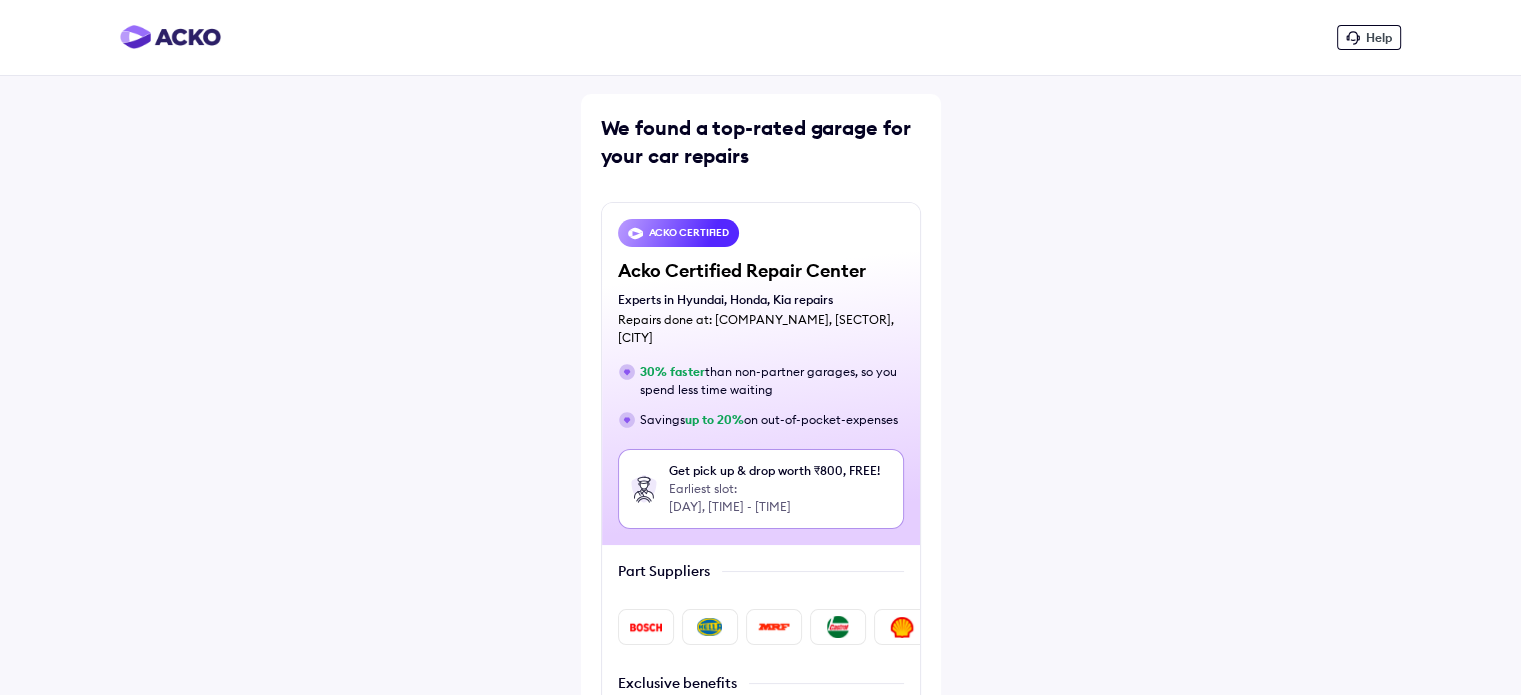 click at bounding box center (761, 627) 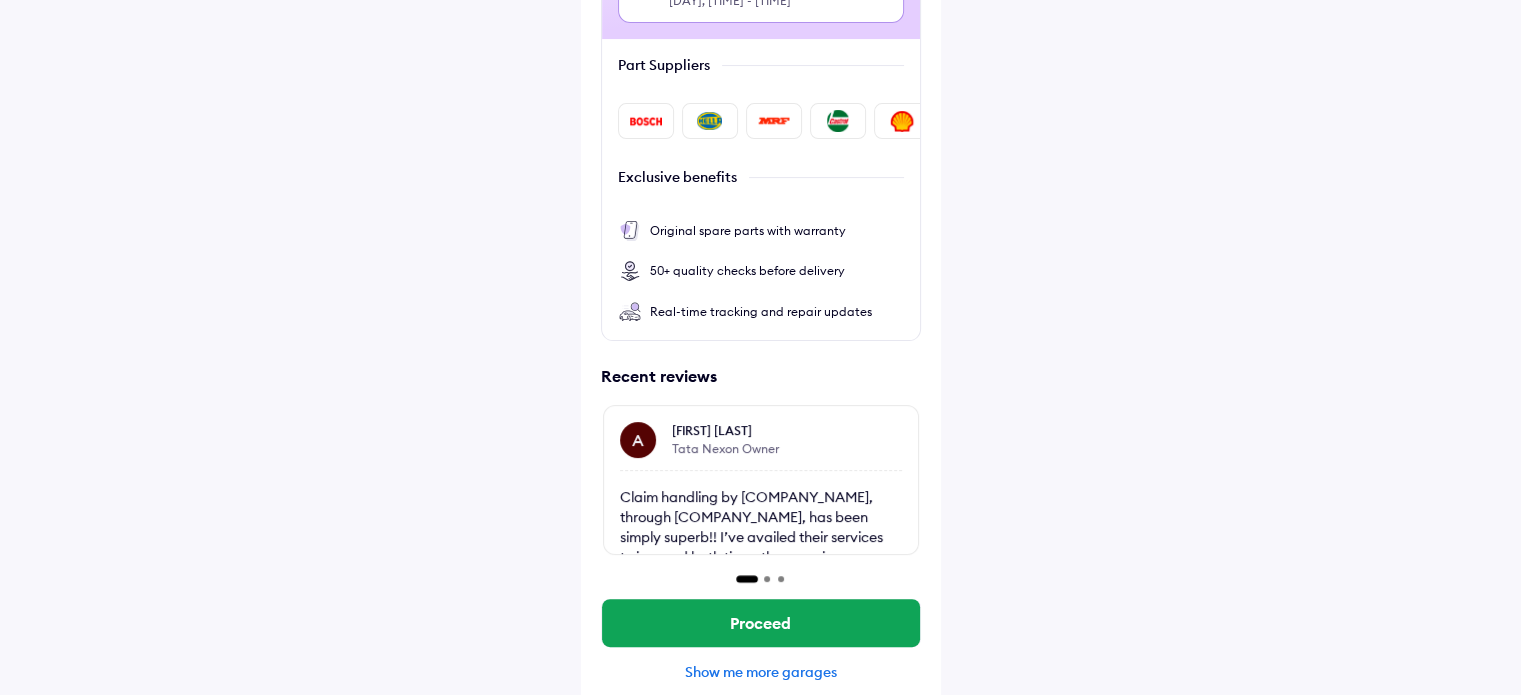 scroll, scrollTop: 508, scrollLeft: 0, axis: vertical 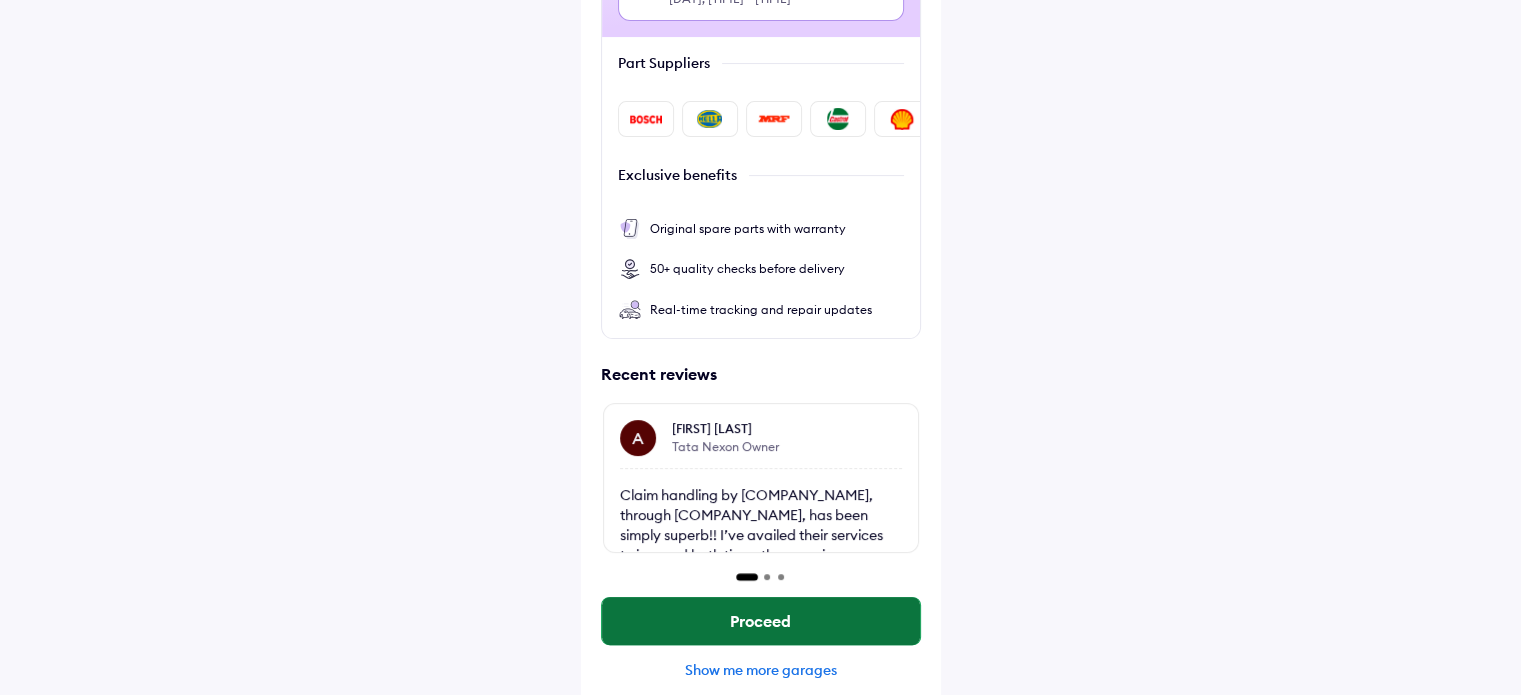 click on "Proceed" at bounding box center [761, 621] 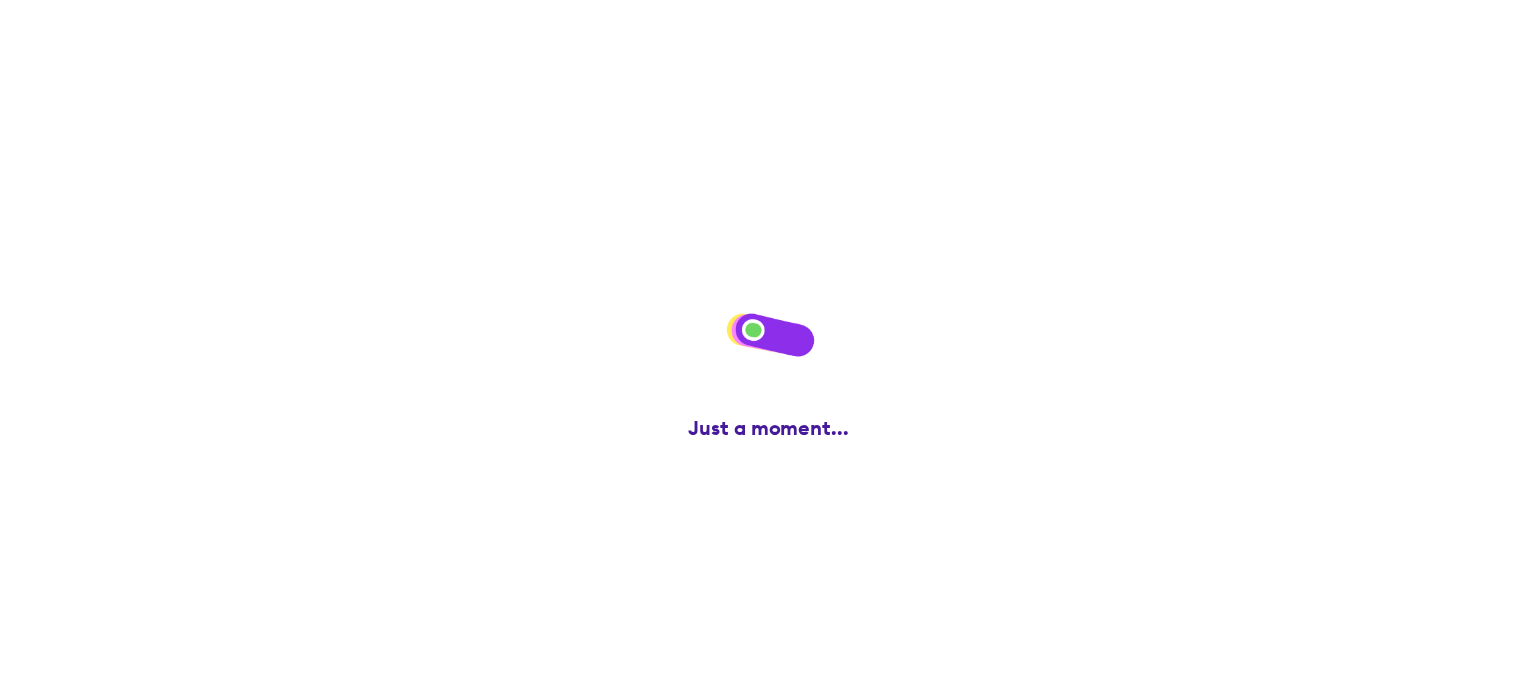 scroll, scrollTop: 0, scrollLeft: 0, axis: both 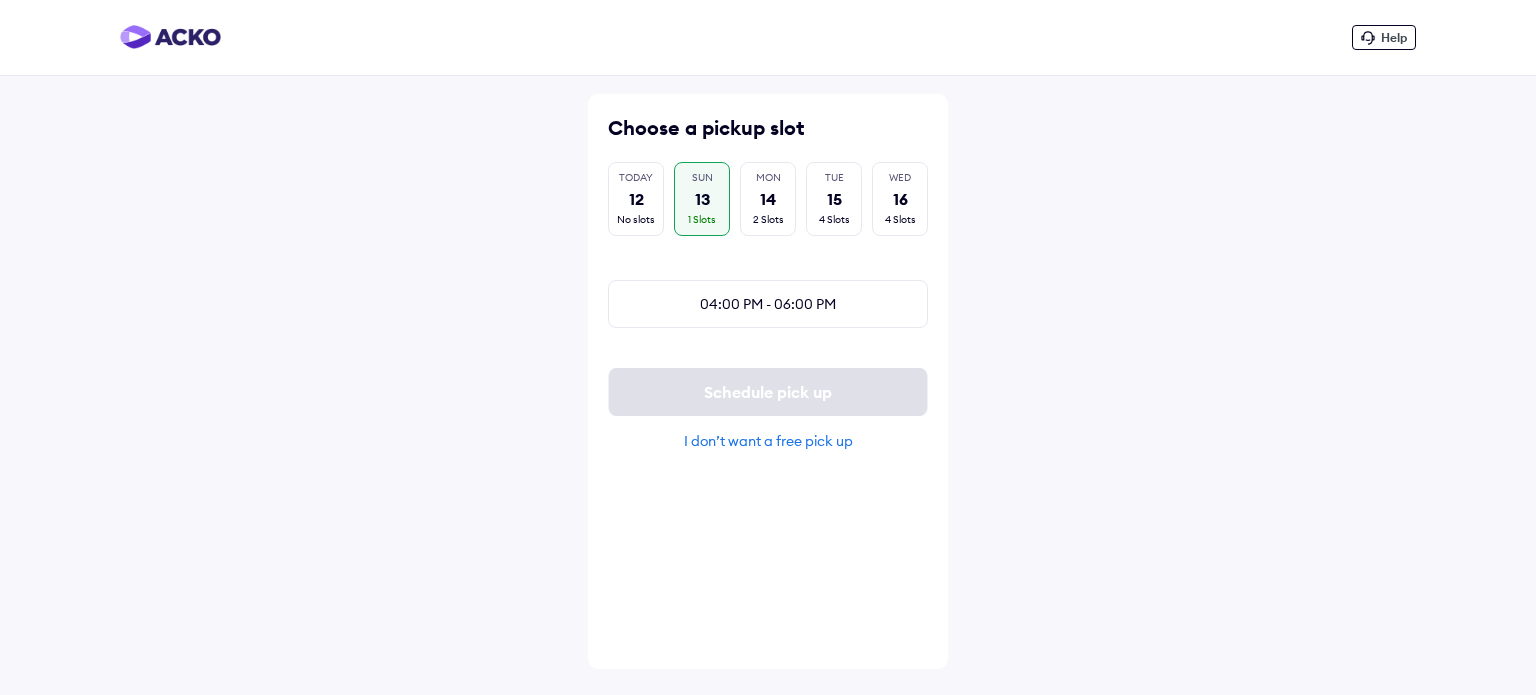 click on "SUN 13 1 Slots" at bounding box center (702, 199) 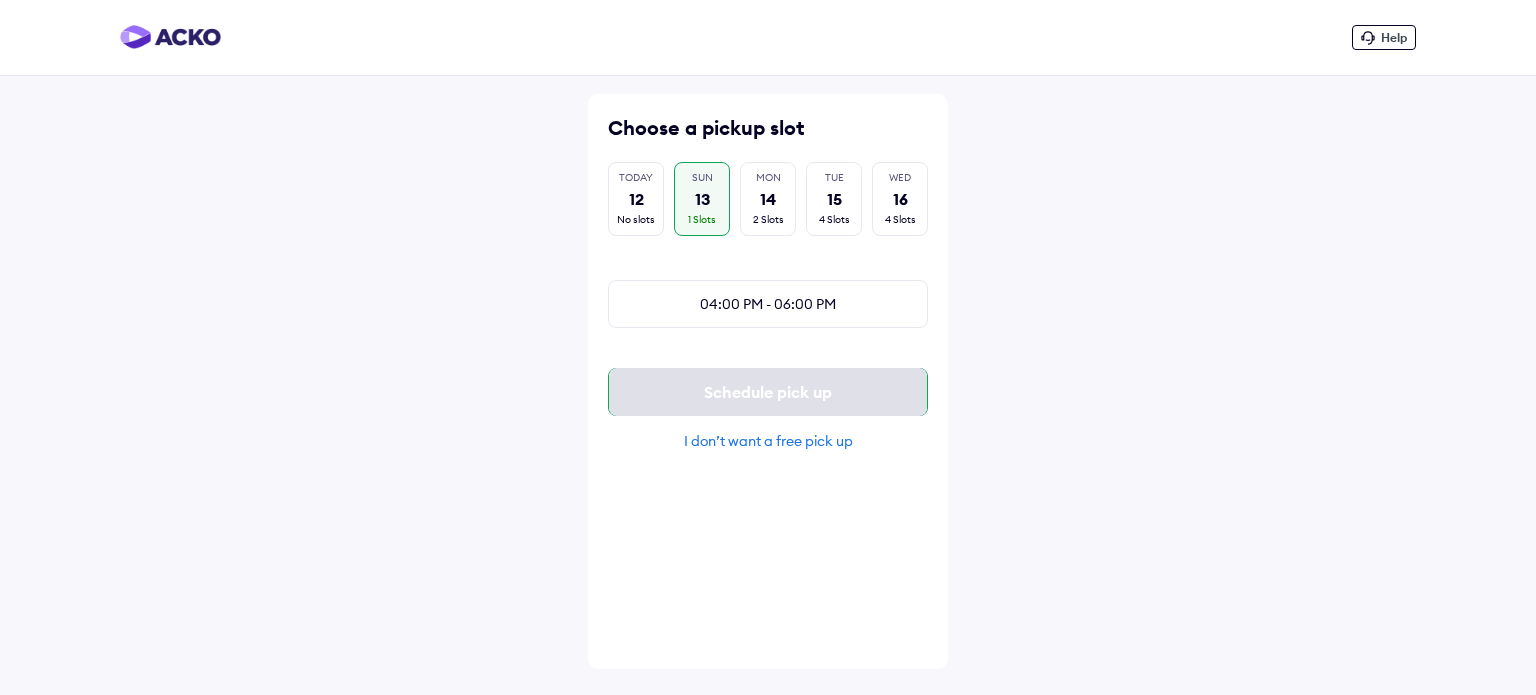 click on "Schedule pick up" at bounding box center [768, 392] 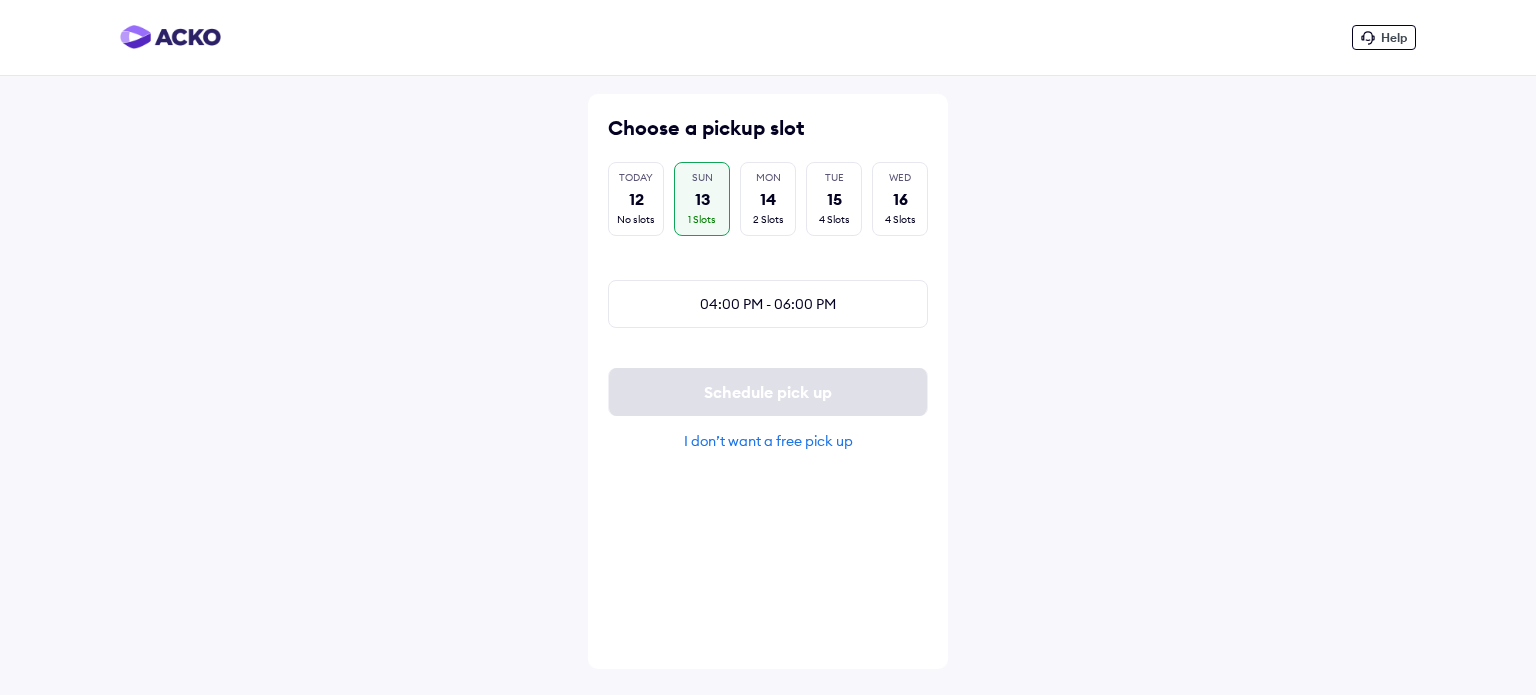 click on "SUN 13 1 Slots" at bounding box center (702, 199) 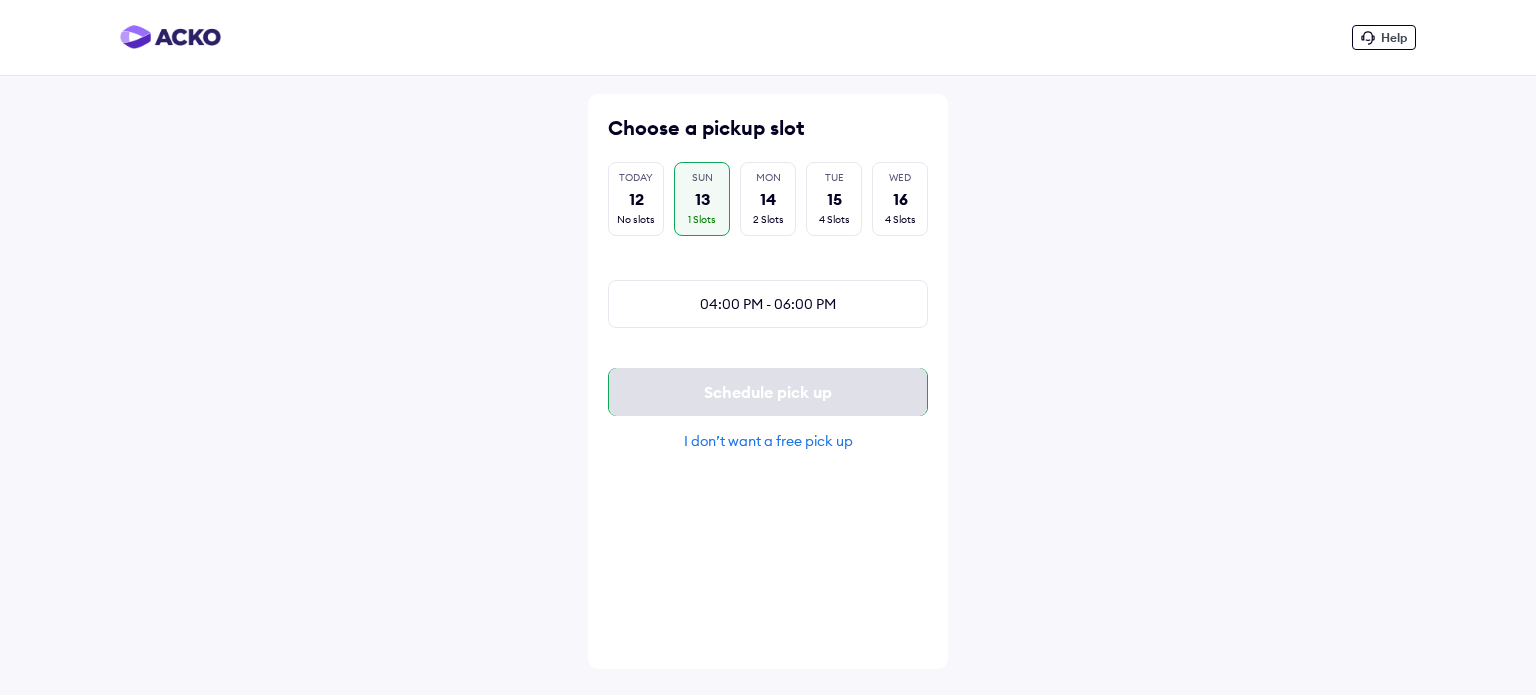 click on "Schedule pick up" at bounding box center [768, 392] 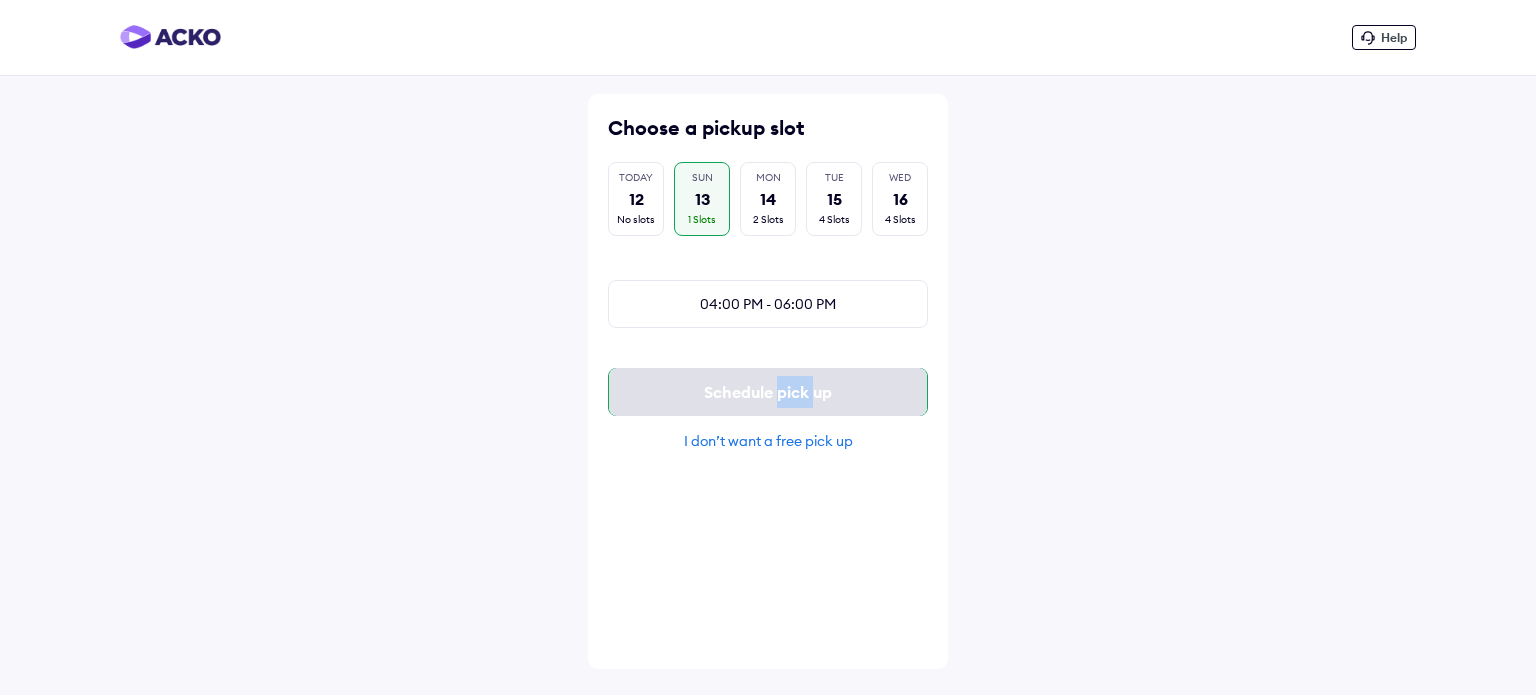 click on "Schedule pick up" at bounding box center [768, 392] 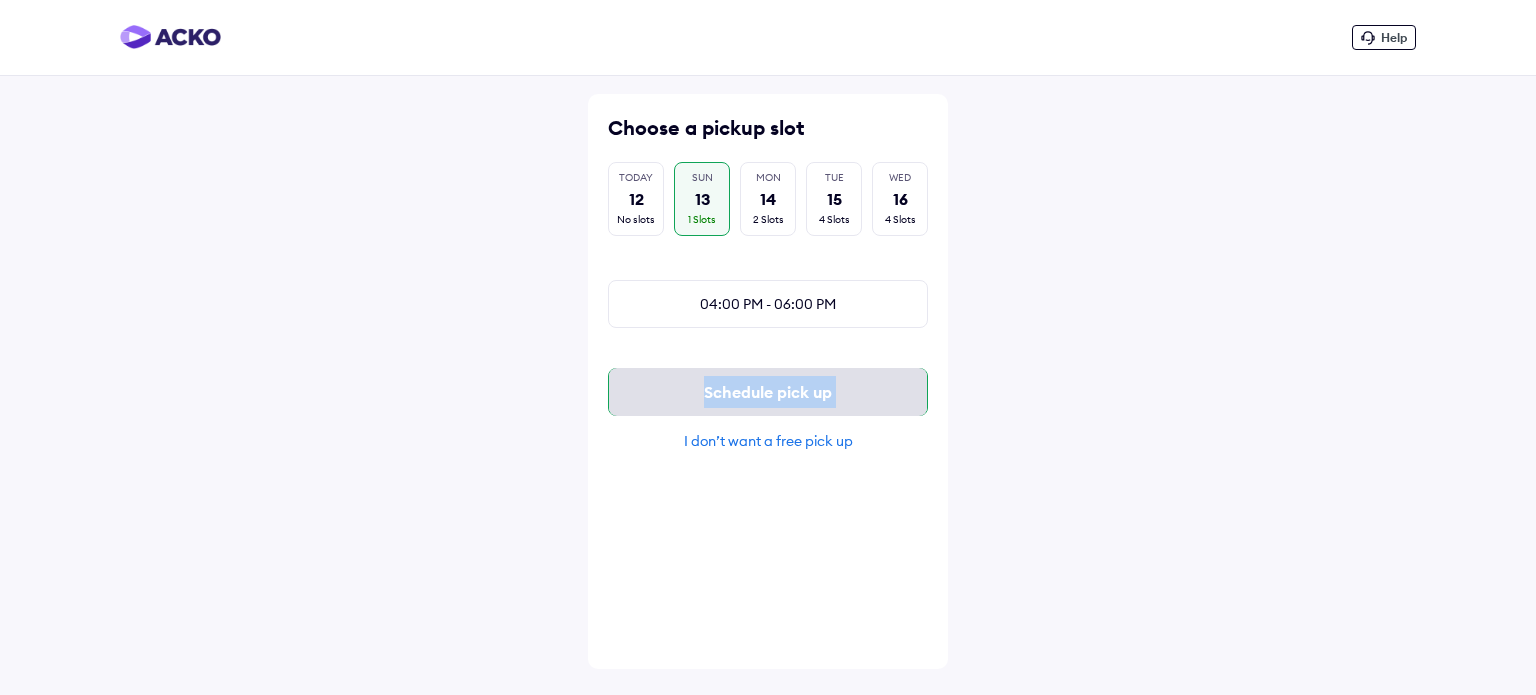 click on "Schedule pick up" at bounding box center (768, 392) 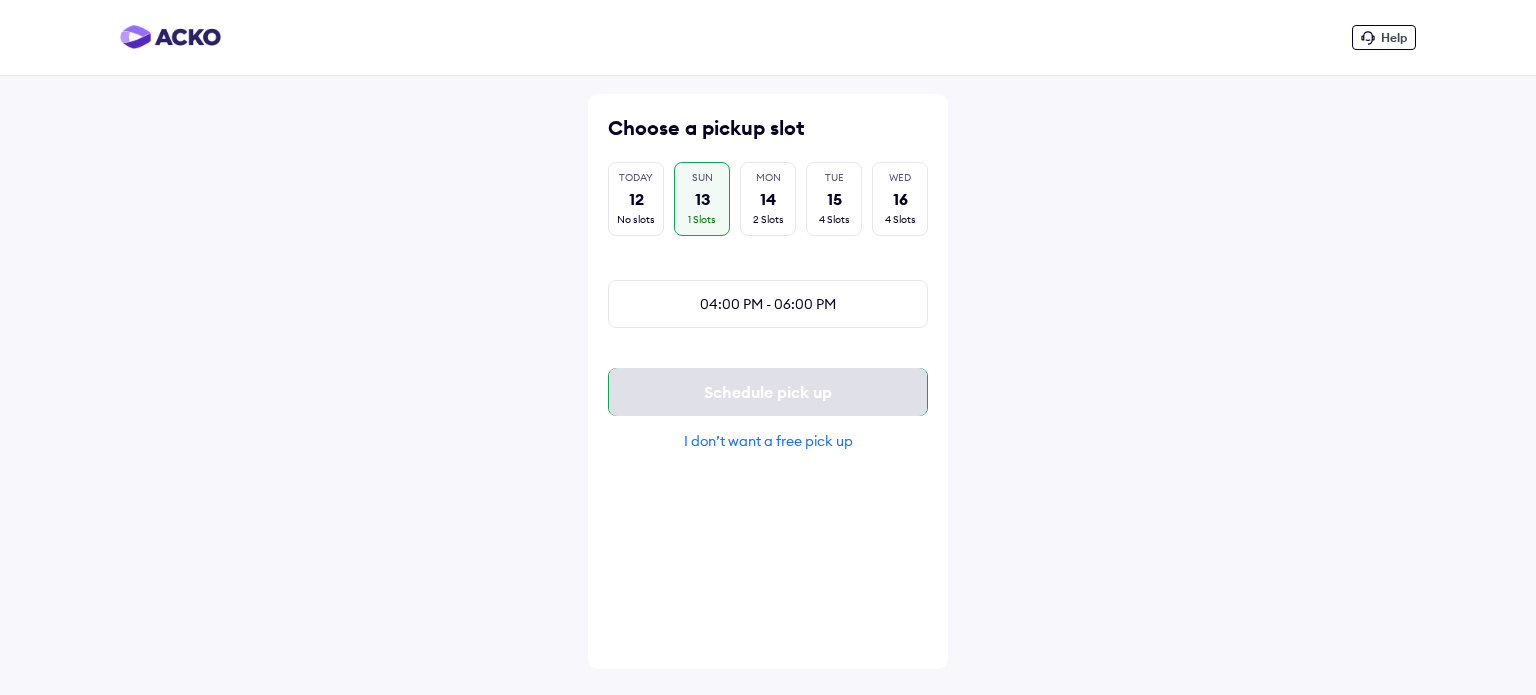click on "Schedule pick up" at bounding box center [768, 392] 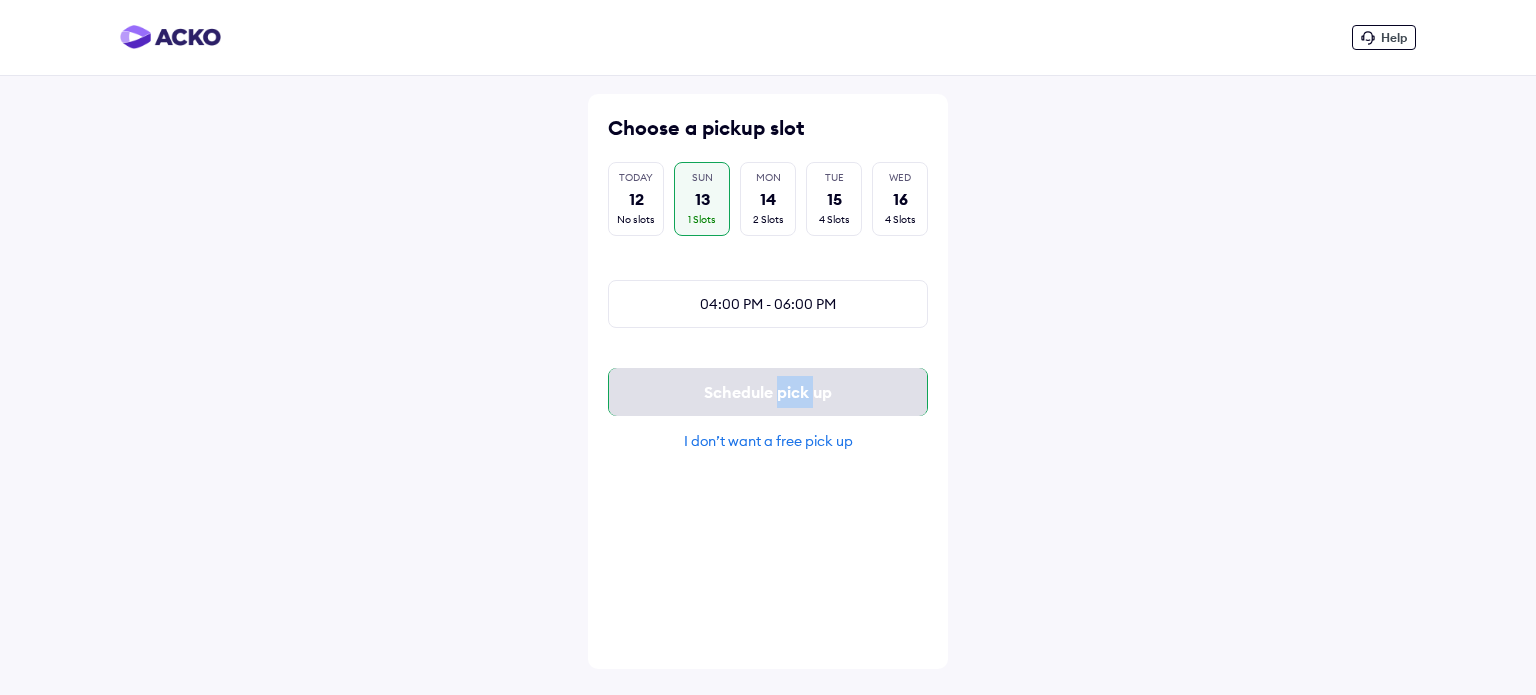 click on "Schedule pick up" at bounding box center [768, 392] 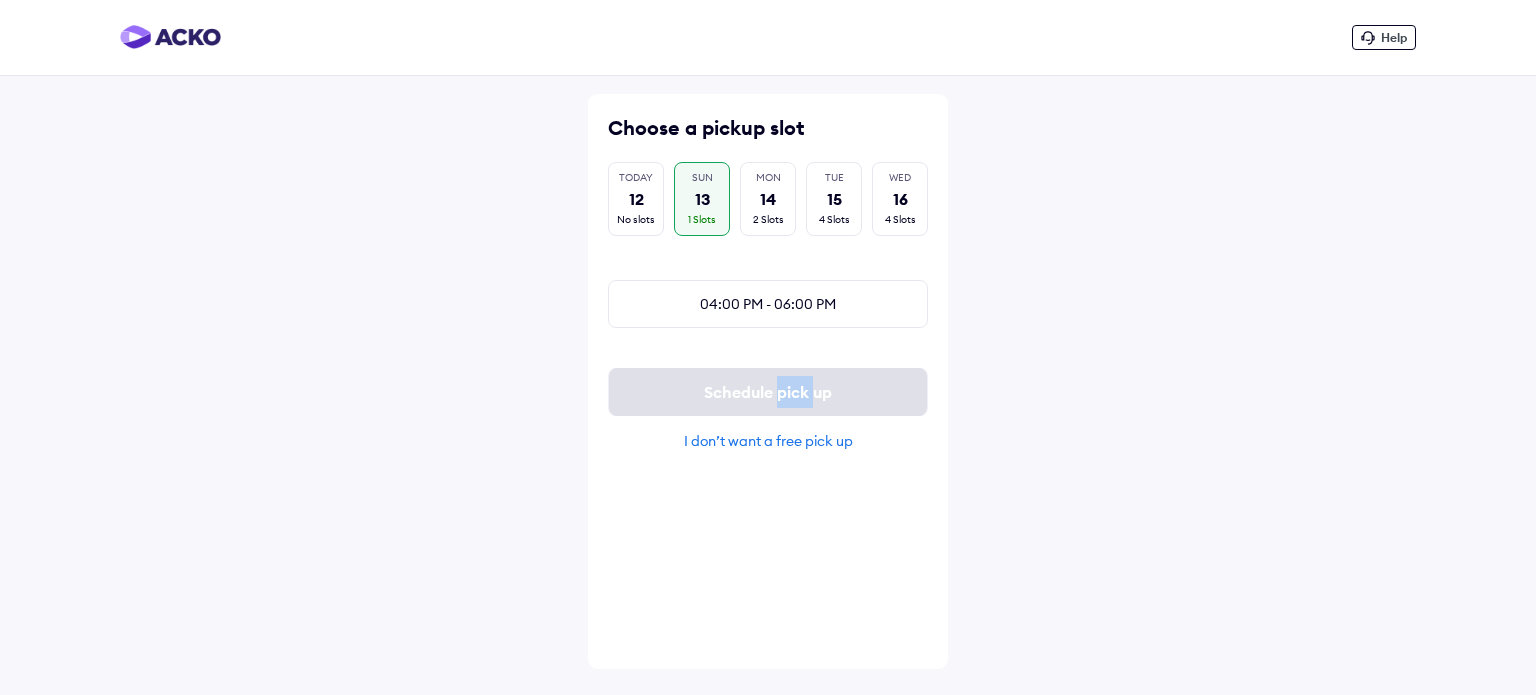 scroll, scrollTop: 0, scrollLeft: 15, axis: horizontal 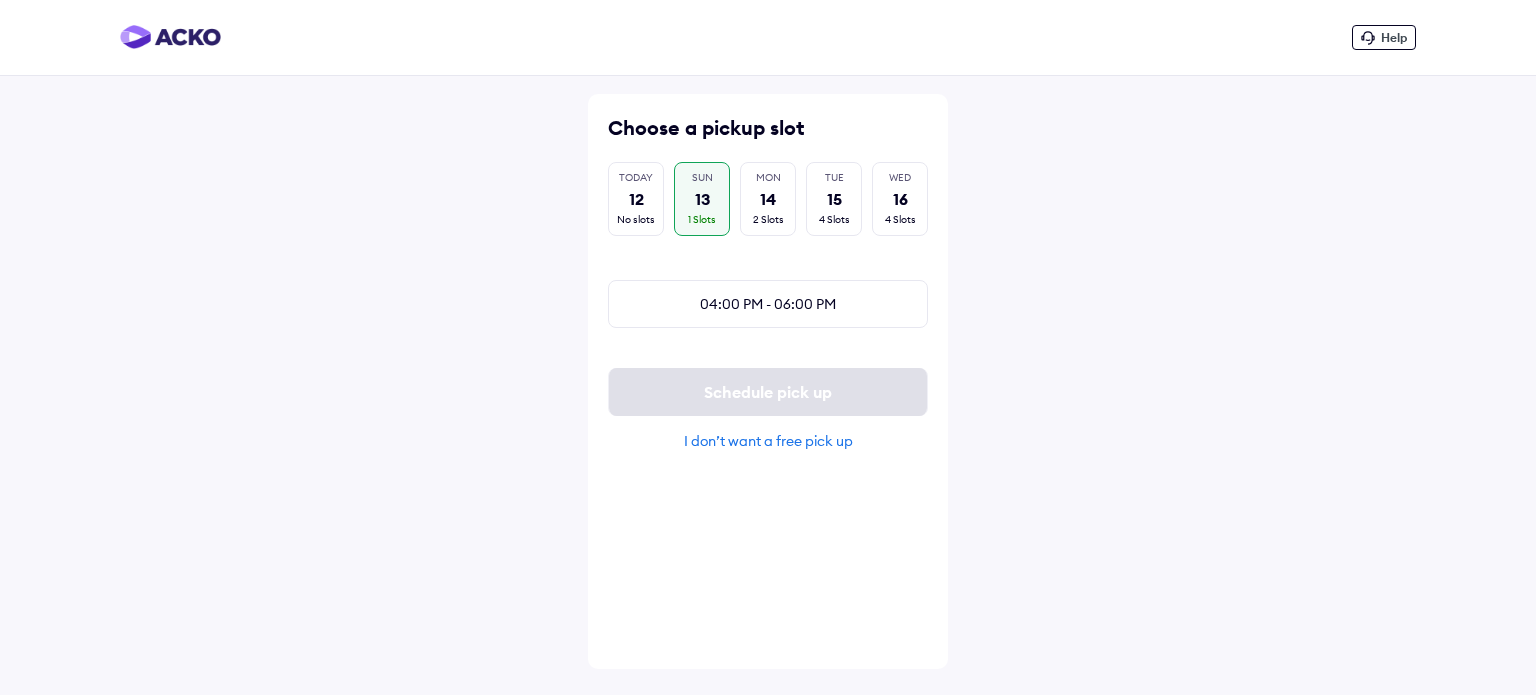 click on "13" at bounding box center (702, 199) 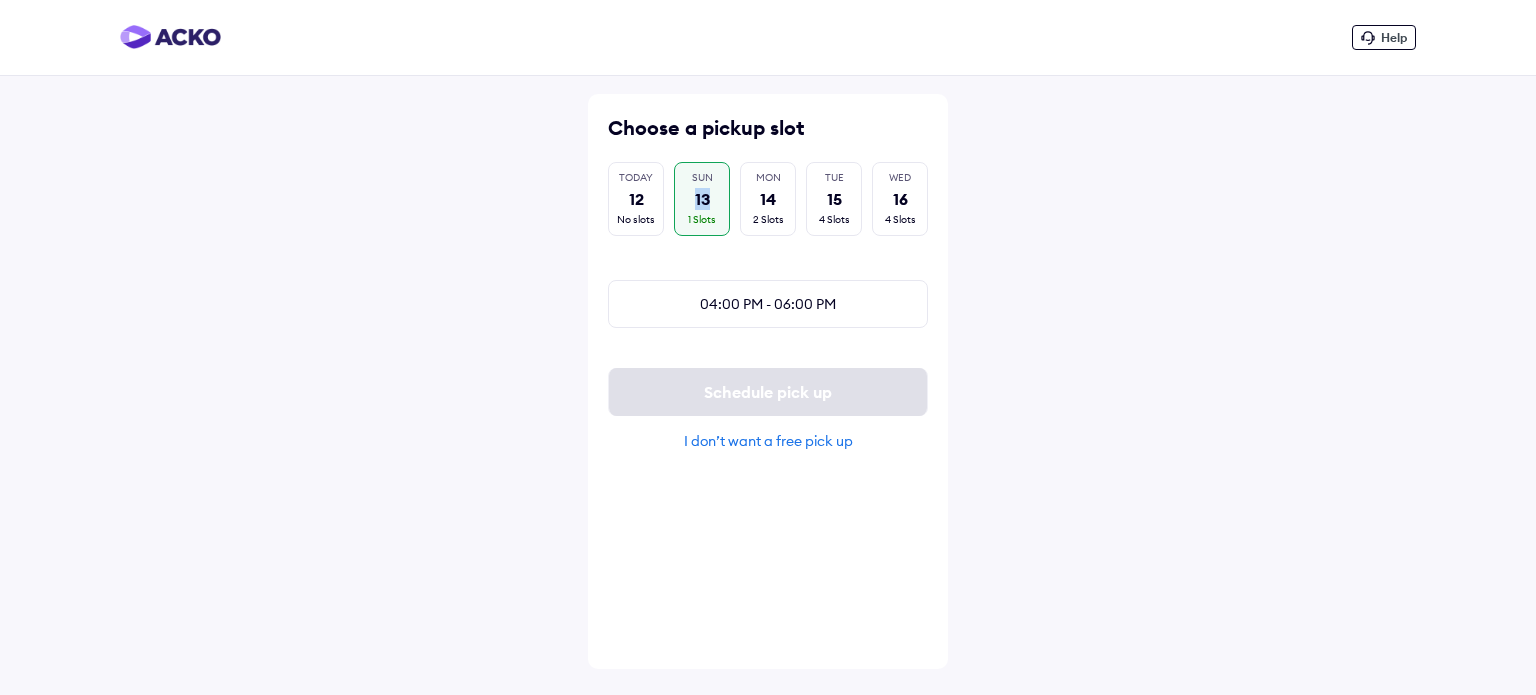 click on "13" at bounding box center [702, 199] 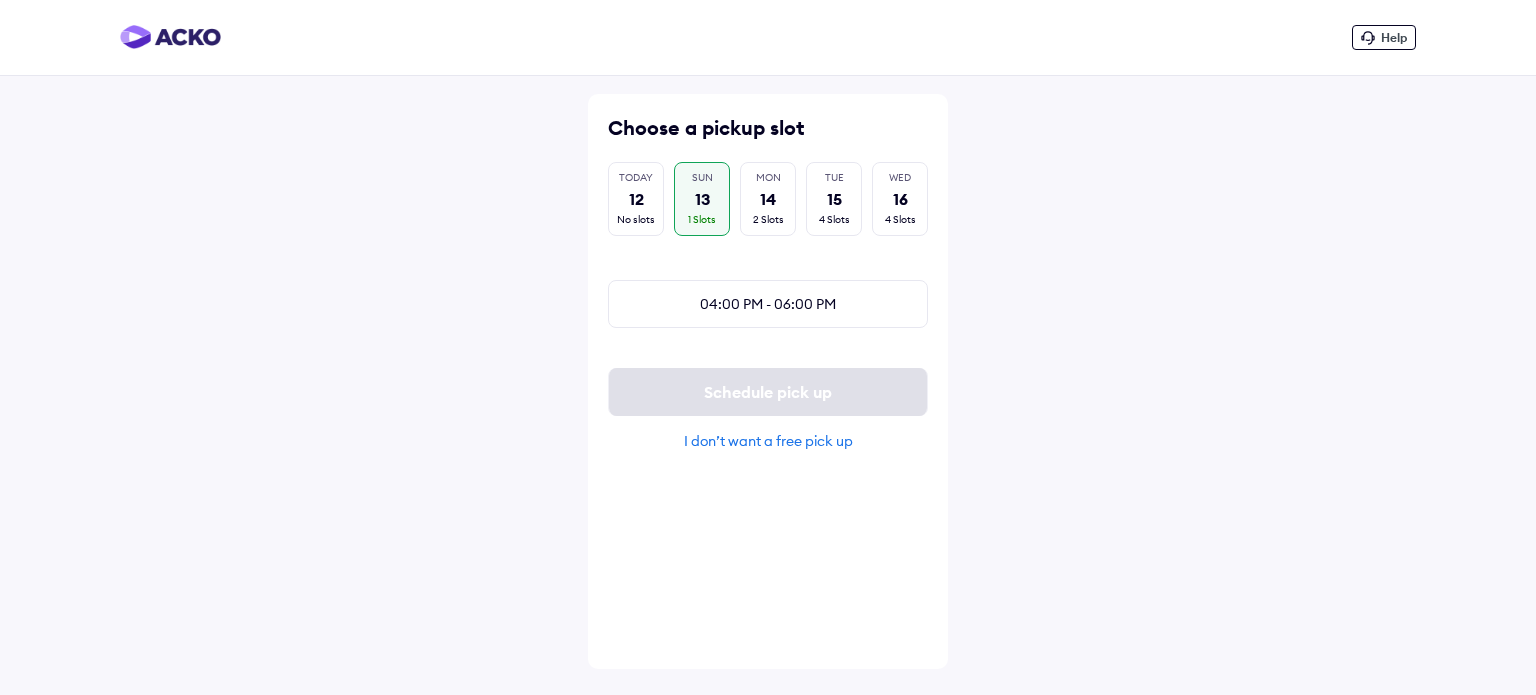 click on "13" at bounding box center (702, 199) 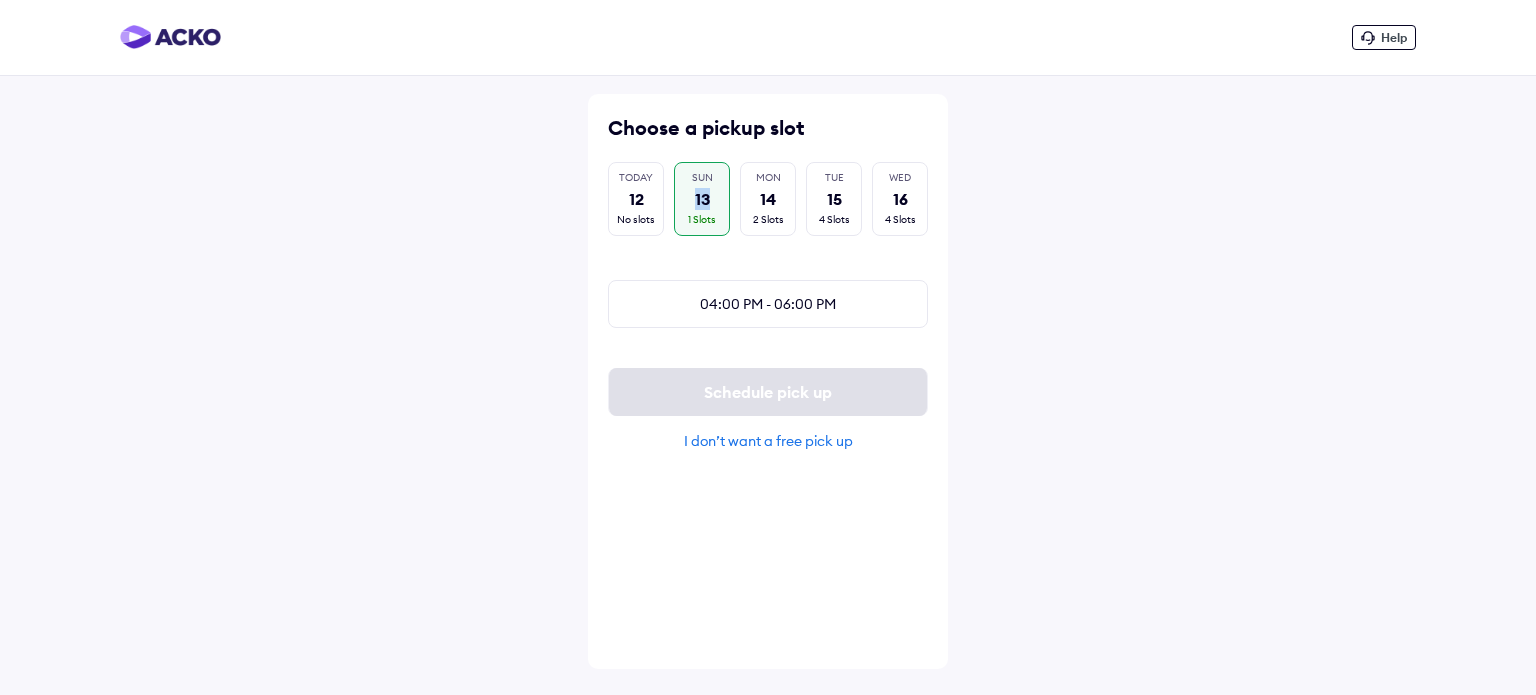click on "13" at bounding box center [702, 199] 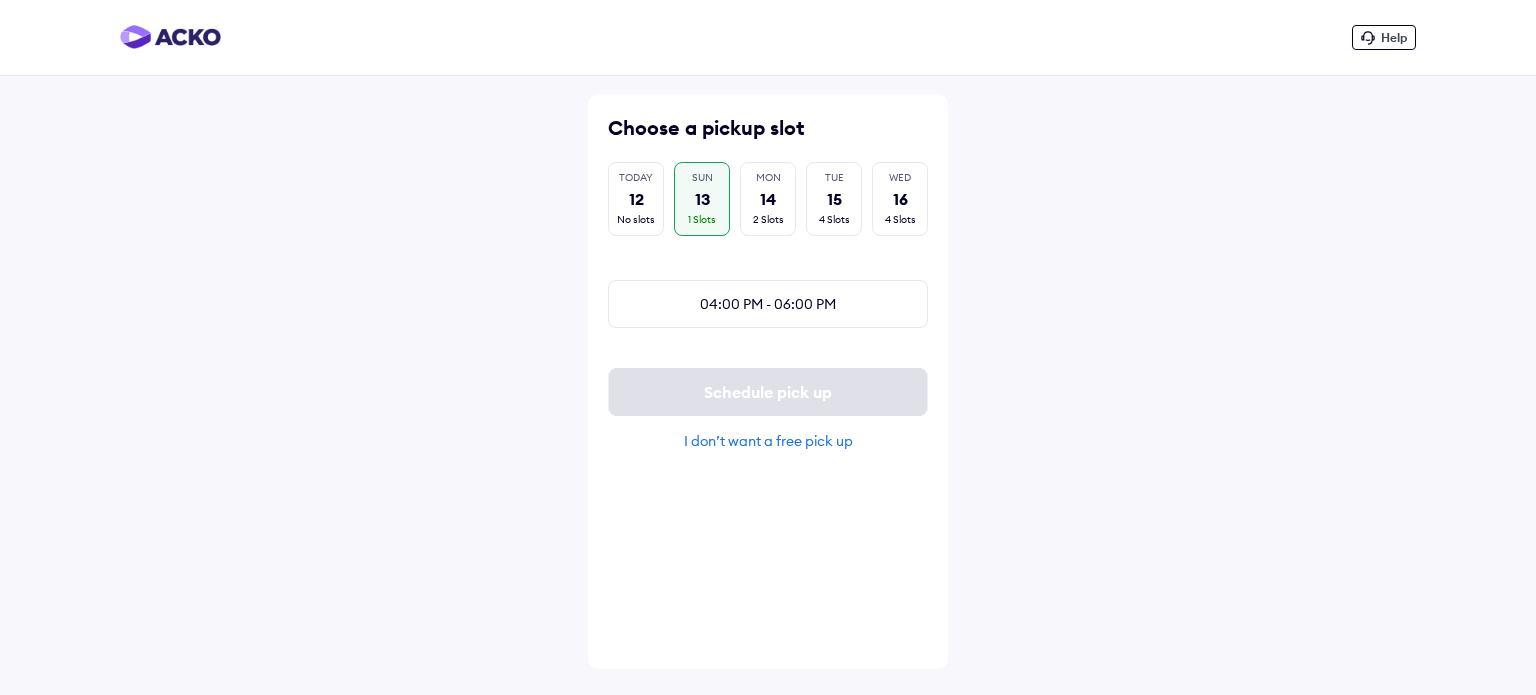 click on "SUN" at bounding box center (702, 178) 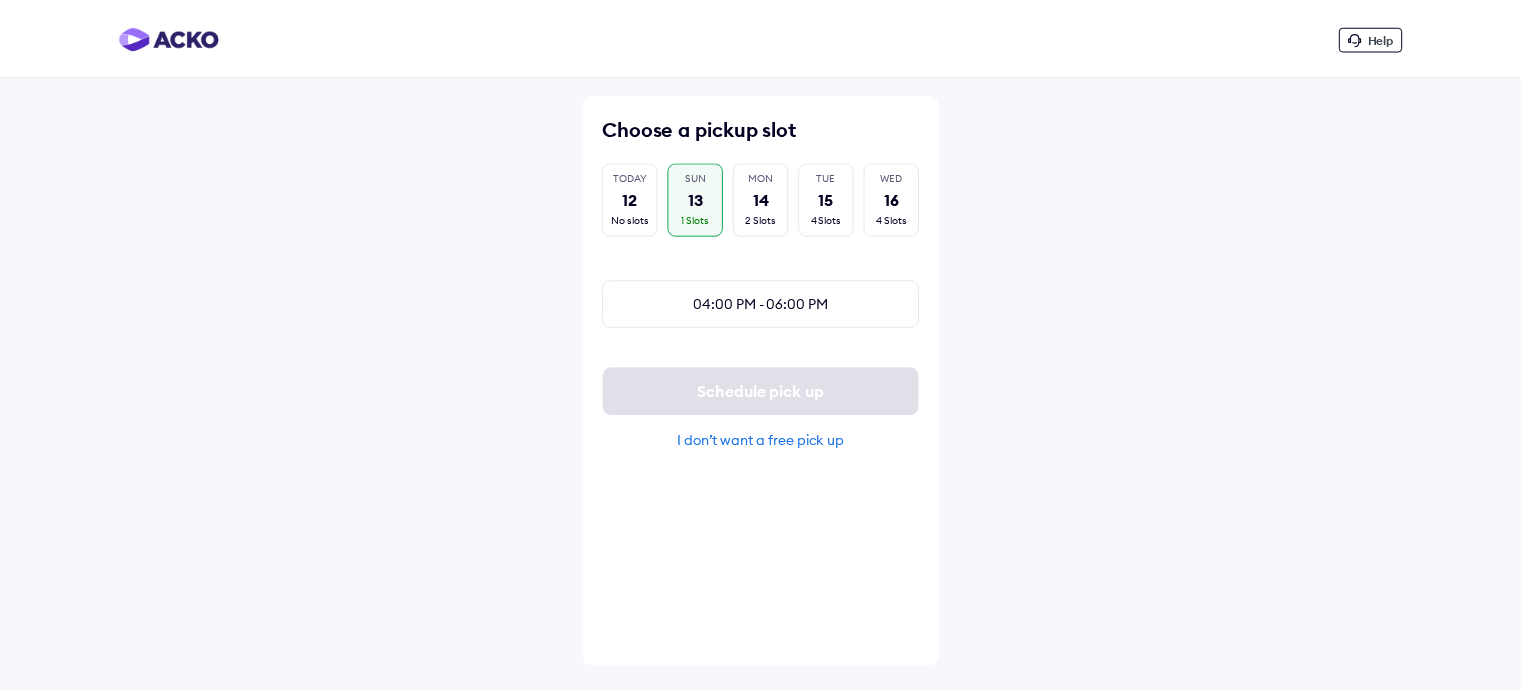 scroll, scrollTop: 0, scrollLeft: 0, axis: both 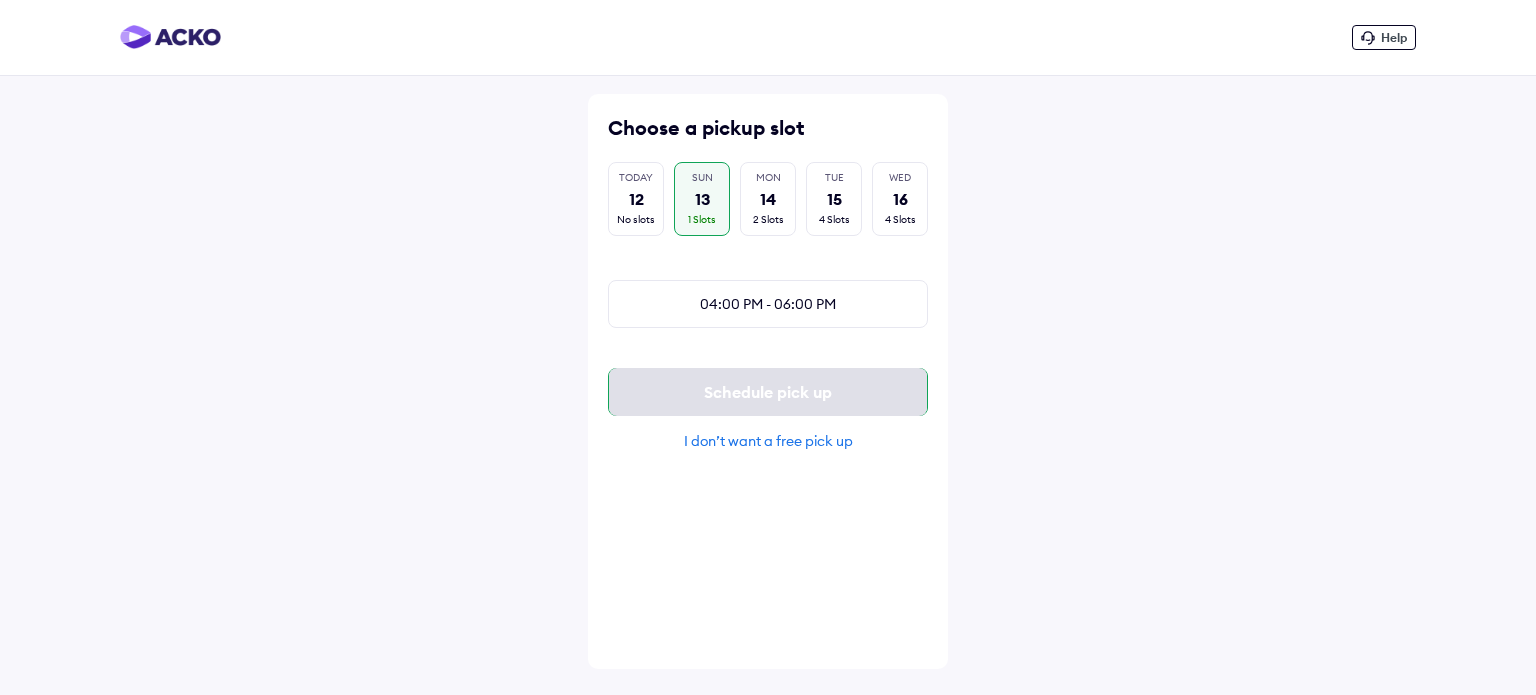 click on "Schedule pick up" at bounding box center (768, 392) 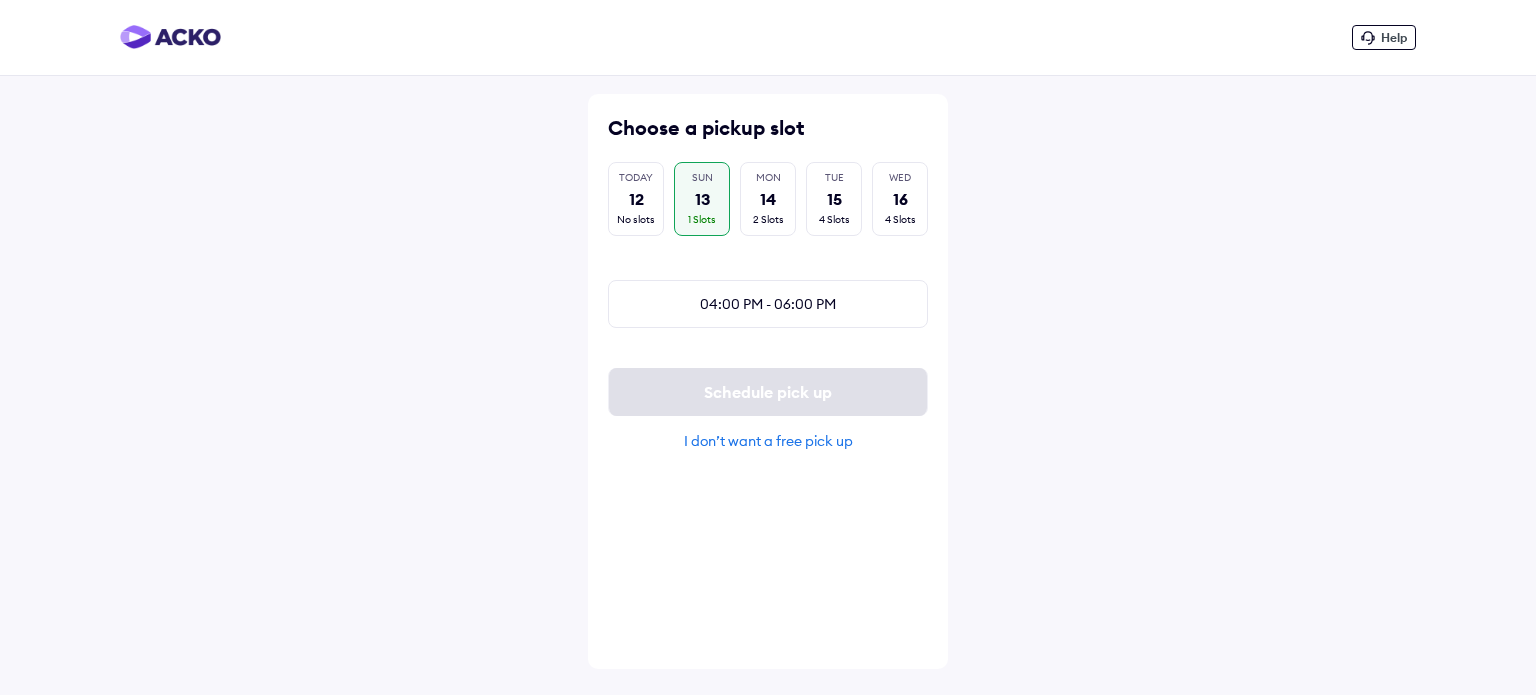 click on "I don’t want a free pick up" at bounding box center [768, 441] 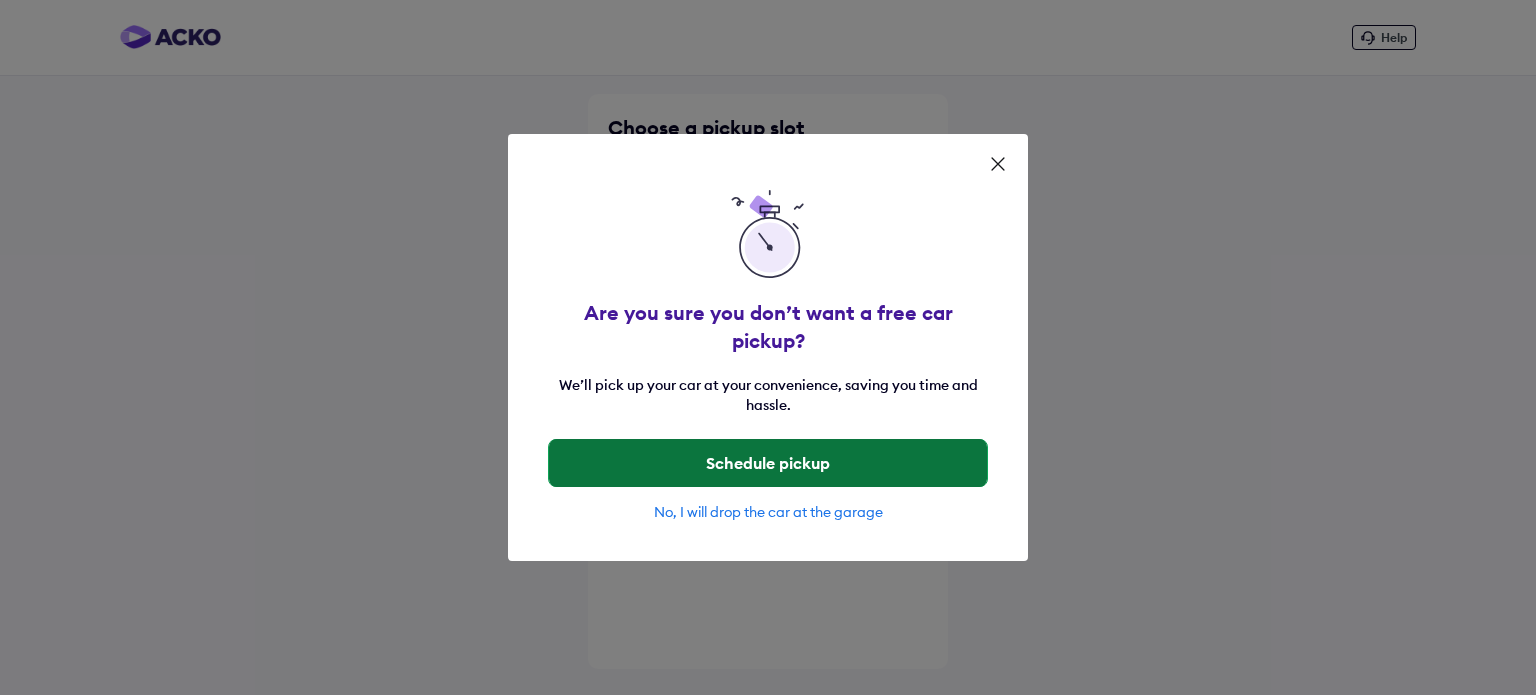 click on "Schedule pickup" at bounding box center [768, 463] 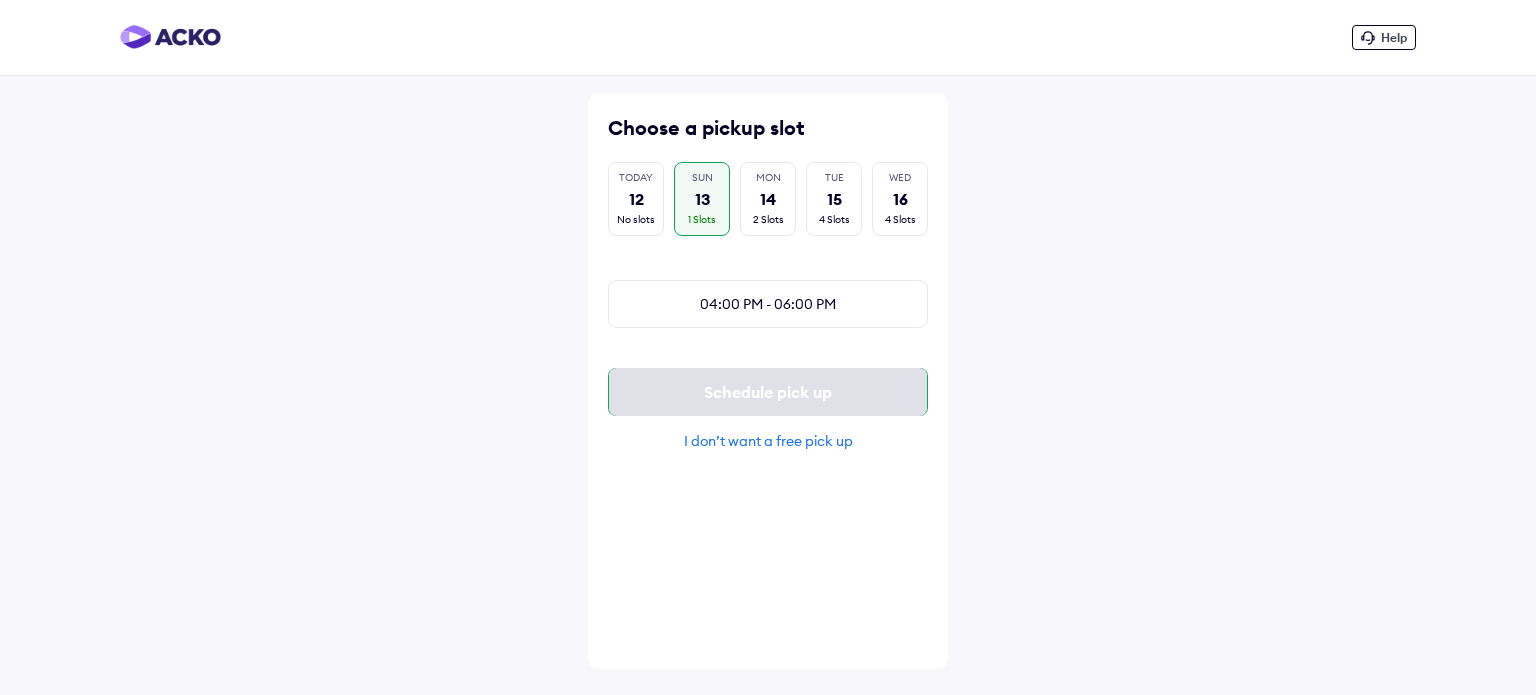 click on "Schedule pick up" at bounding box center (768, 392) 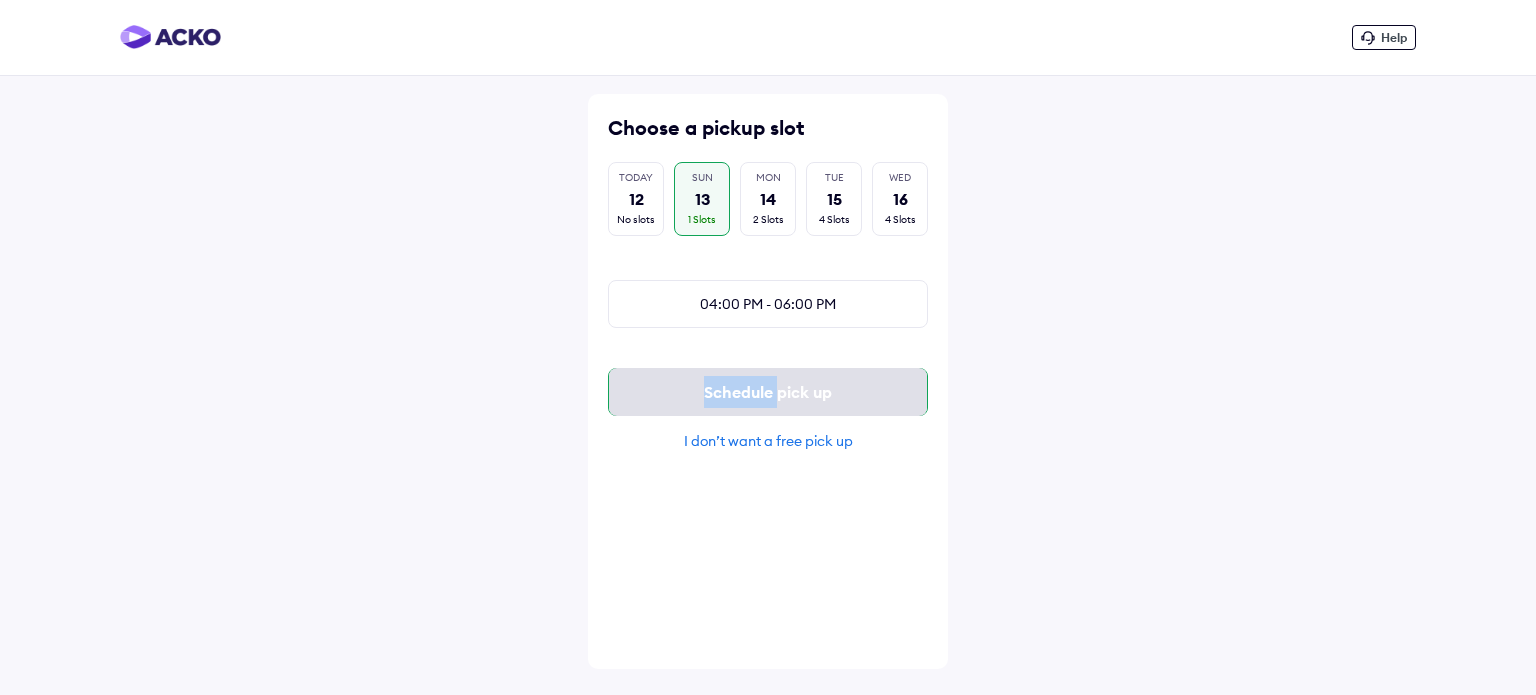 click on "Schedule pick up" at bounding box center [768, 392] 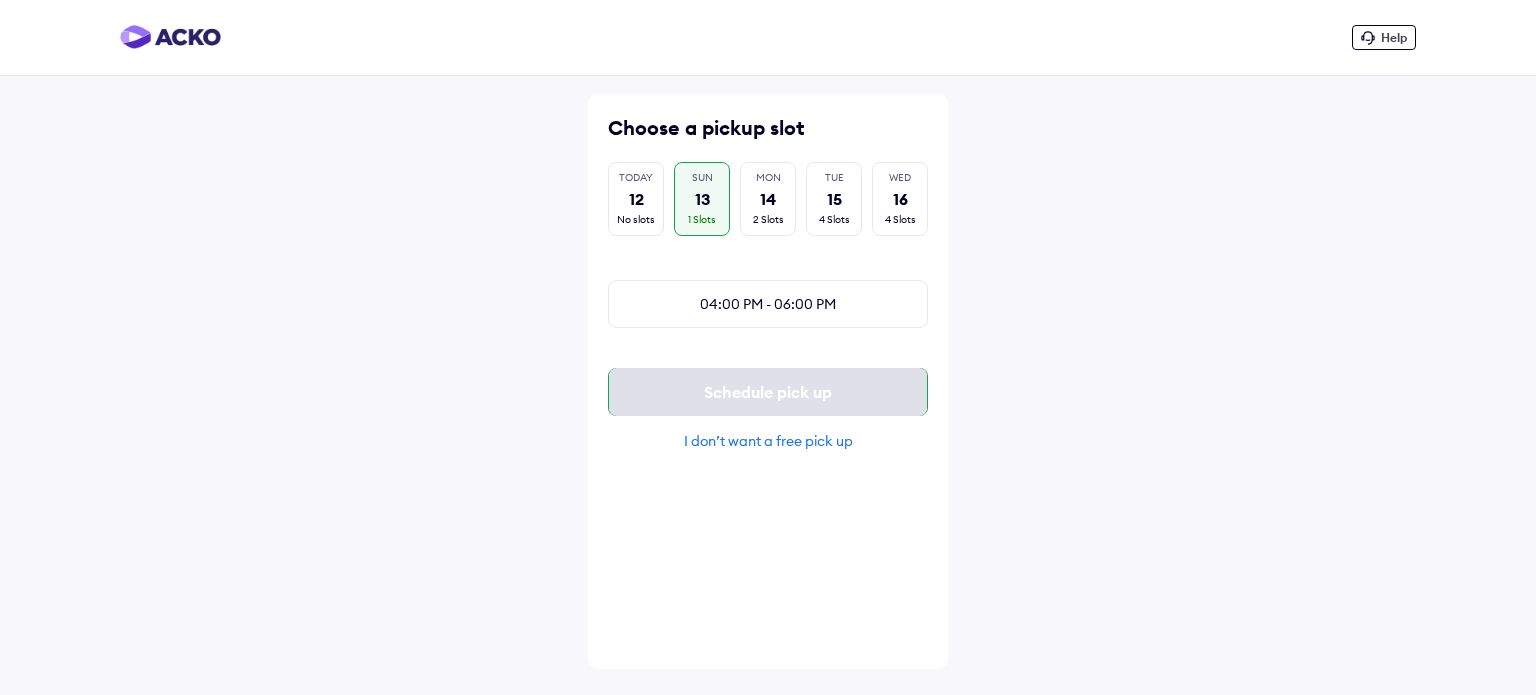 click on "Schedule pick up" at bounding box center [768, 392] 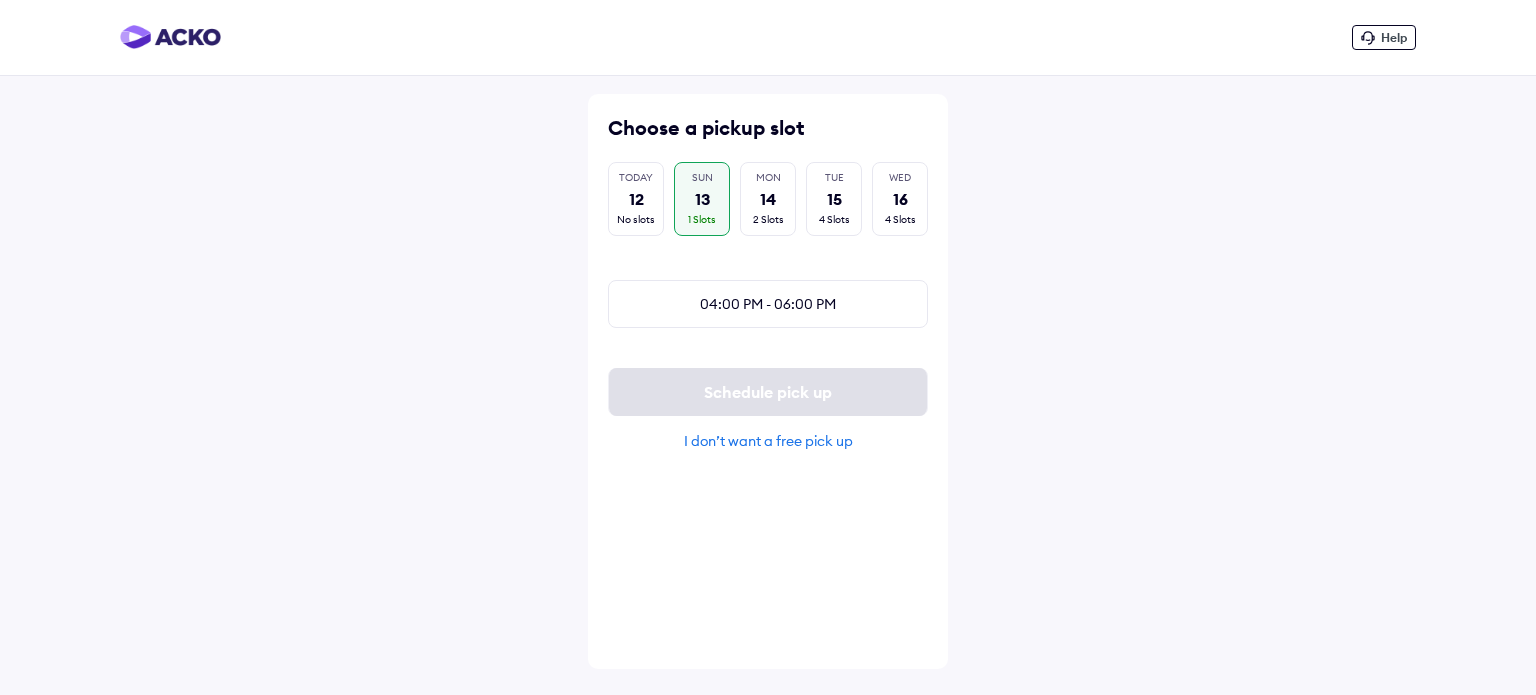 click on "I don’t want a free pick up" at bounding box center [768, 441] 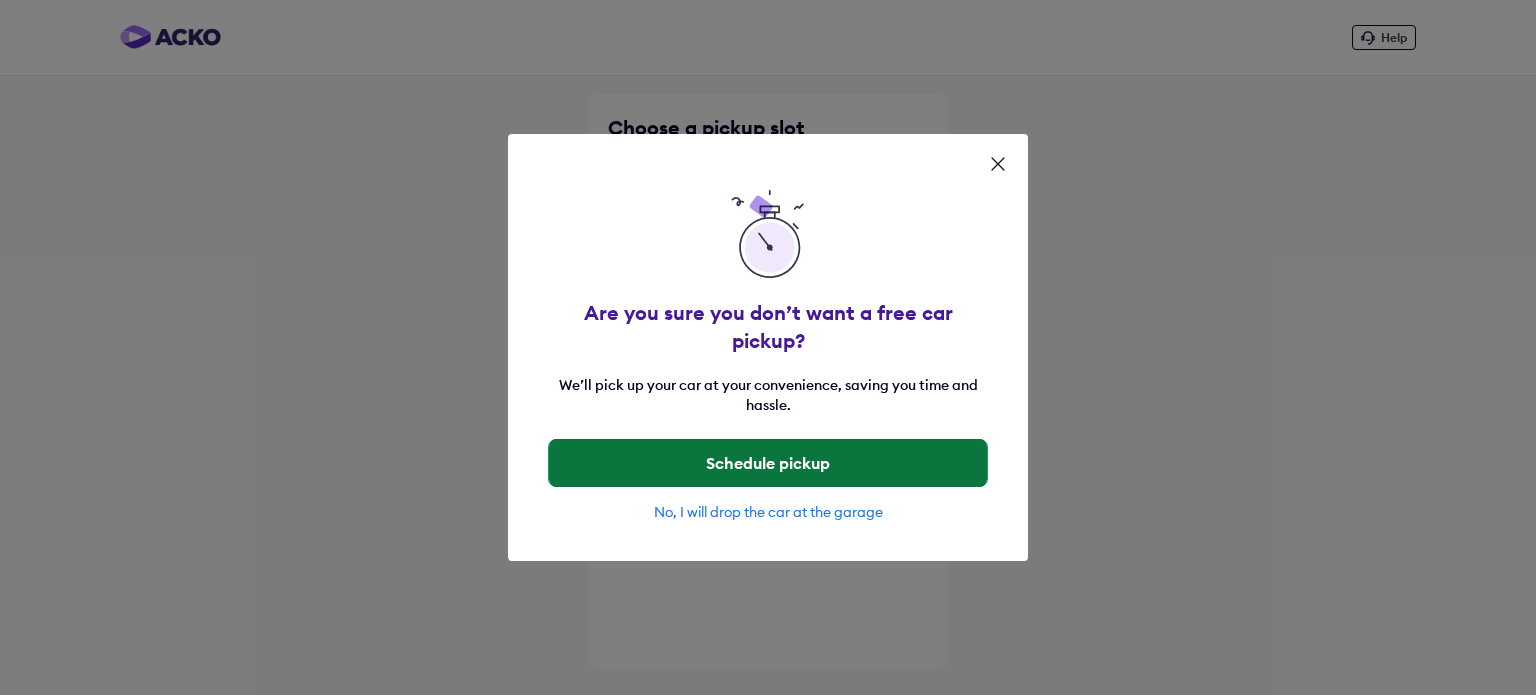 click on "Schedule pickup" at bounding box center (768, 463) 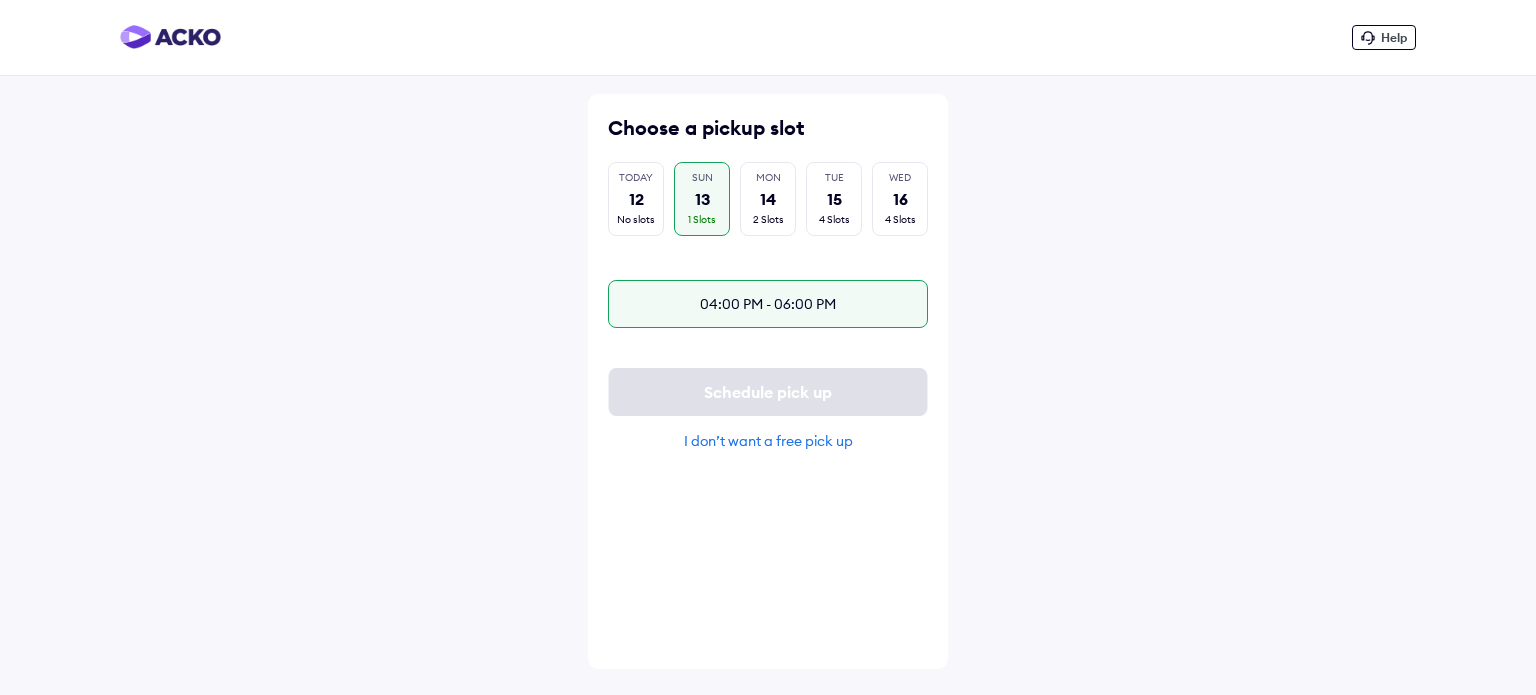 click on "04:00 PM - 06:00 PM" at bounding box center [768, 304] 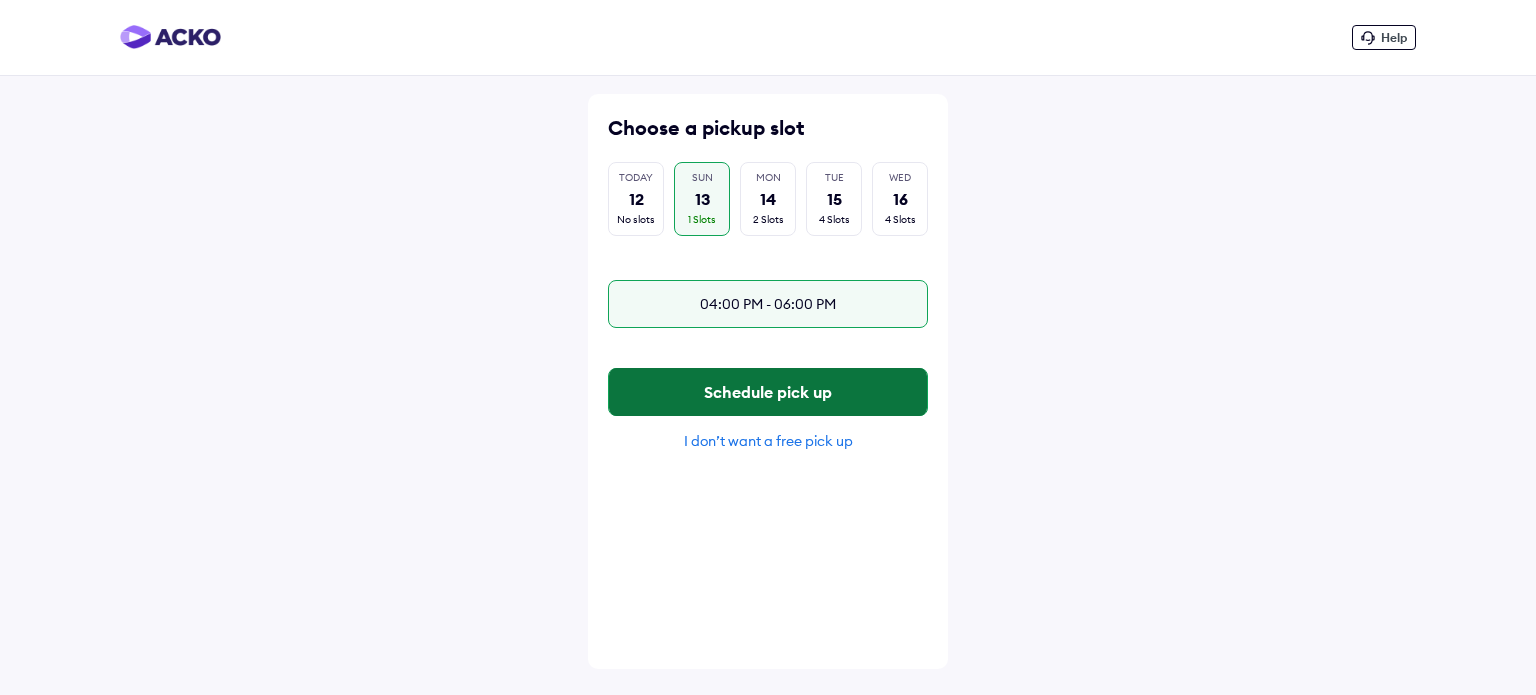 click on "Schedule pick up" at bounding box center (768, 392) 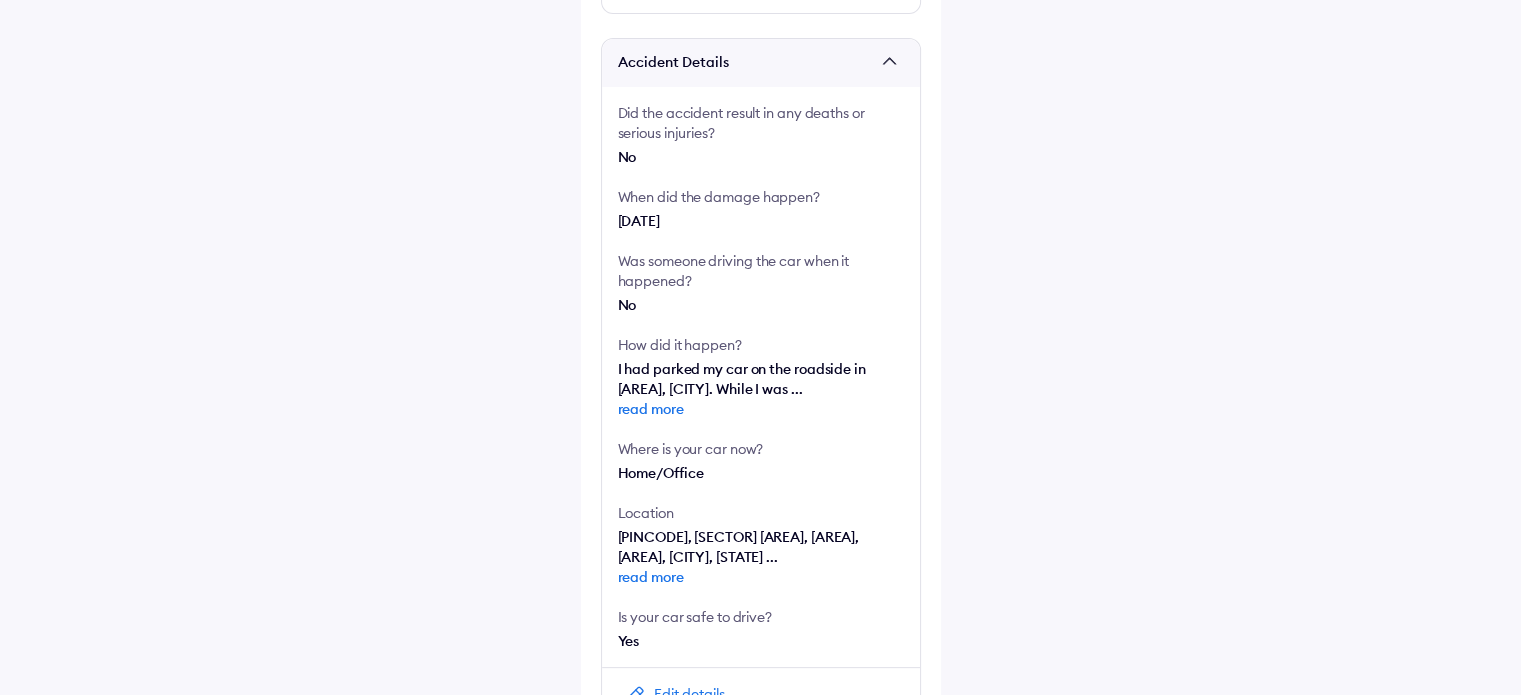 scroll, scrollTop: 372, scrollLeft: 0, axis: vertical 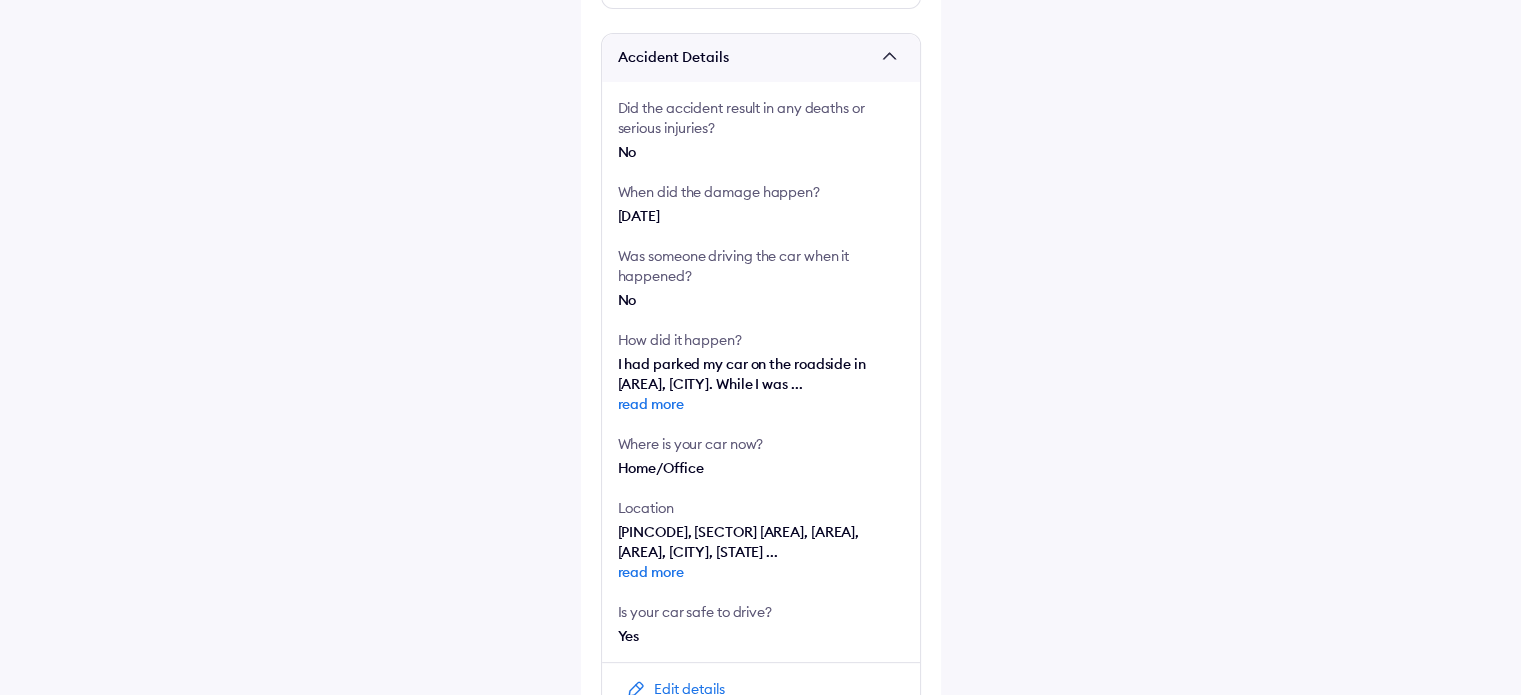 click on "read more" at bounding box center (761, 404) 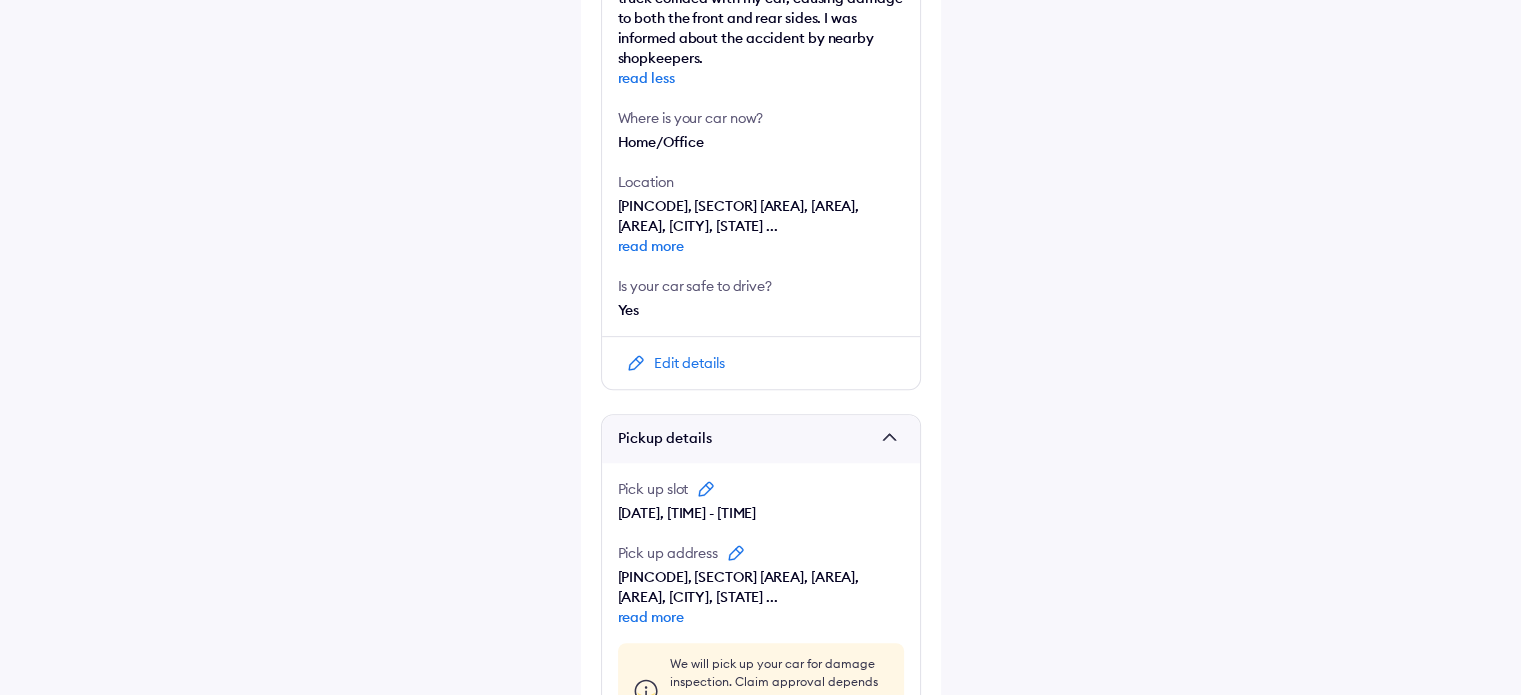 scroll, scrollTop: 787, scrollLeft: 0, axis: vertical 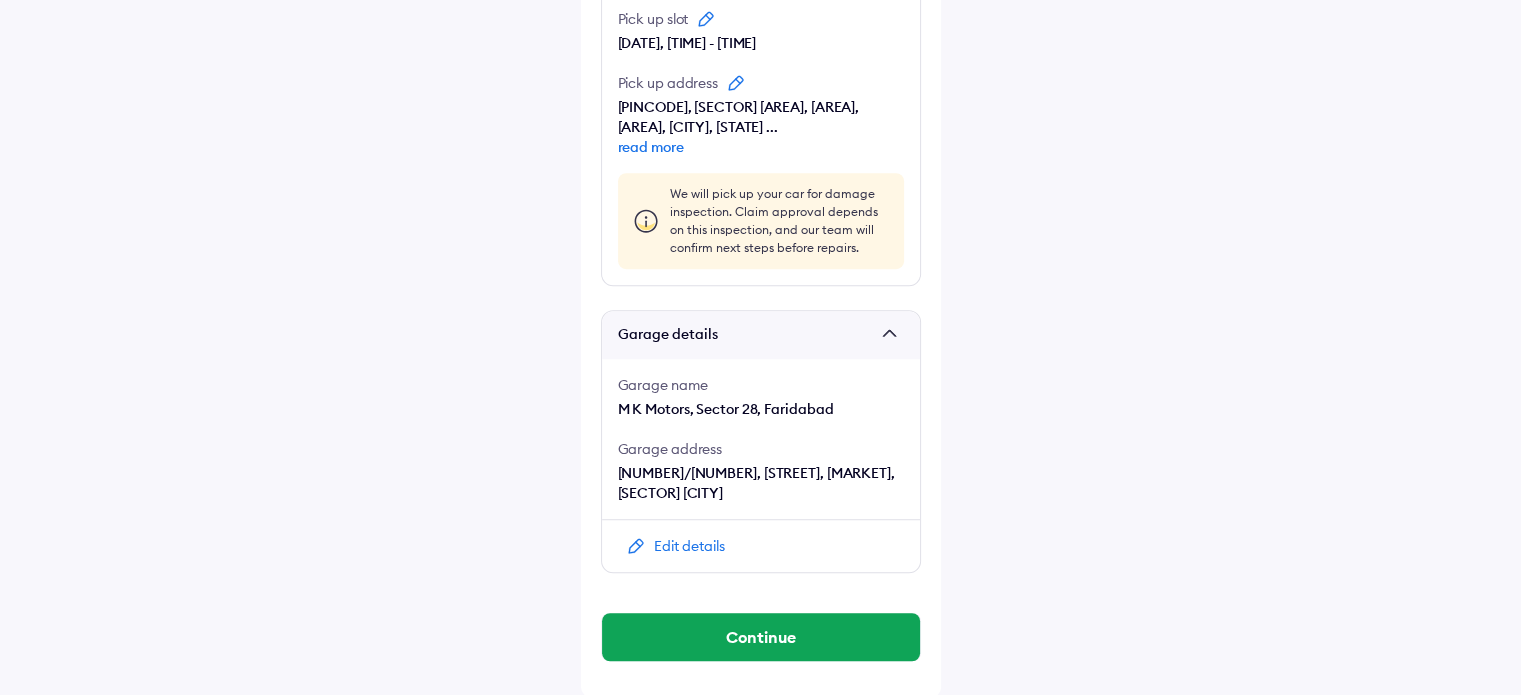 click on "M K Motors, Sector 28, Faridabad" at bounding box center [761, 409] 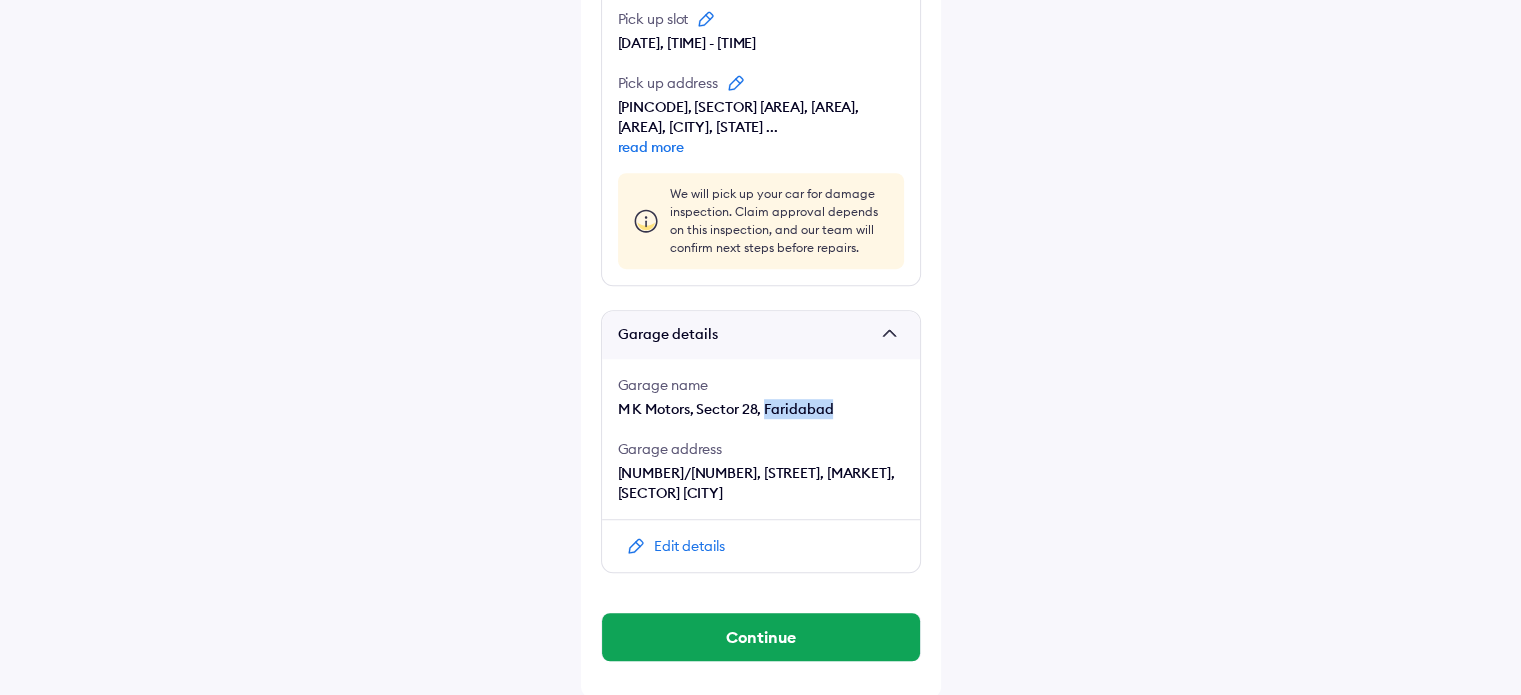 click on "M K Motors, Sector 28, Faridabad" at bounding box center [761, 409] 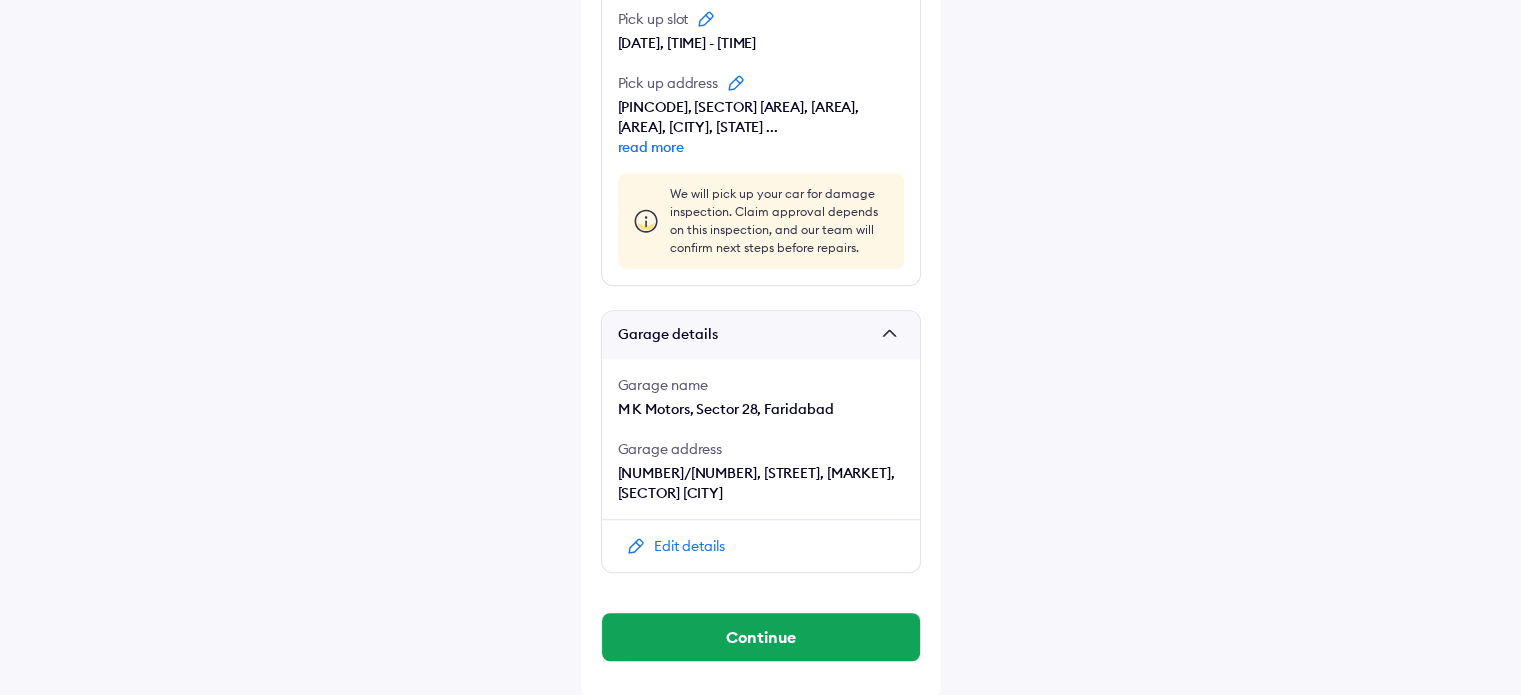click on "[NUMBER]/[NUMBER], [STREET], [MARKET], [SECTOR] [CITY]" at bounding box center [761, 483] 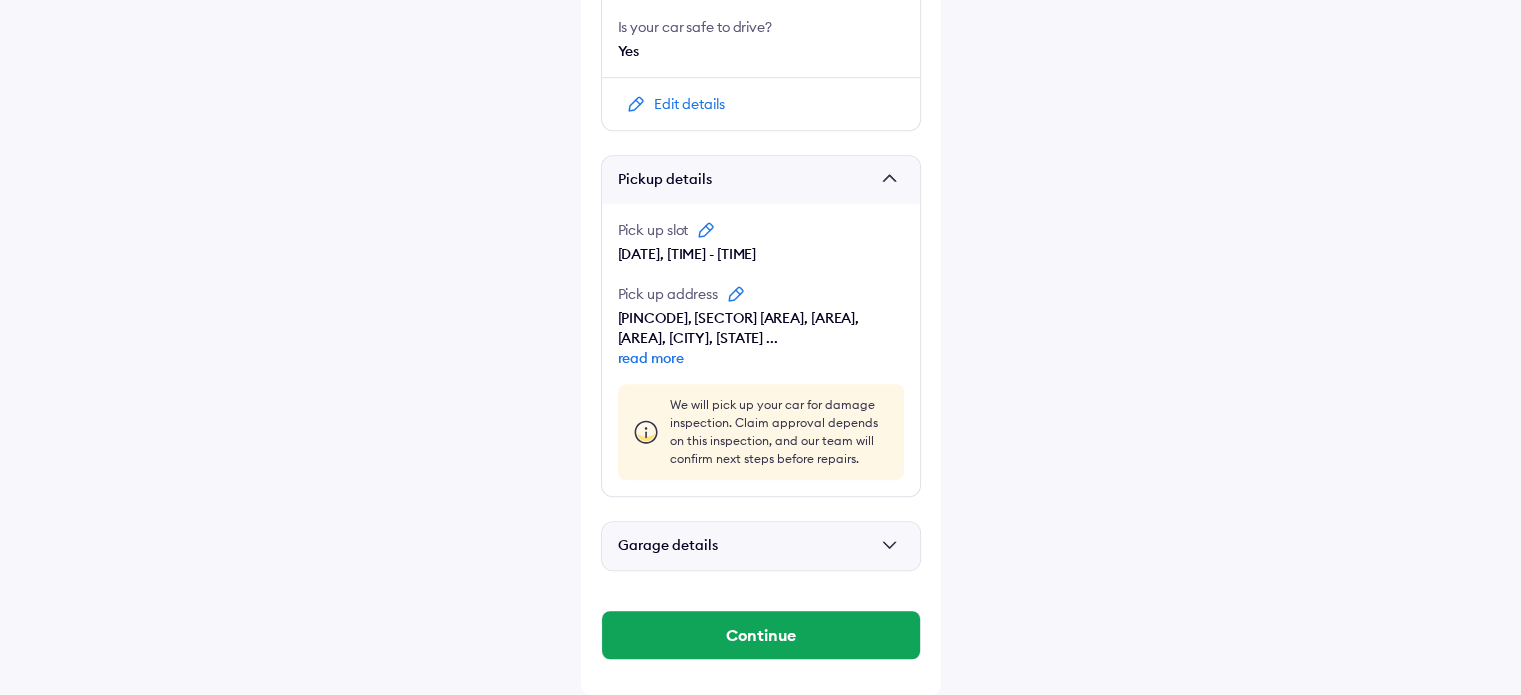 scroll, scrollTop: 1035, scrollLeft: 0, axis: vertical 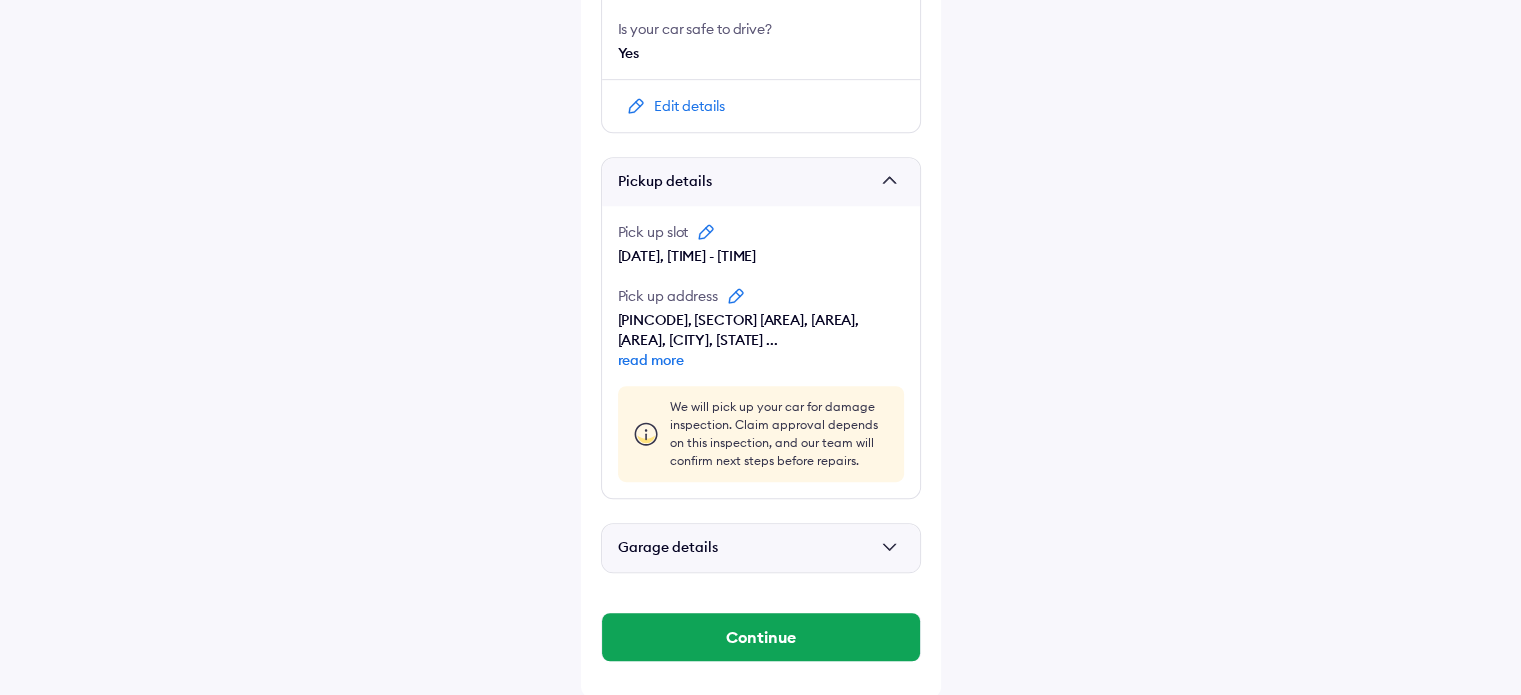 click at bounding box center [894, 548] 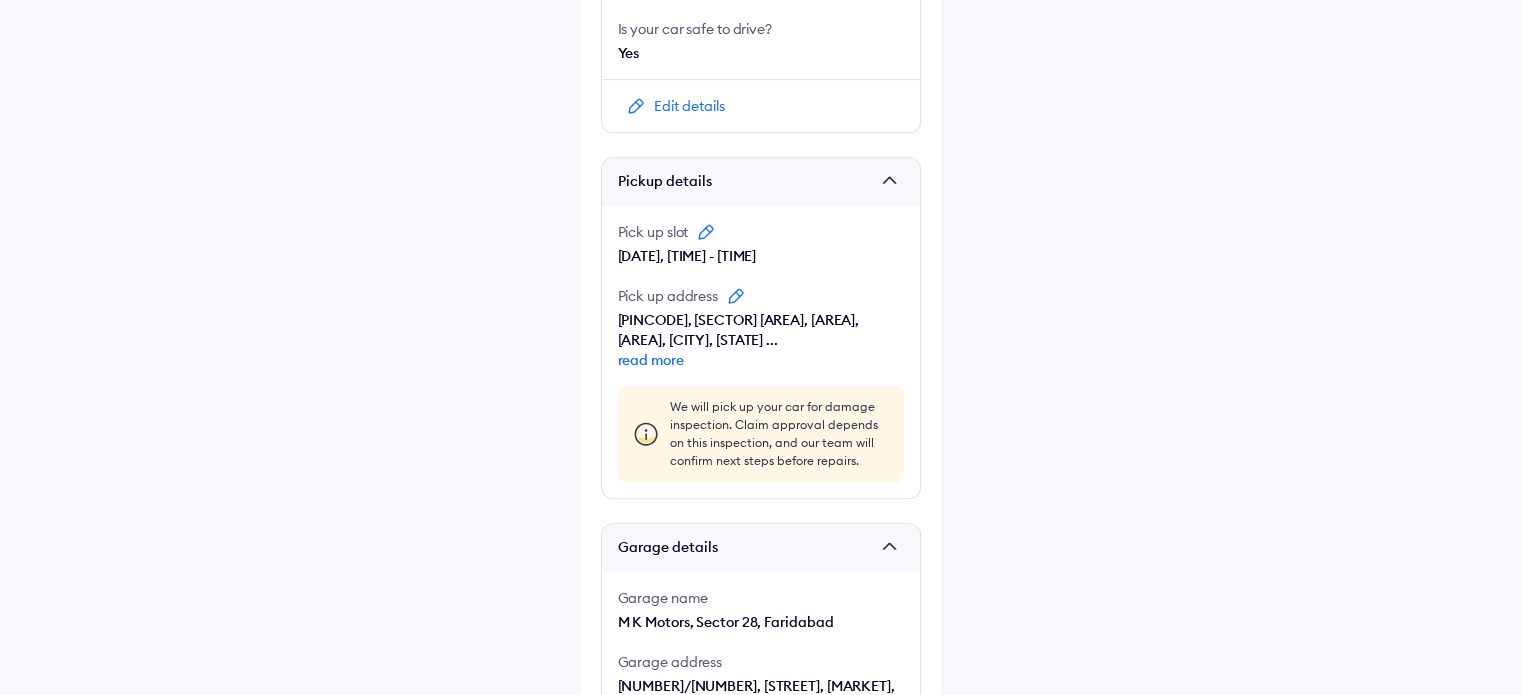 scroll, scrollTop: 1248, scrollLeft: 0, axis: vertical 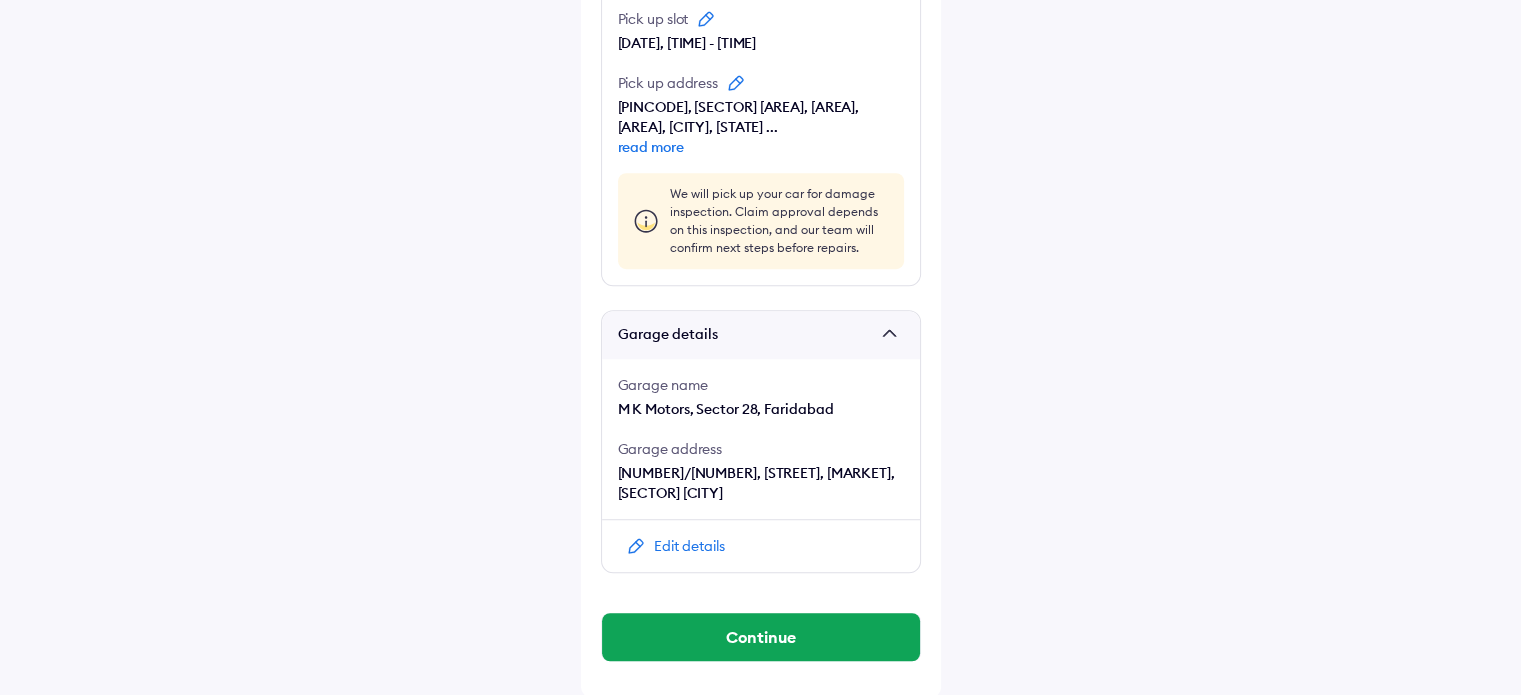 click on "Edit details" at bounding box center (689, 546) 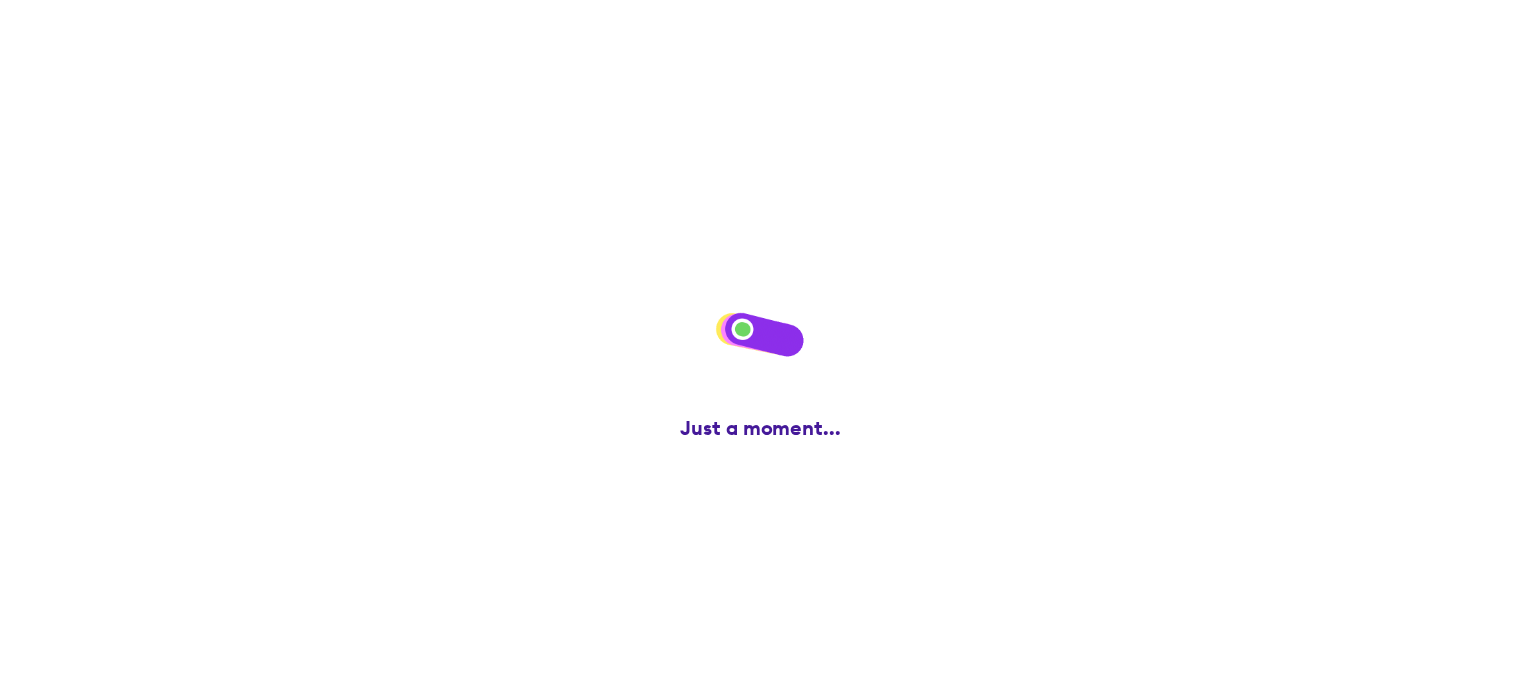 scroll, scrollTop: 0, scrollLeft: 0, axis: both 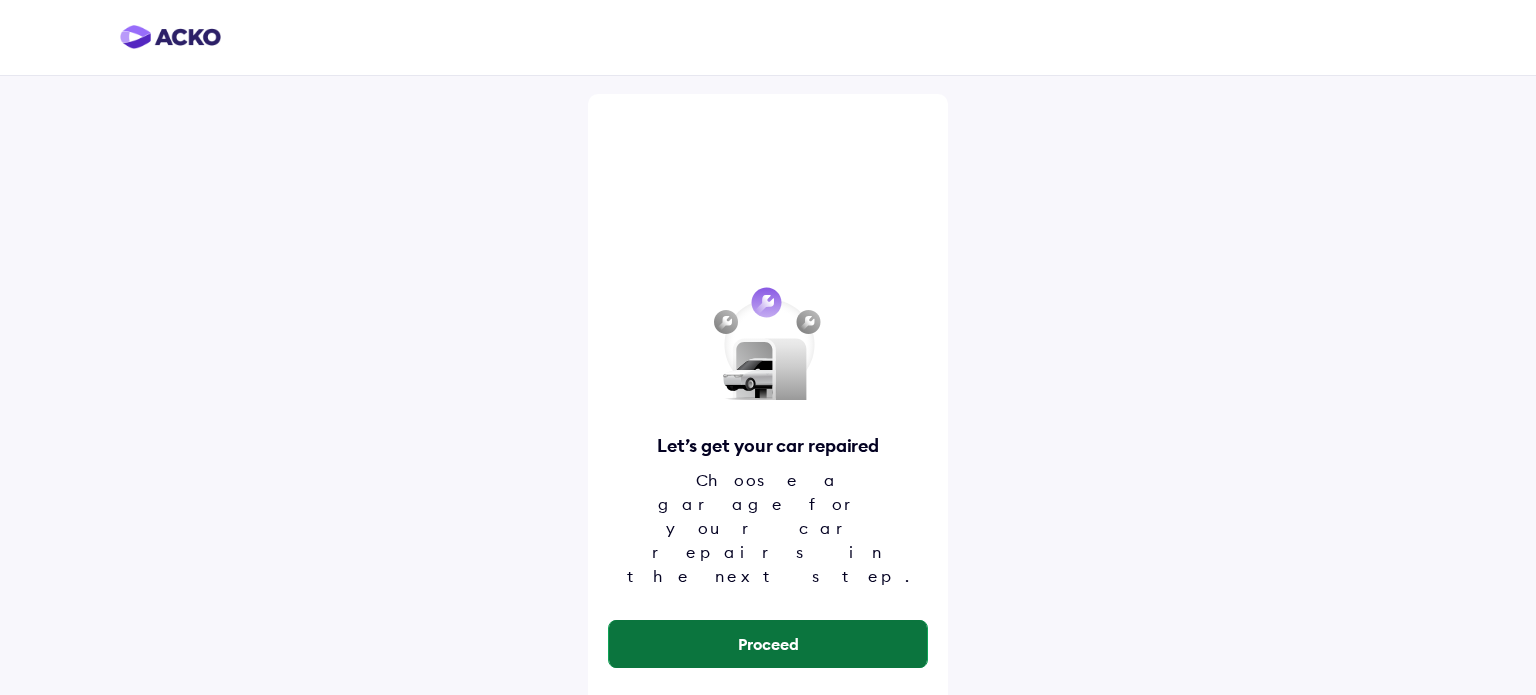 click on "Proceed" at bounding box center [768, 644] 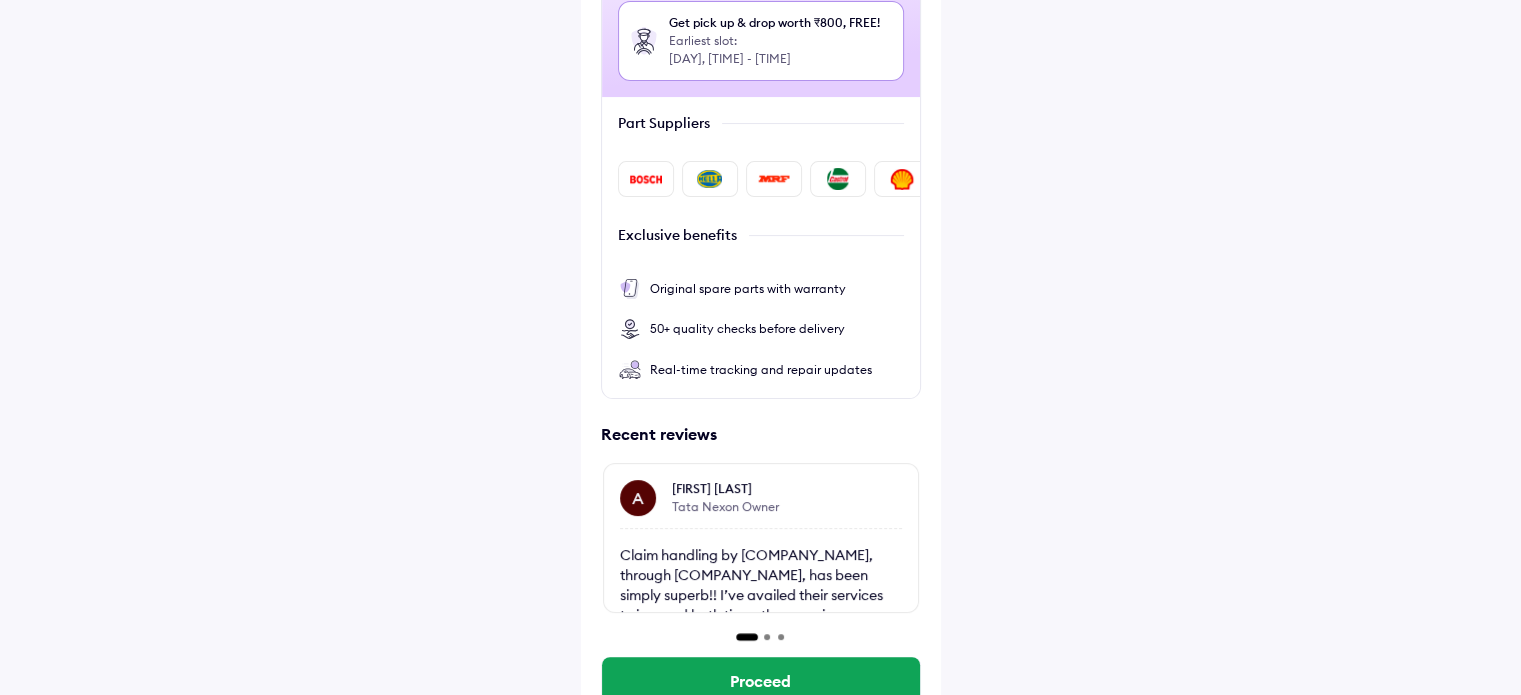 scroll, scrollTop: 508, scrollLeft: 0, axis: vertical 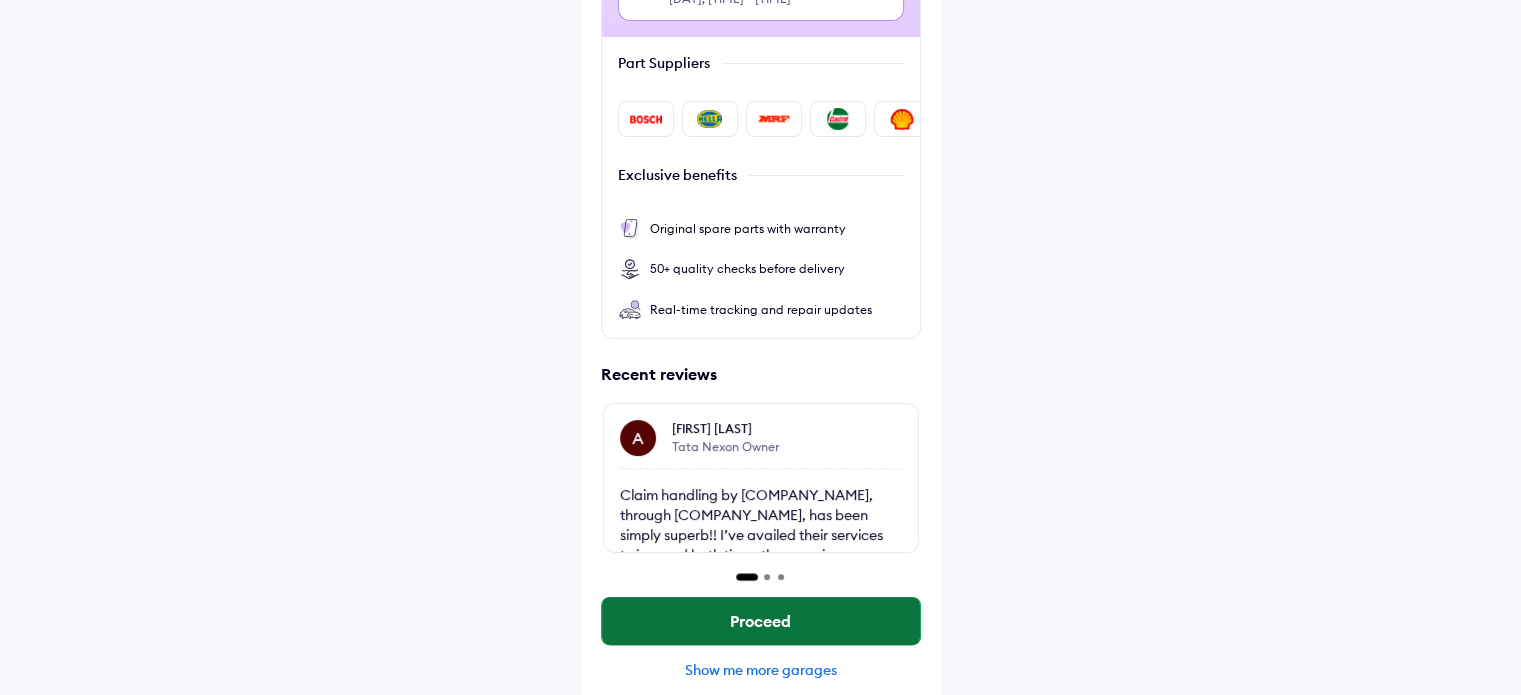 click on "Proceed" at bounding box center (761, 621) 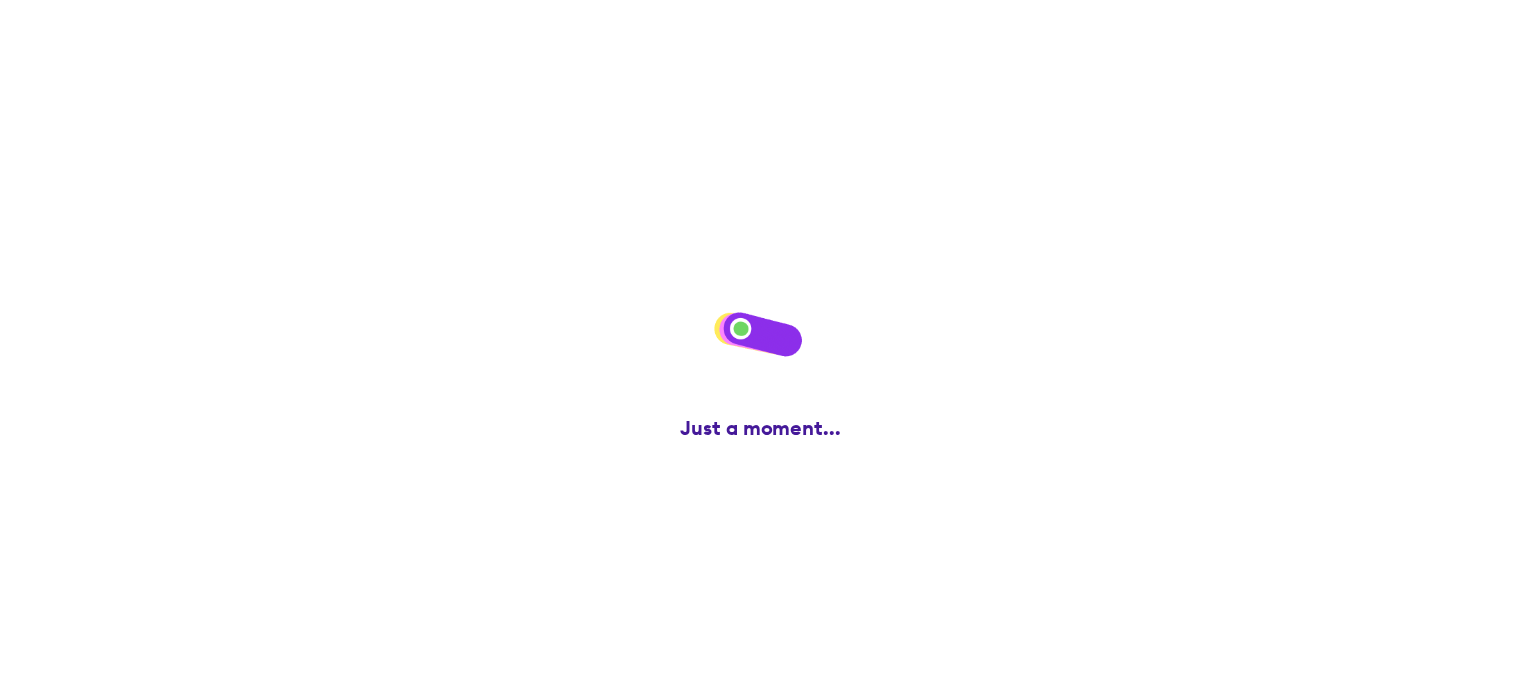 scroll, scrollTop: 0, scrollLeft: 0, axis: both 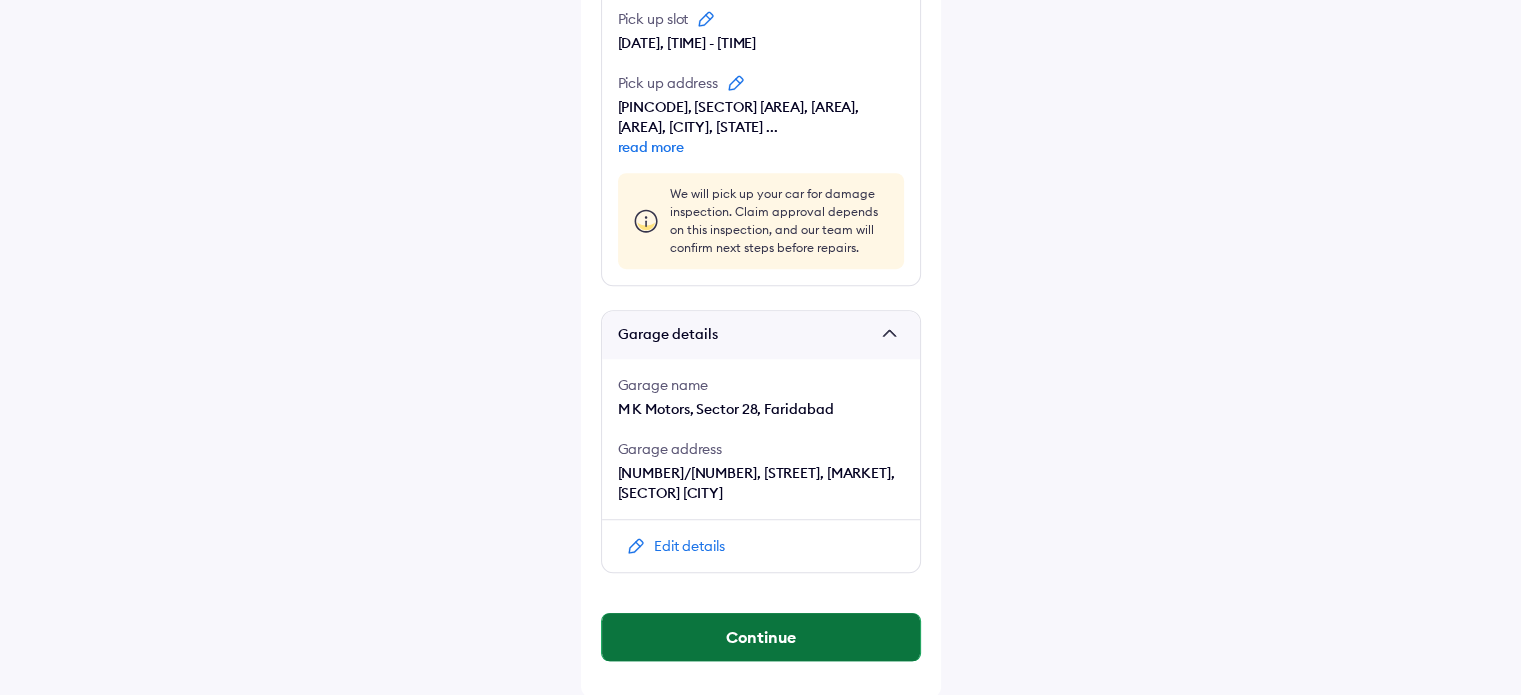 click on "Continue" at bounding box center [761, 637] 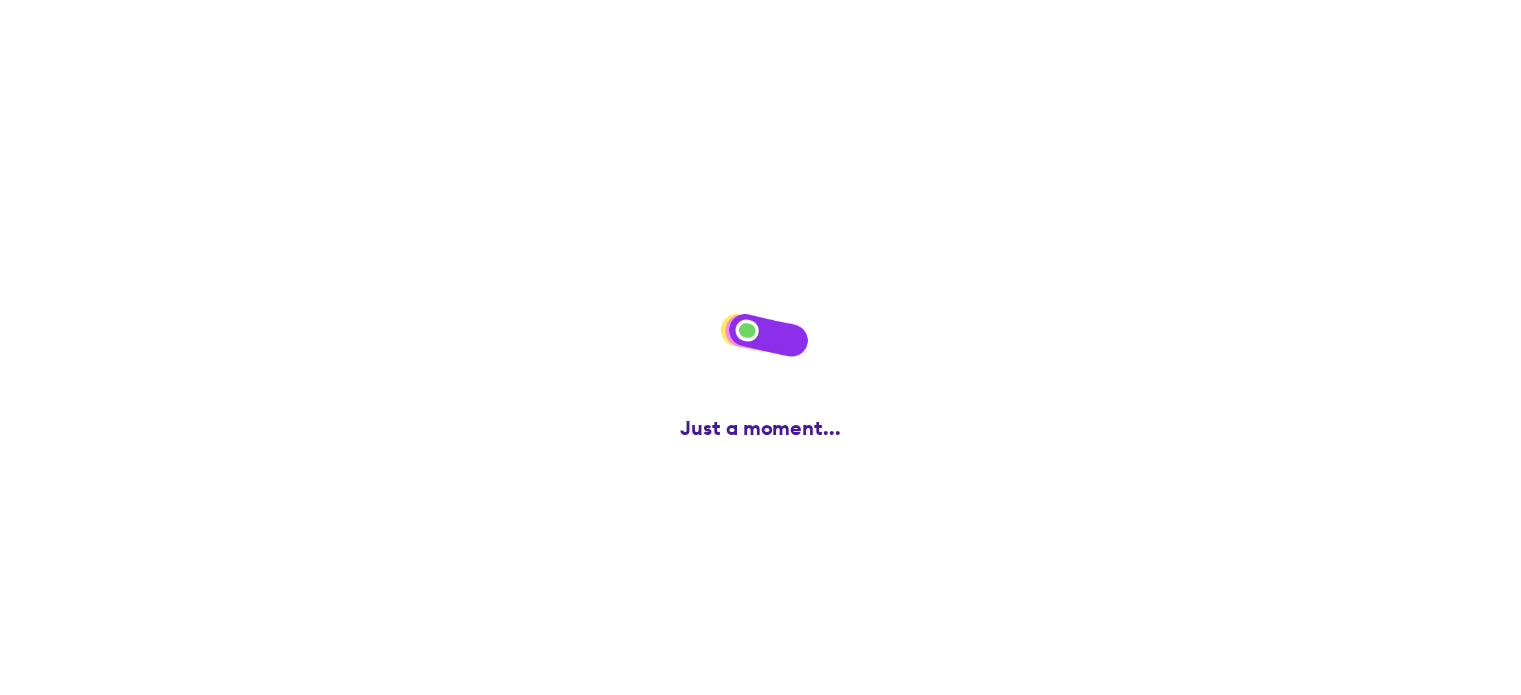 scroll, scrollTop: 0, scrollLeft: 0, axis: both 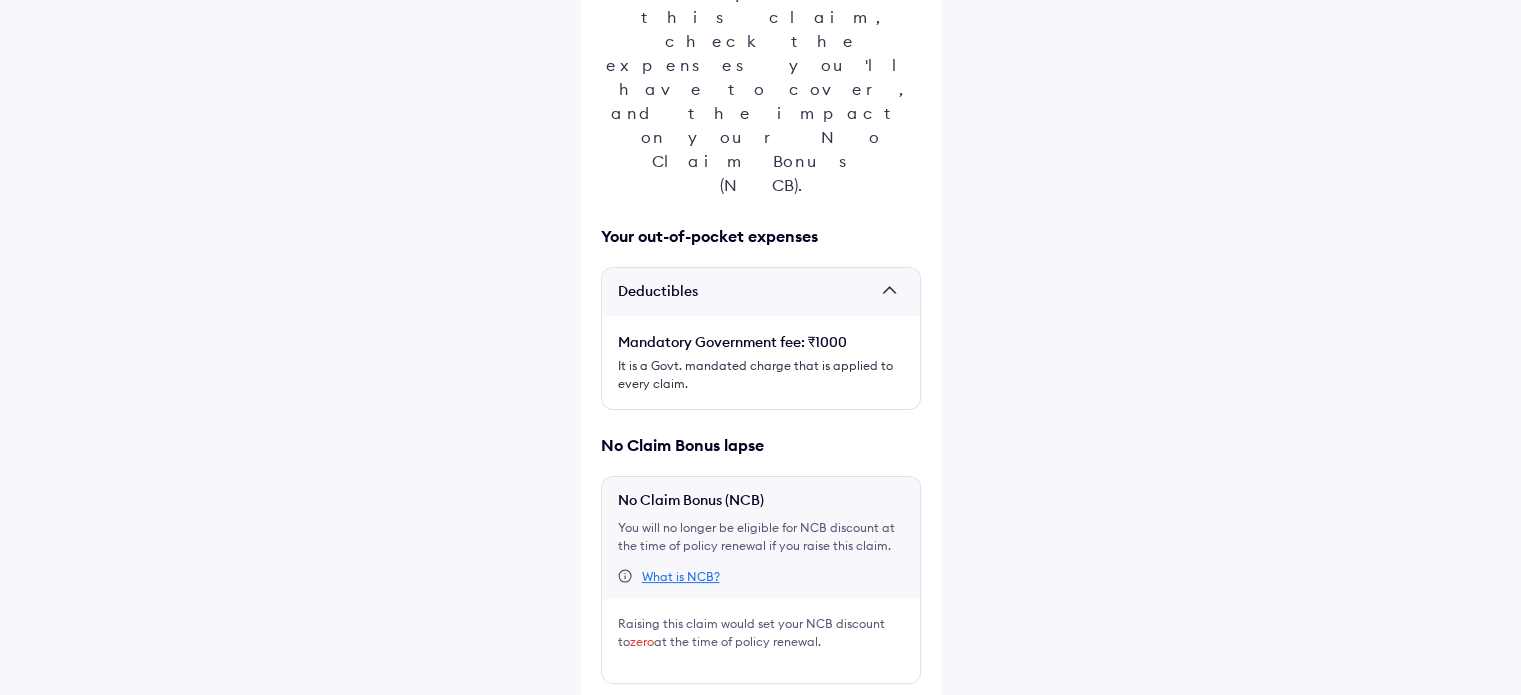 click at bounding box center (611, 720) 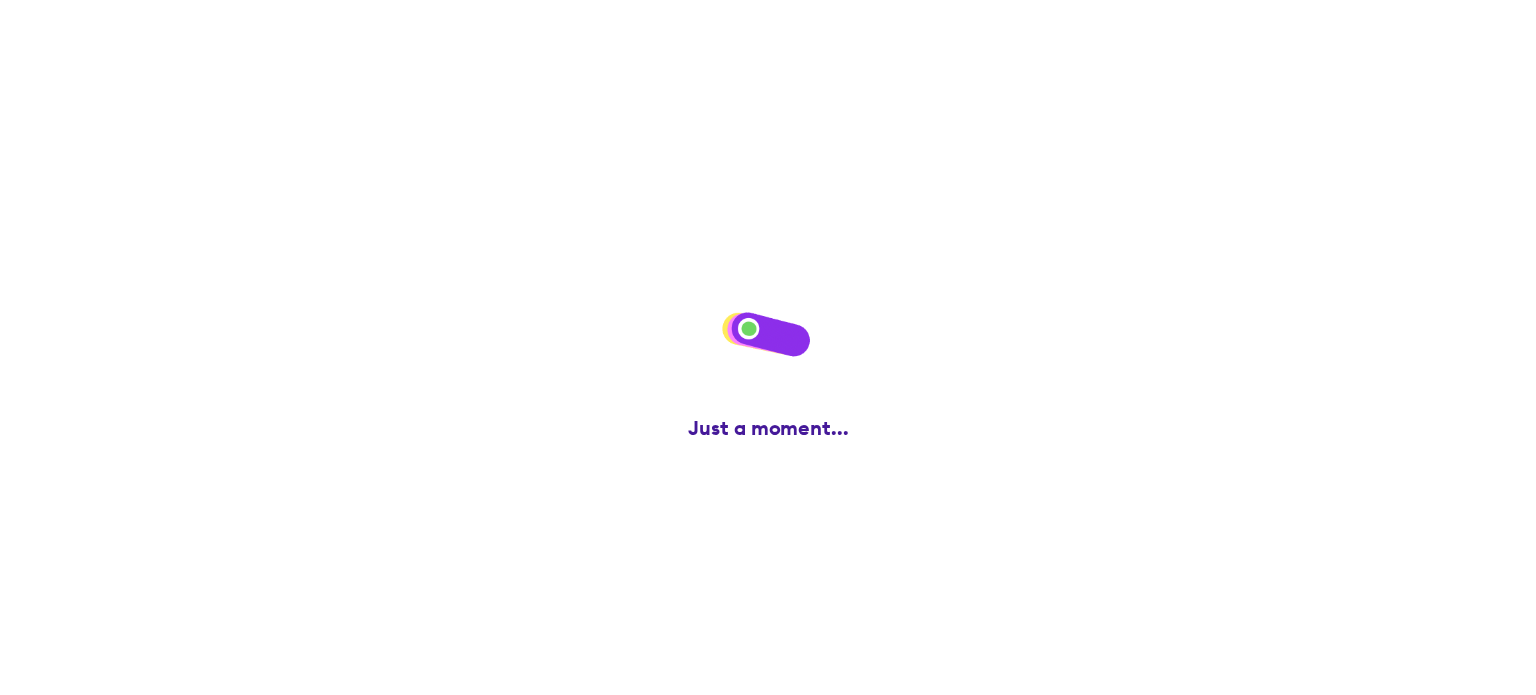 scroll, scrollTop: 0, scrollLeft: 0, axis: both 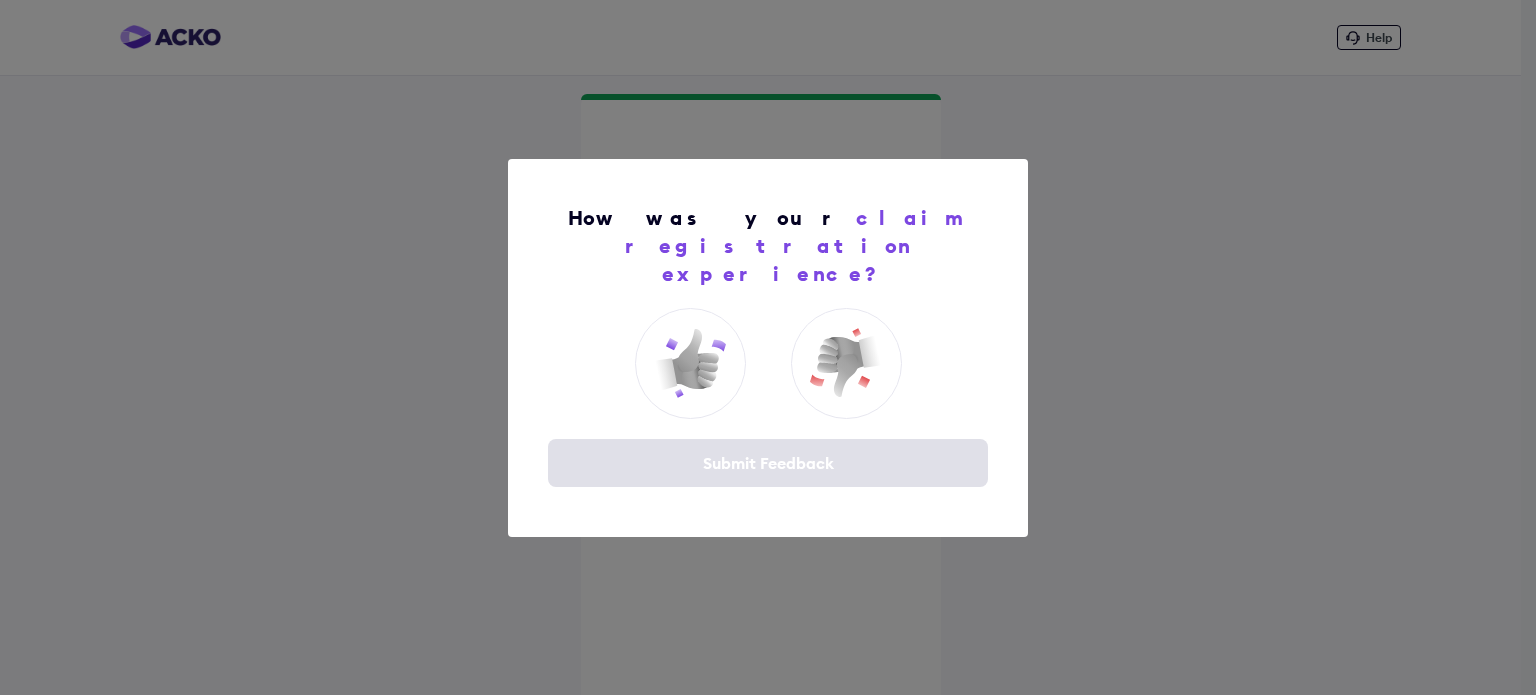 click on "Submit Feedback" at bounding box center (768, 463) 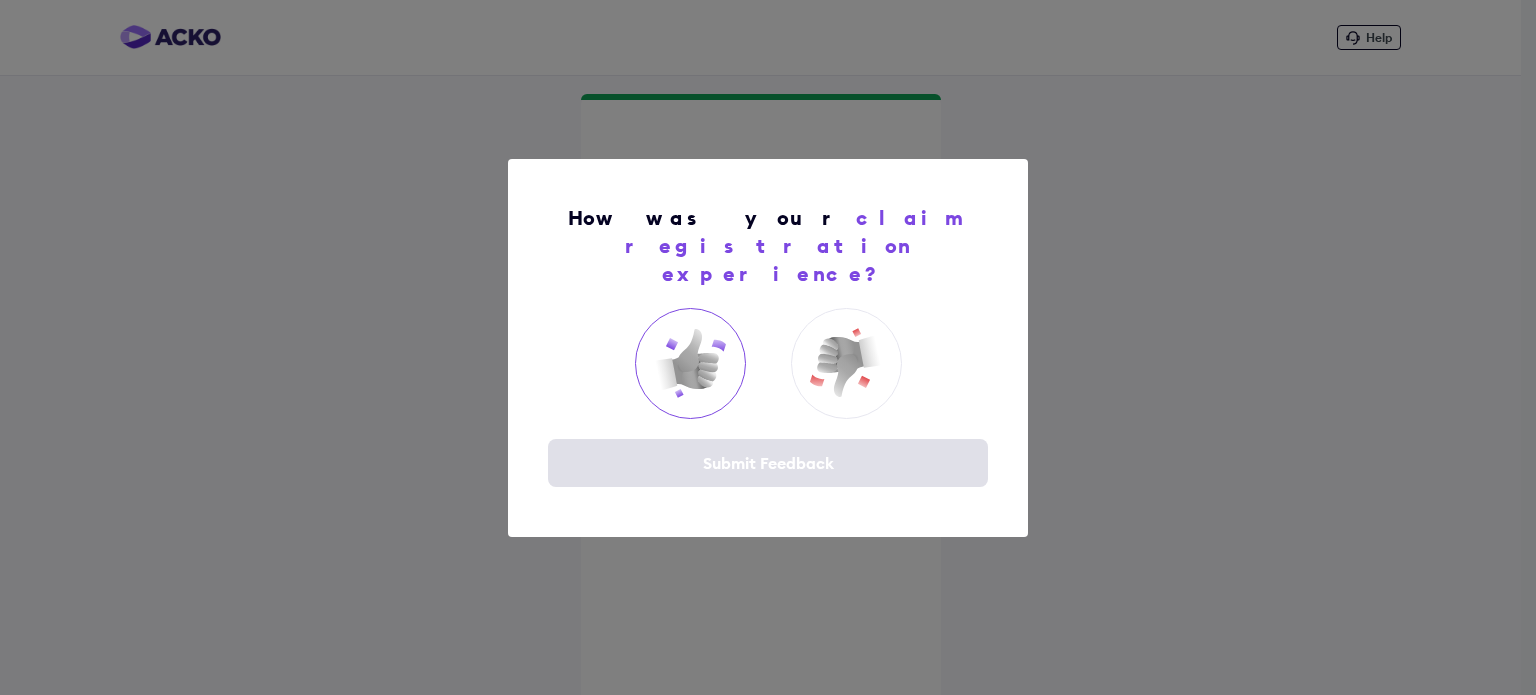 click at bounding box center (690, 363) 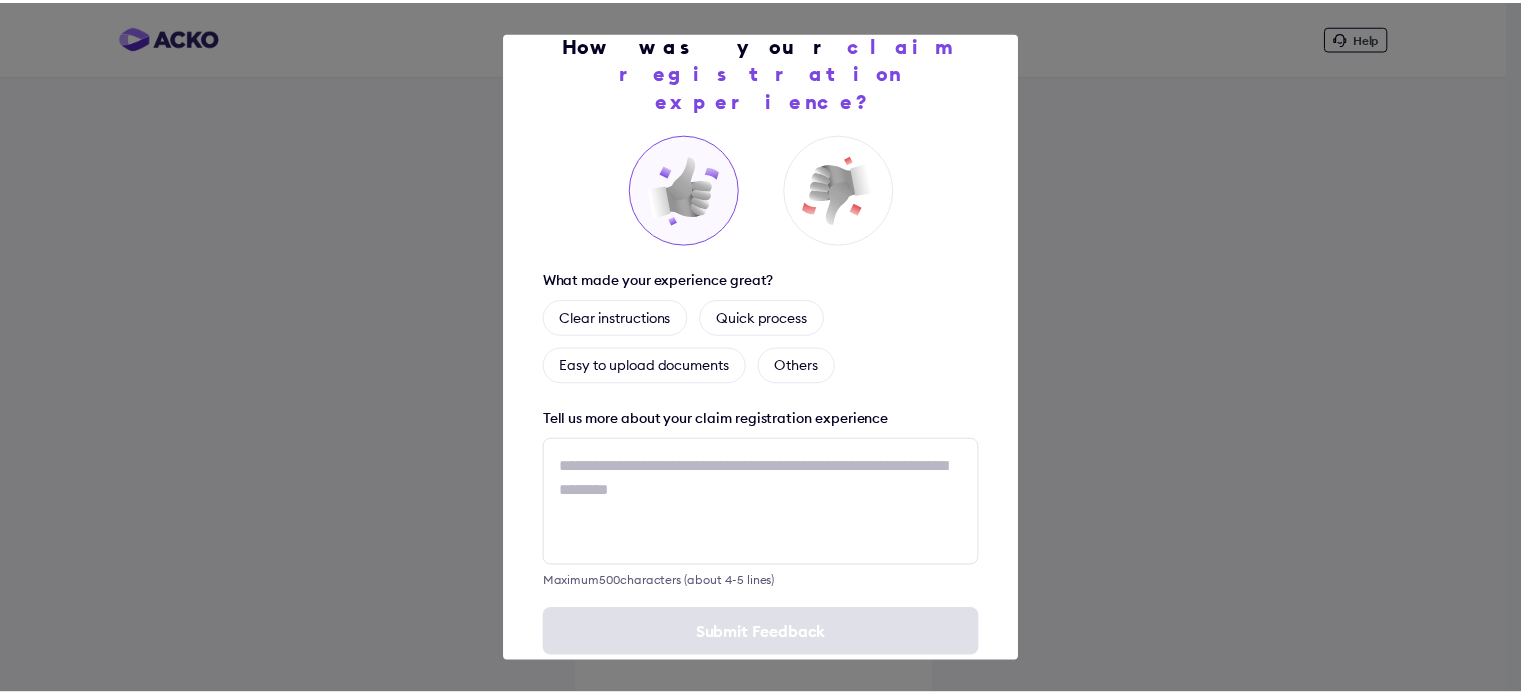 scroll, scrollTop: 64, scrollLeft: 0, axis: vertical 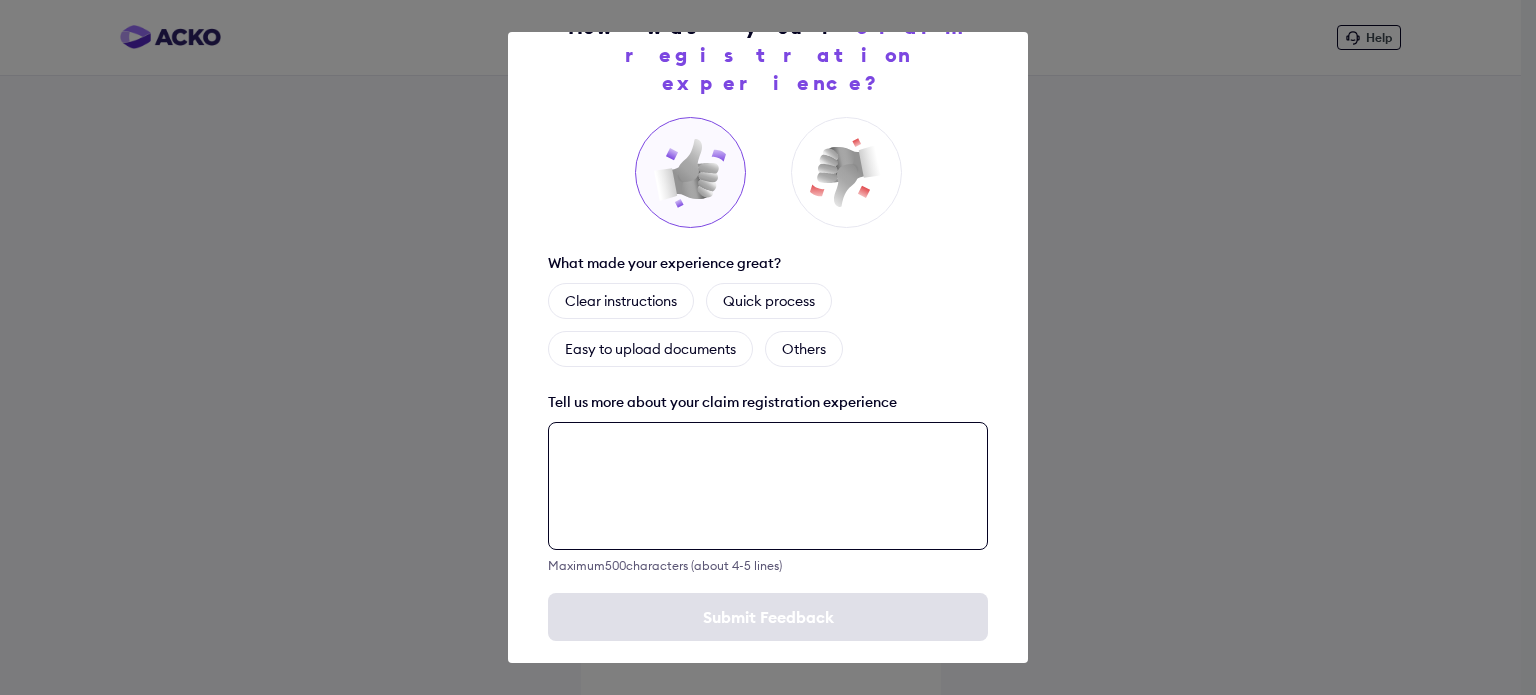 click at bounding box center [768, 486] 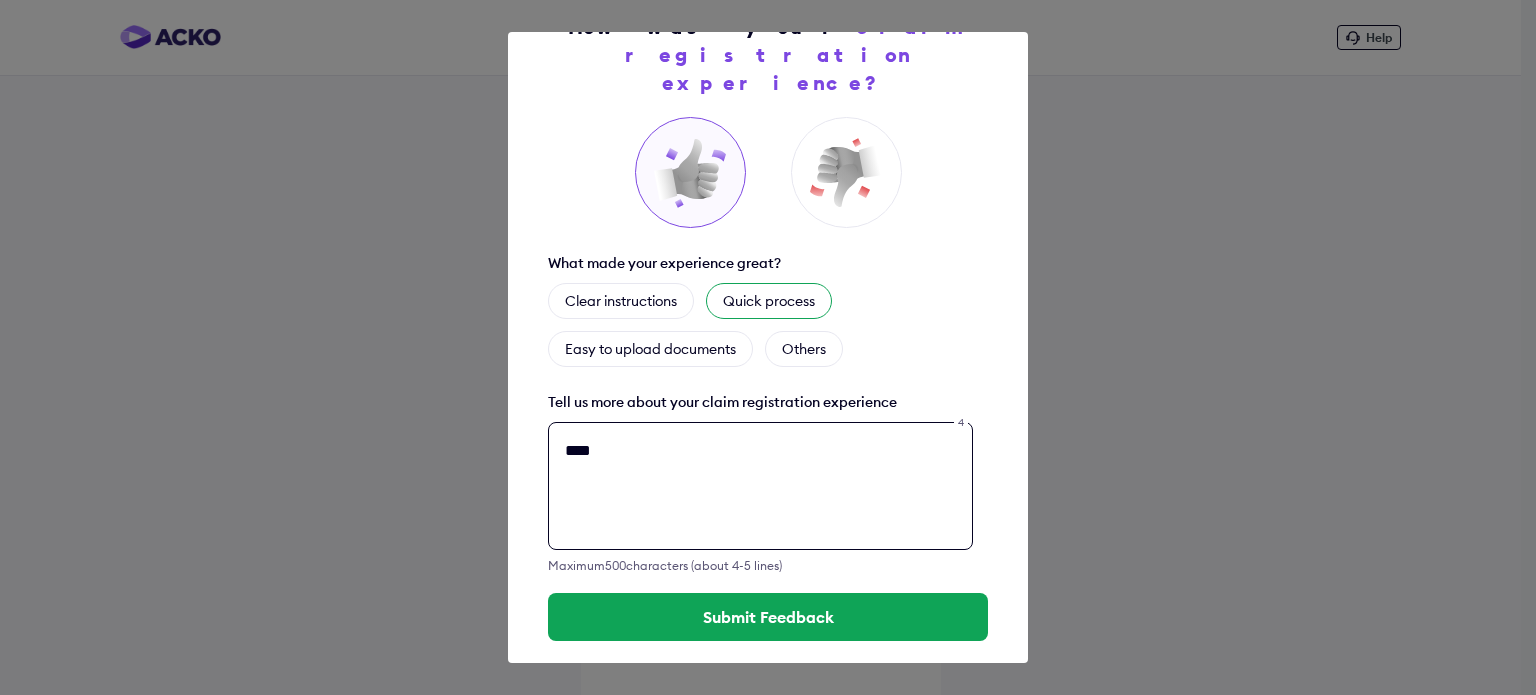 type on "****" 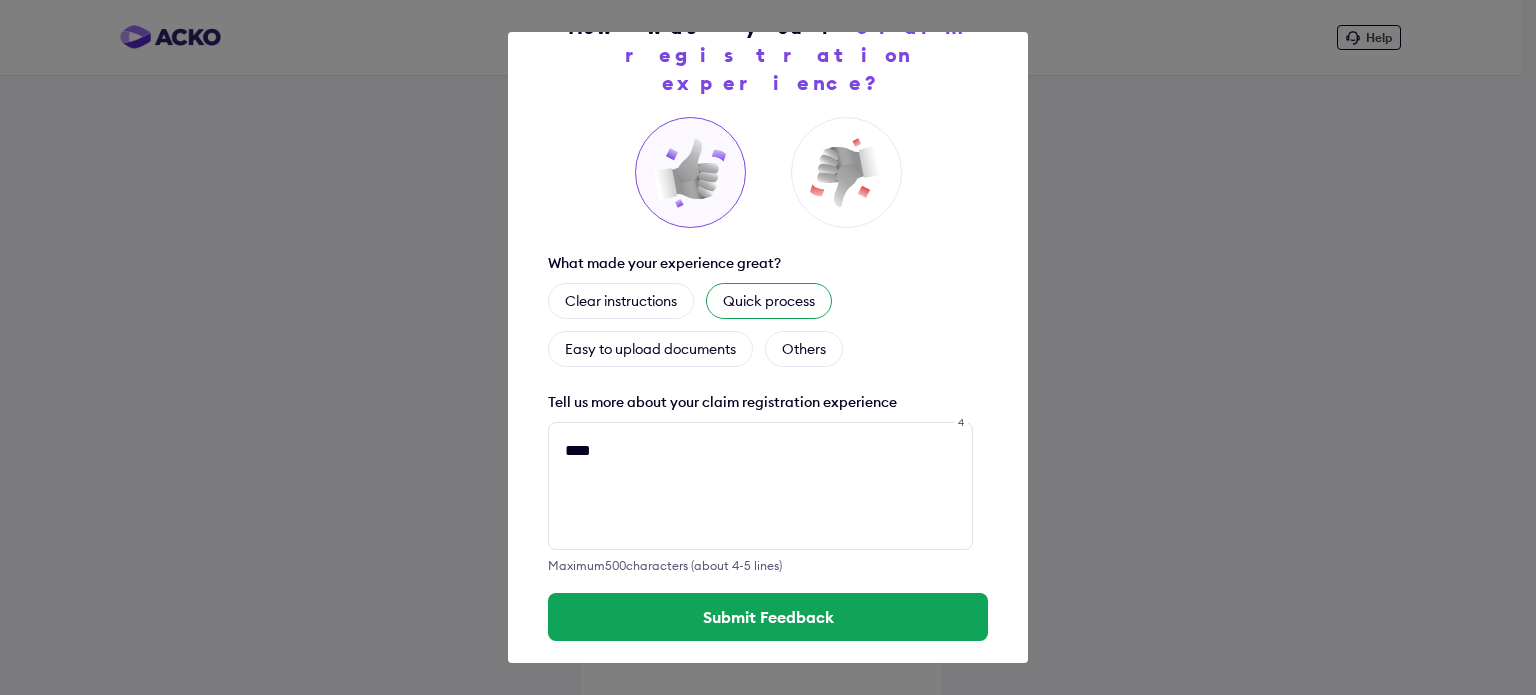 click on "Quick process" at bounding box center [769, 301] 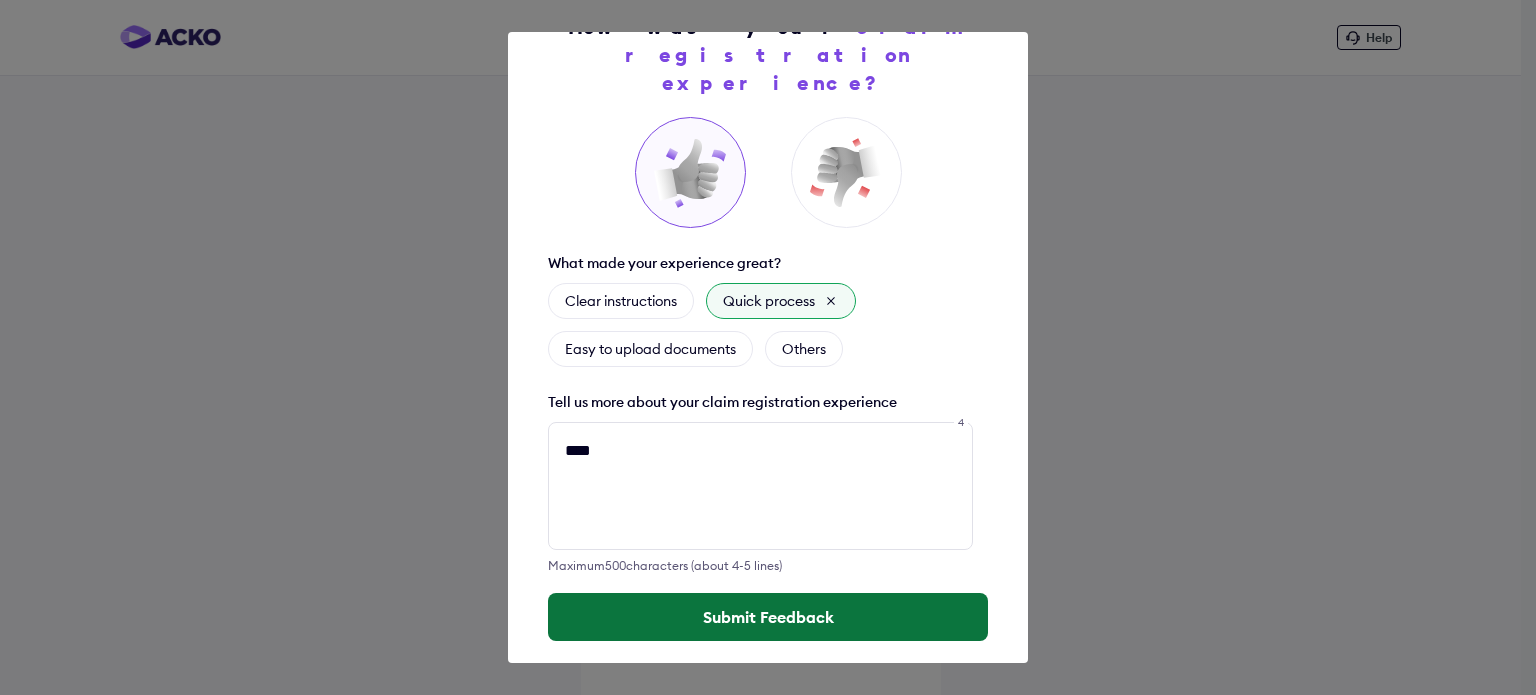 click on "Submit Feedback" at bounding box center [768, 617] 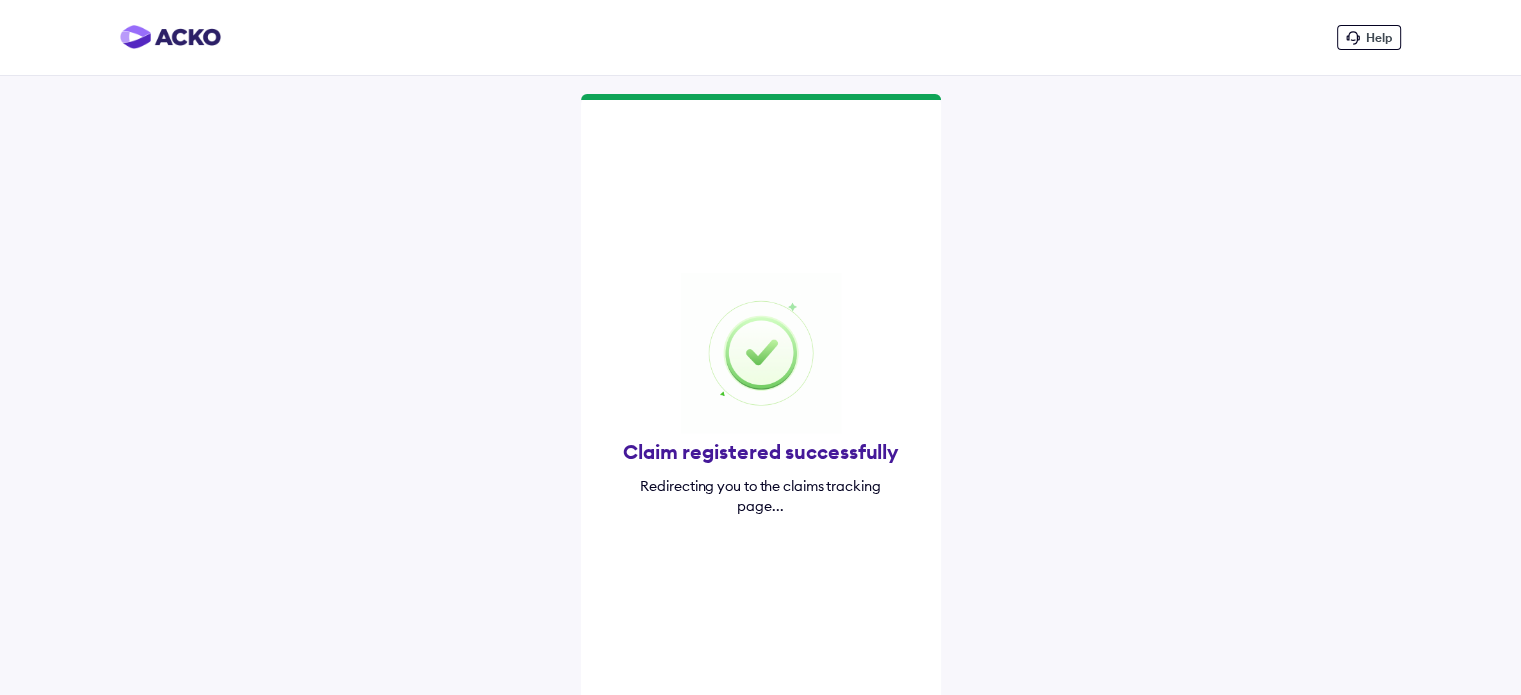 scroll, scrollTop: 20, scrollLeft: 0, axis: vertical 